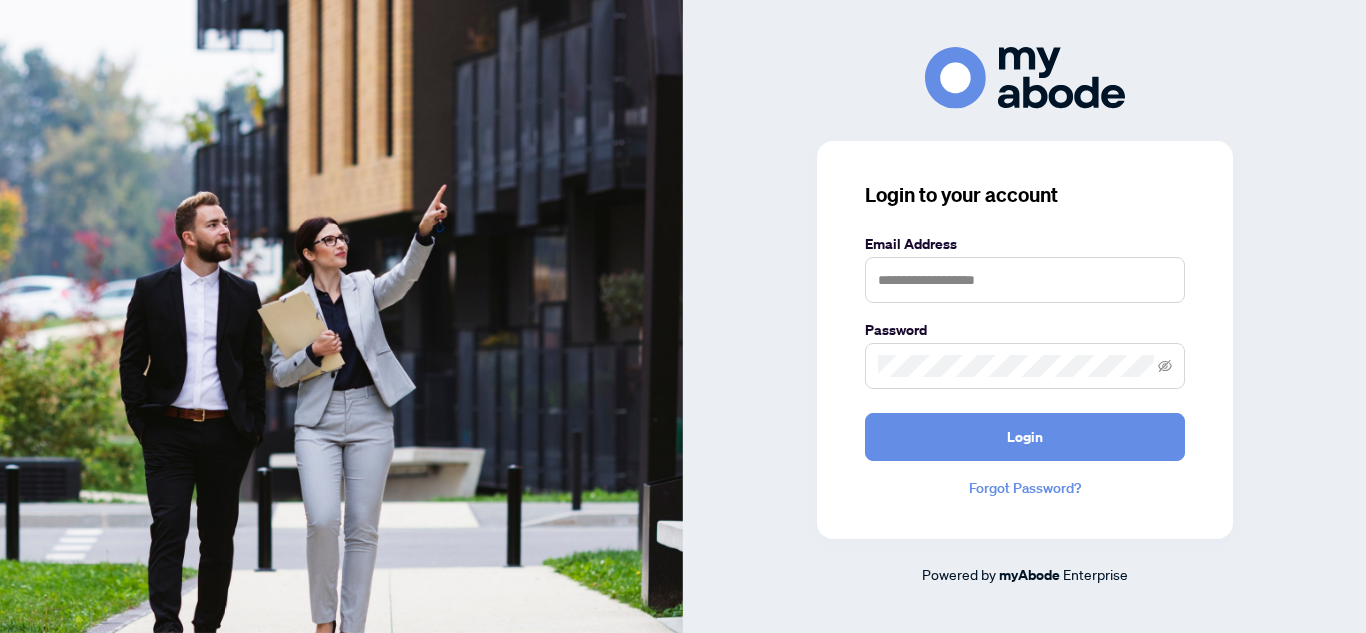 scroll, scrollTop: 0, scrollLeft: 0, axis: both 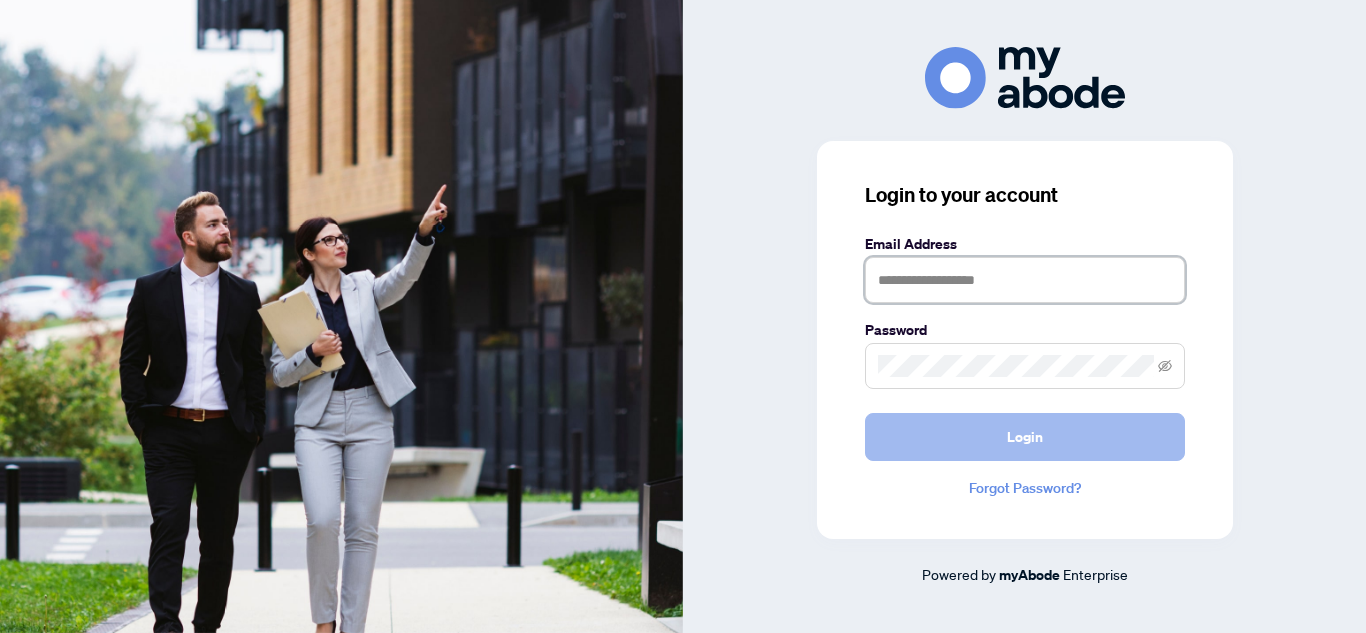 type on "**********" 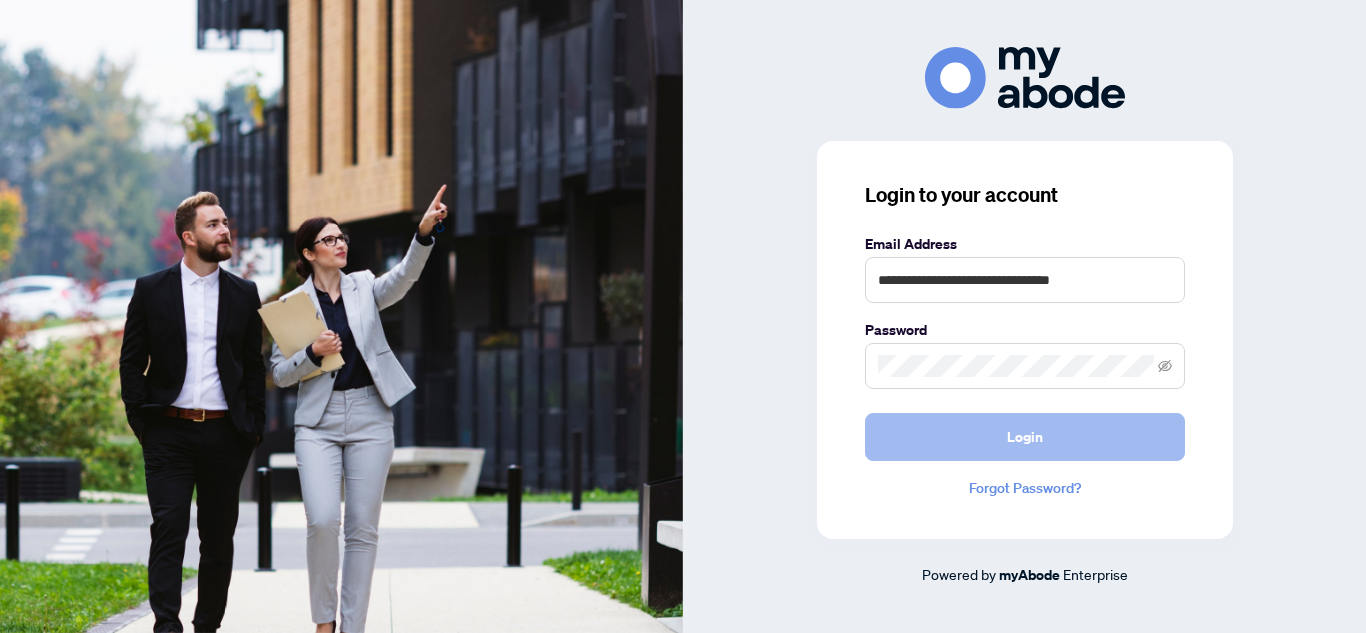 click on "Login" at bounding box center (1025, 437) 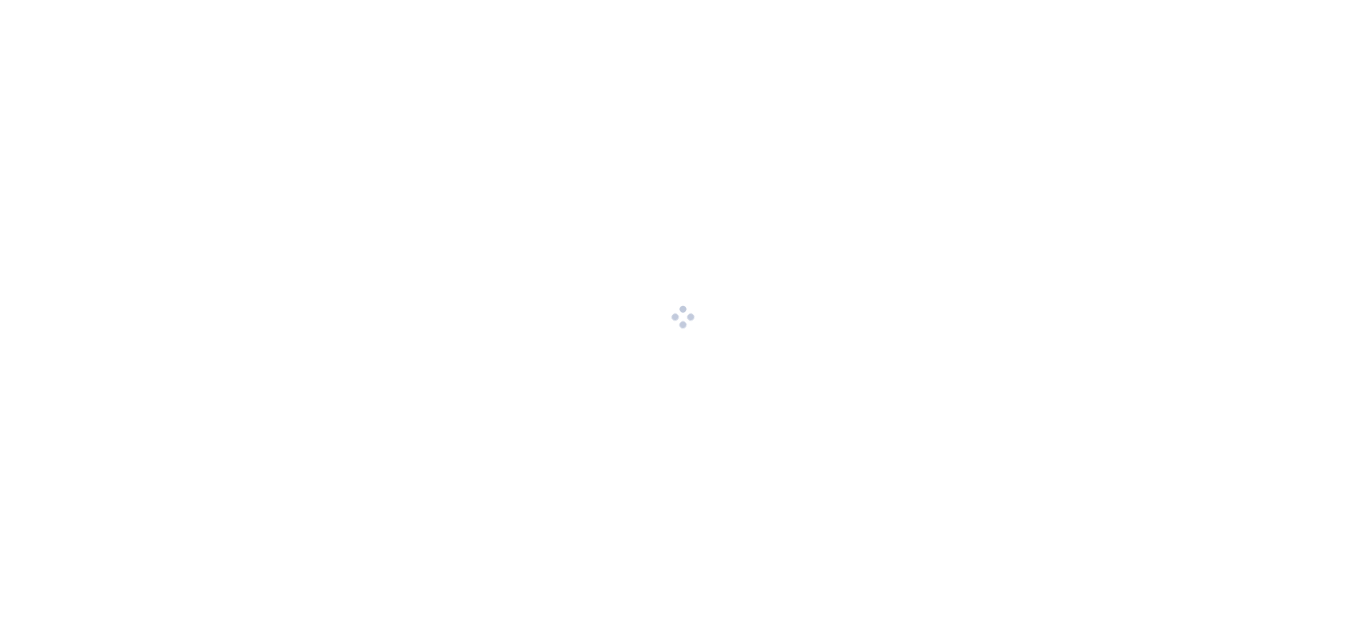 scroll, scrollTop: 0, scrollLeft: 0, axis: both 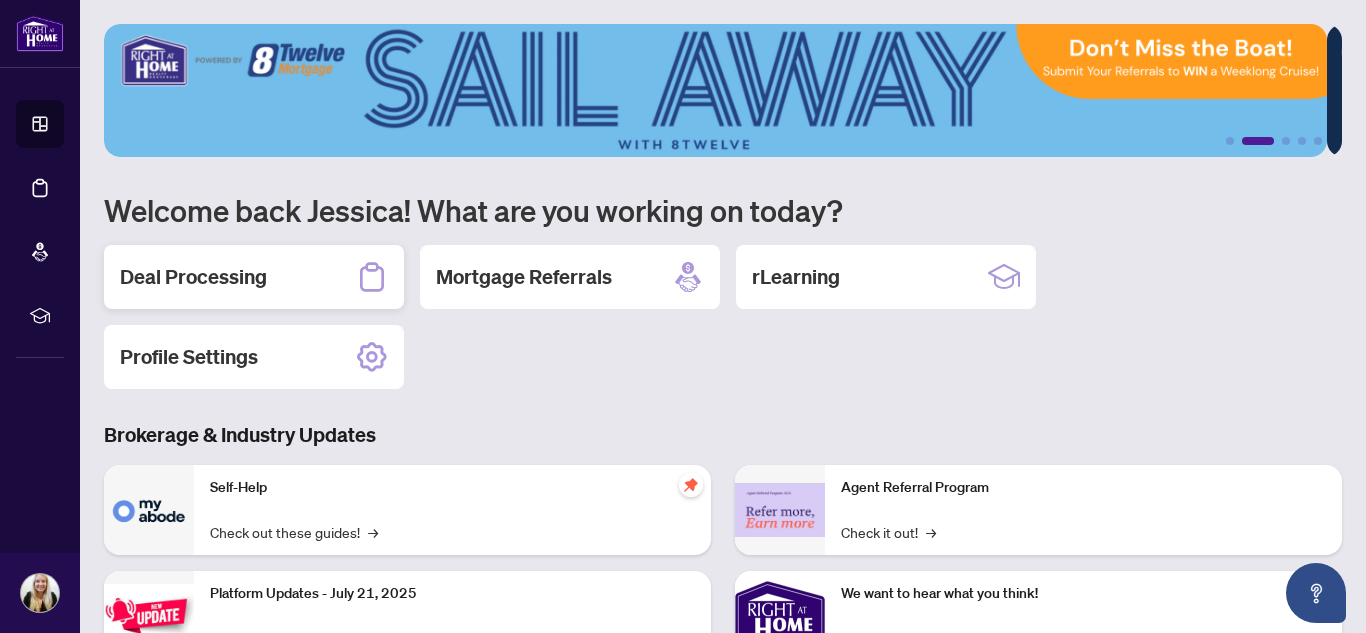 click on "Deal Processing" at bounding box center (254, 277) 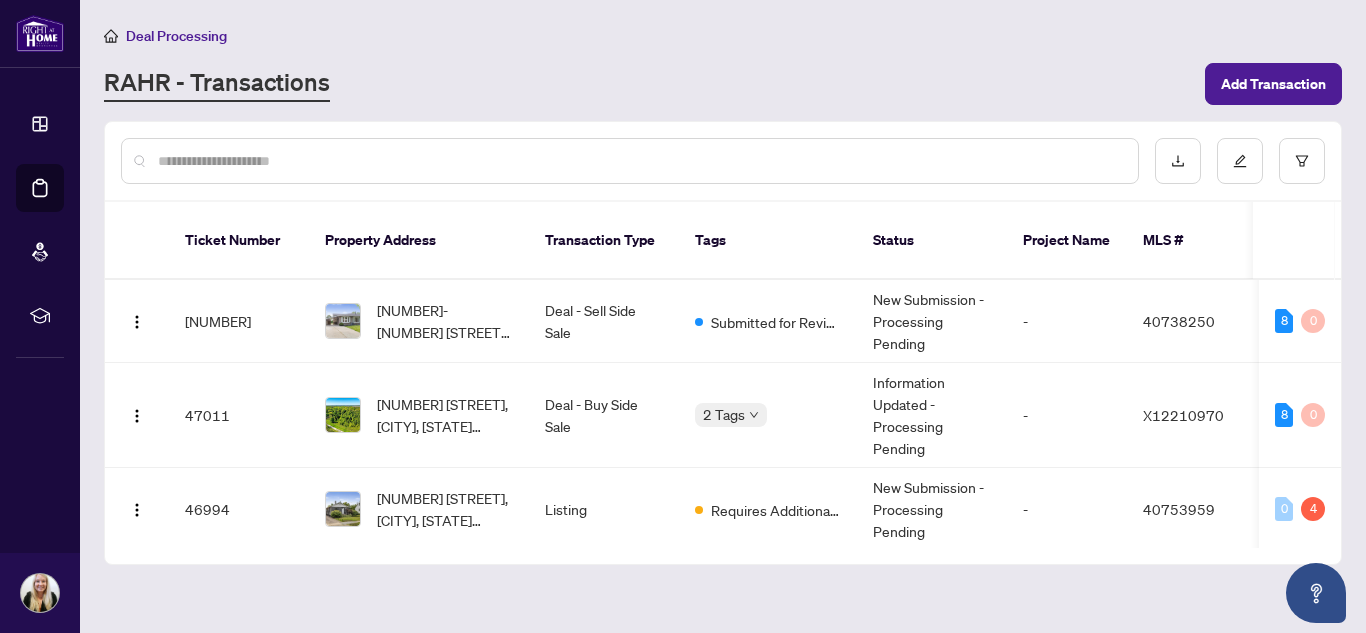 click at bounding box center [640, 161] 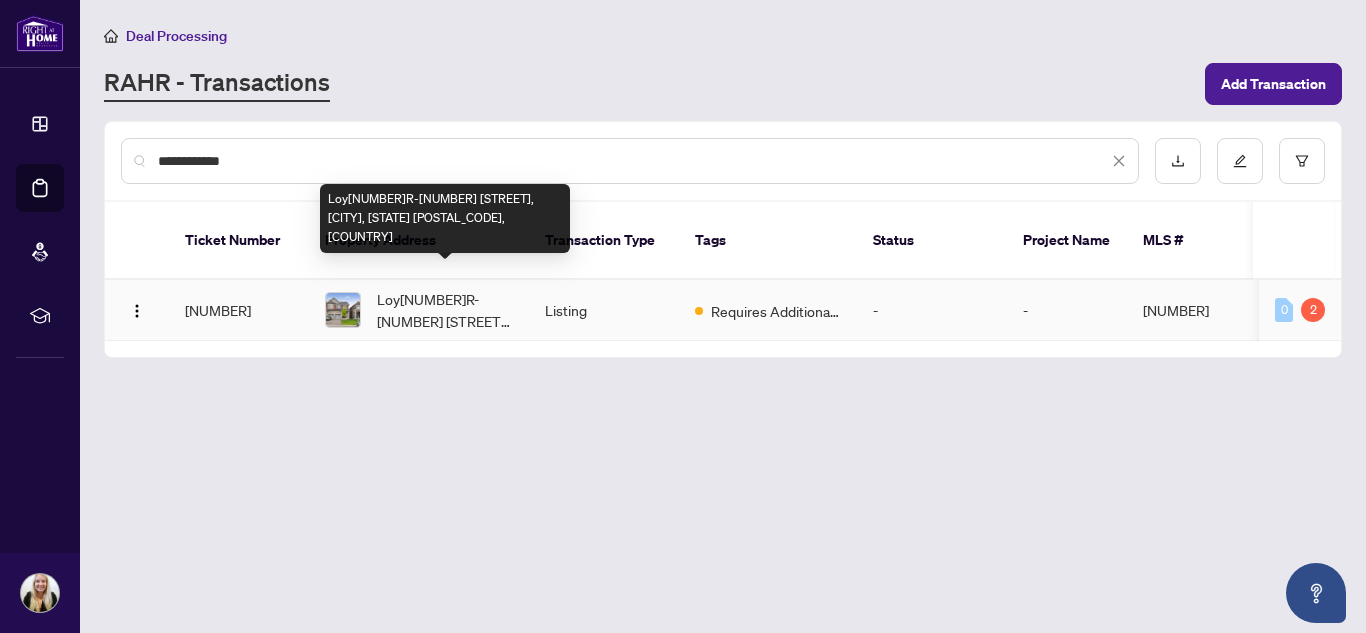 type on "**********" 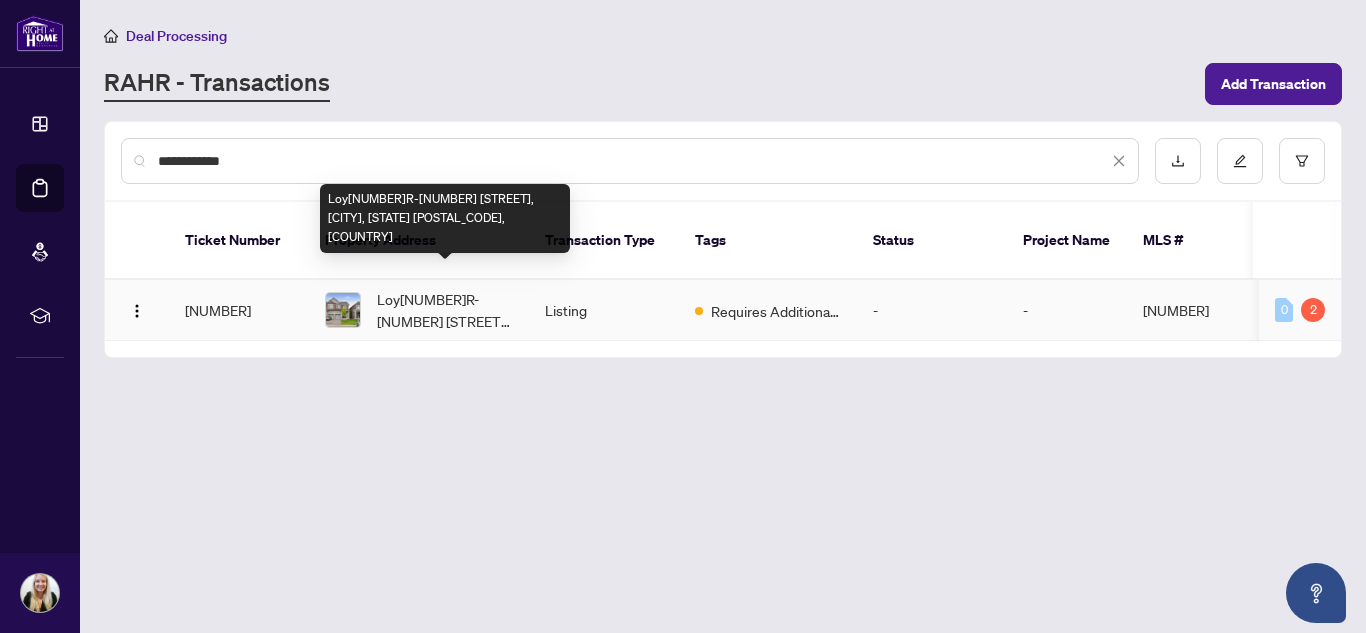 click on "Loy[NUMBER]R-[NUMBER] [STREET], [CITY], [STATE] [POSTAL_CODE], [COUNTRY]" at bounding box center [445, 310] 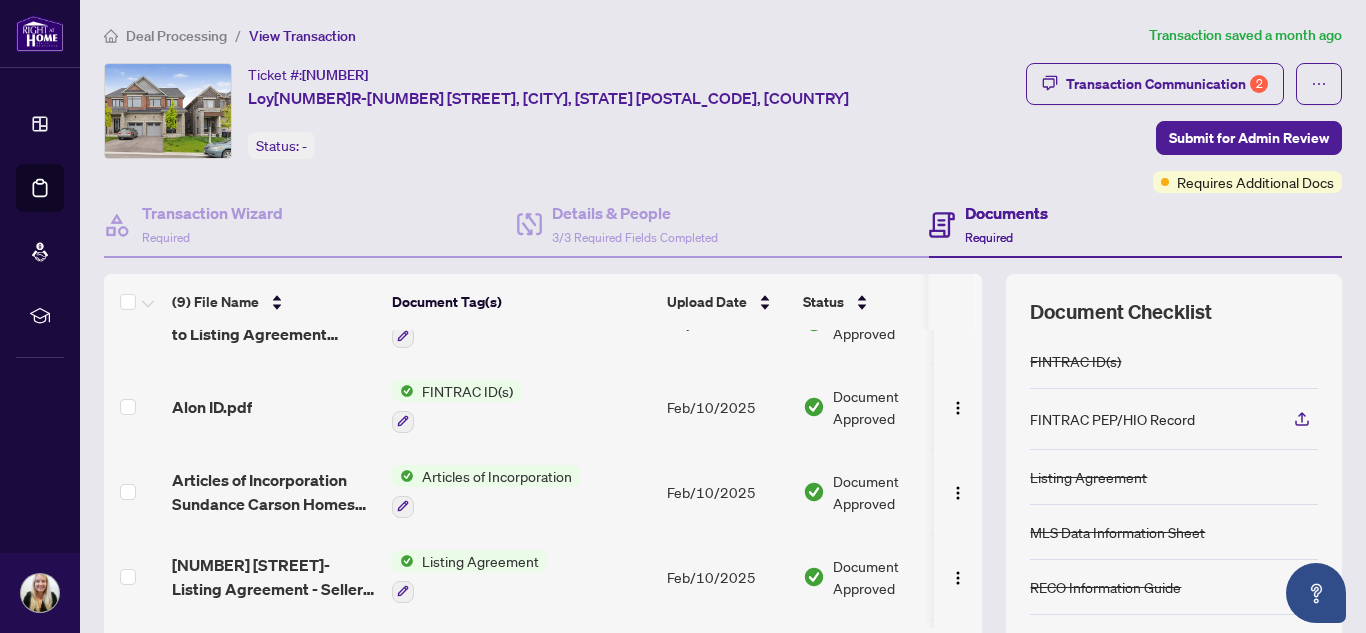 scroll, scrollTop: 100, scrollLeft: 0, axis: vertical 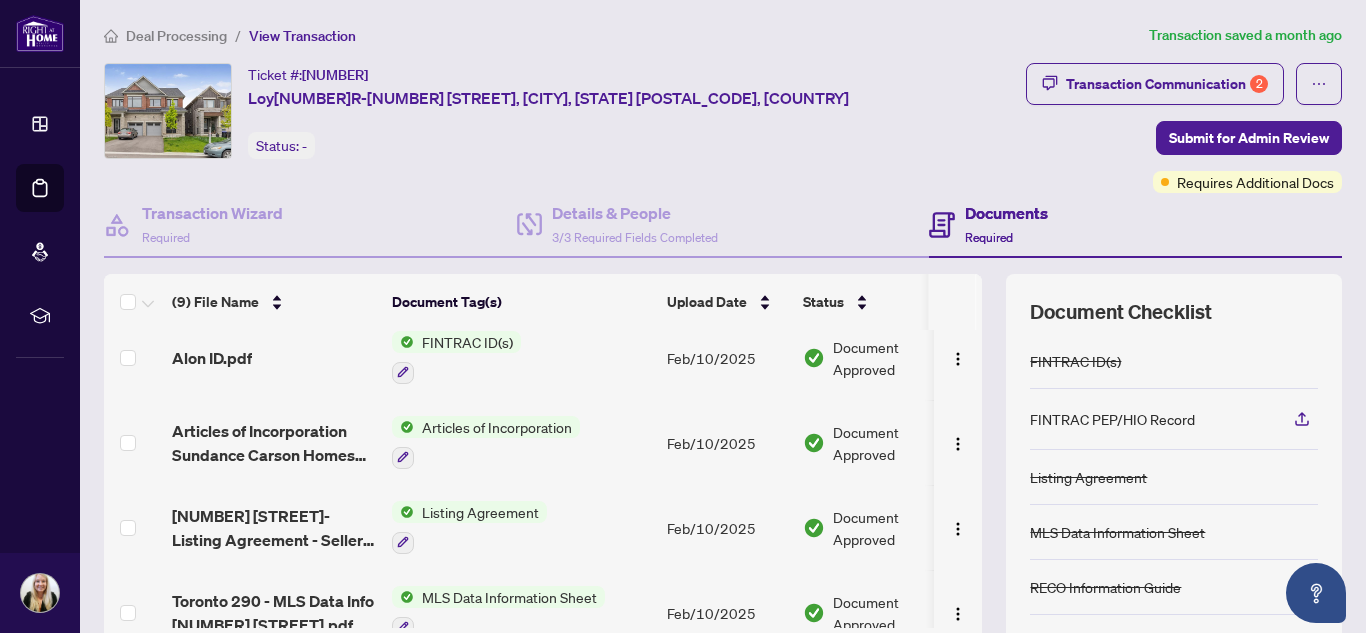 click on "FINTRAC ID(s)" at bounding box center (467, 342) 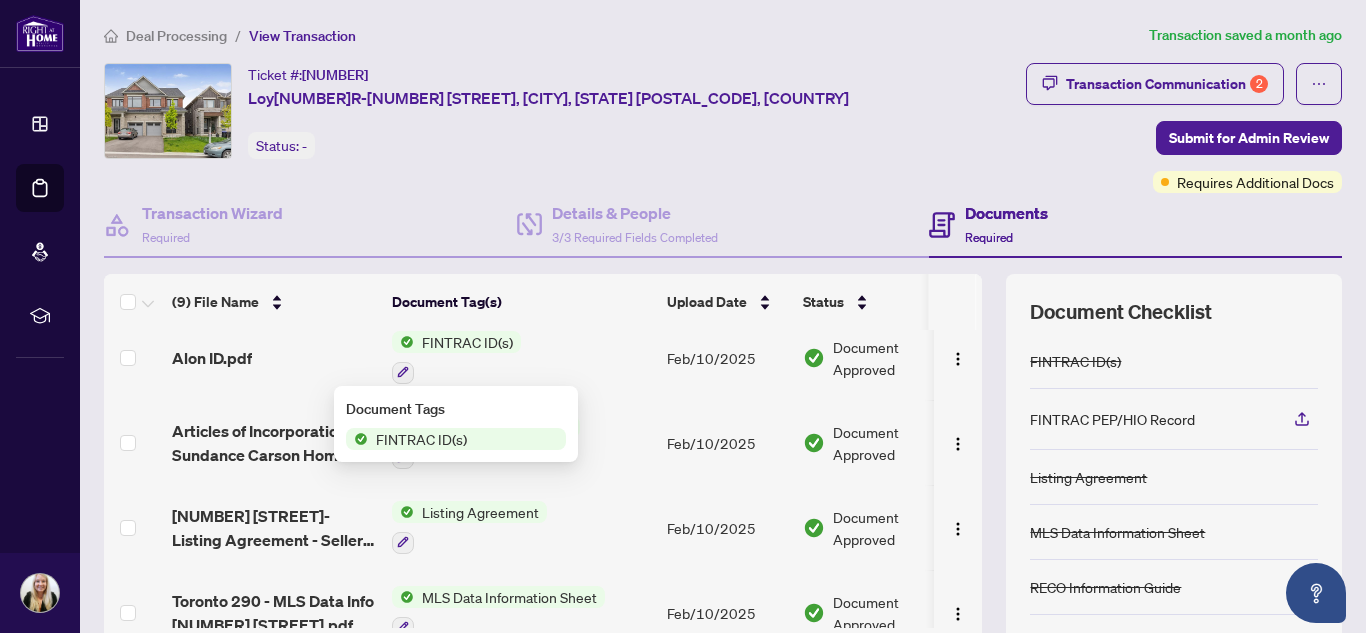click on "Alon ID.pdf" at bounding box center (212, 358) 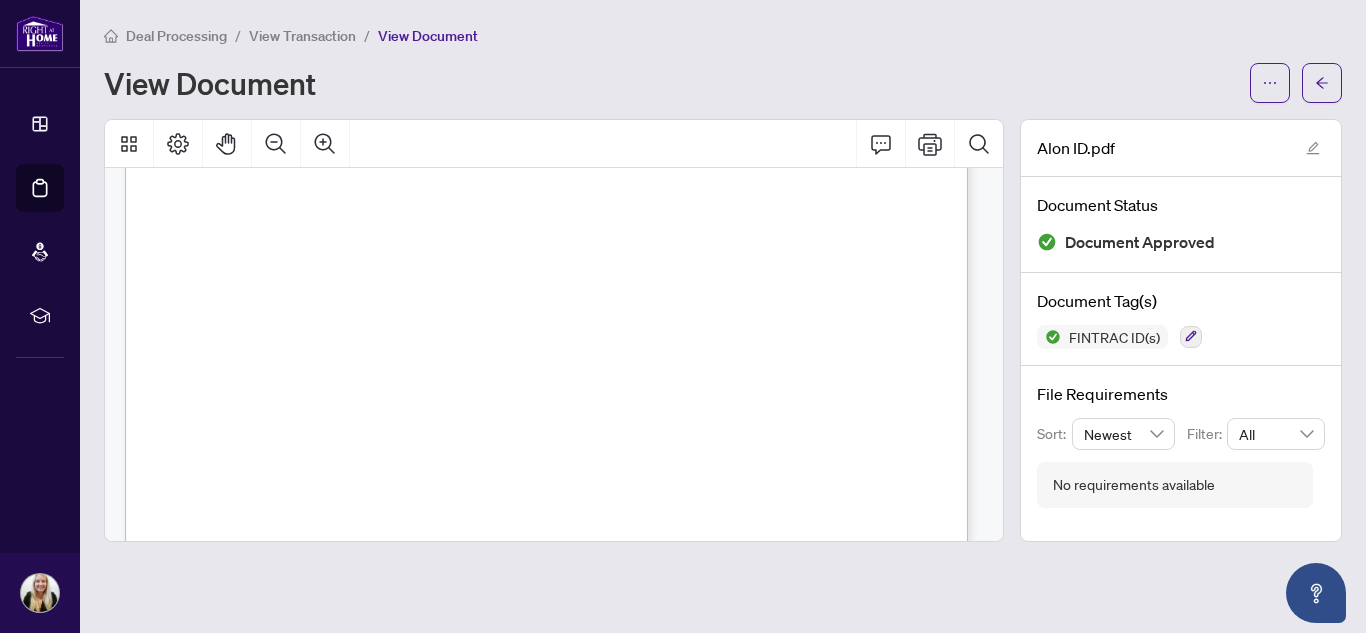 scroll, scrollTop: 0, scrollLeft: 0, axis: both 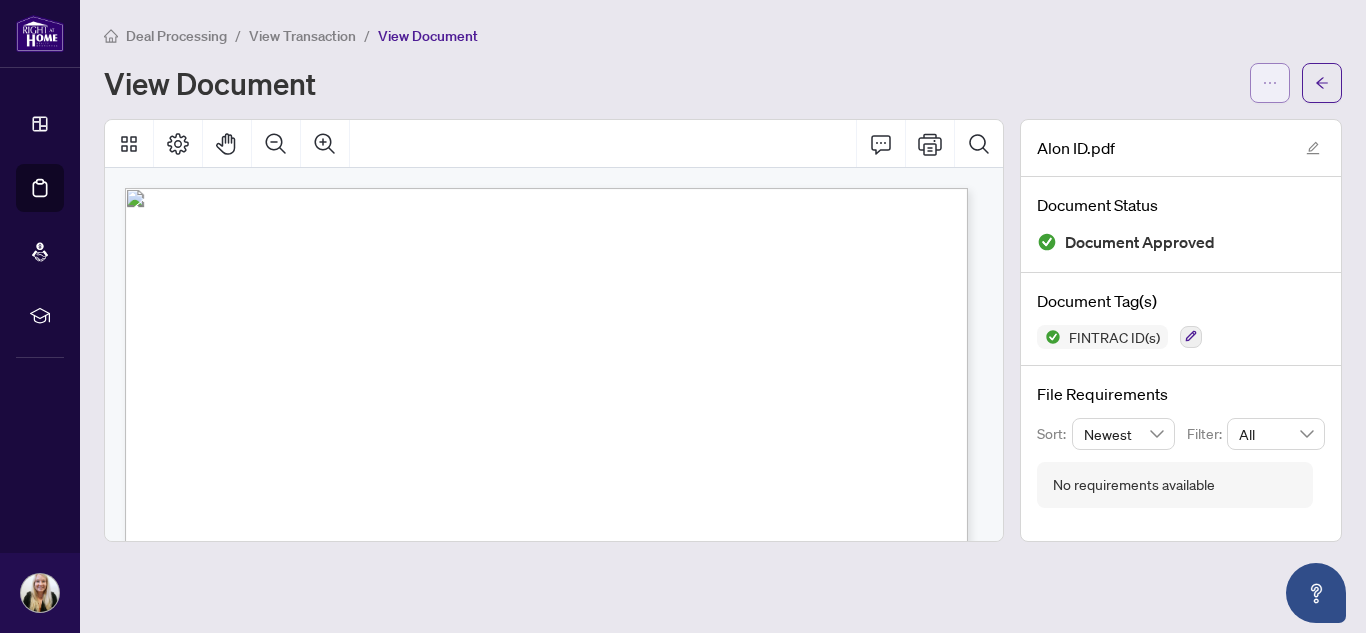 click at bounding box center [1270, 83] 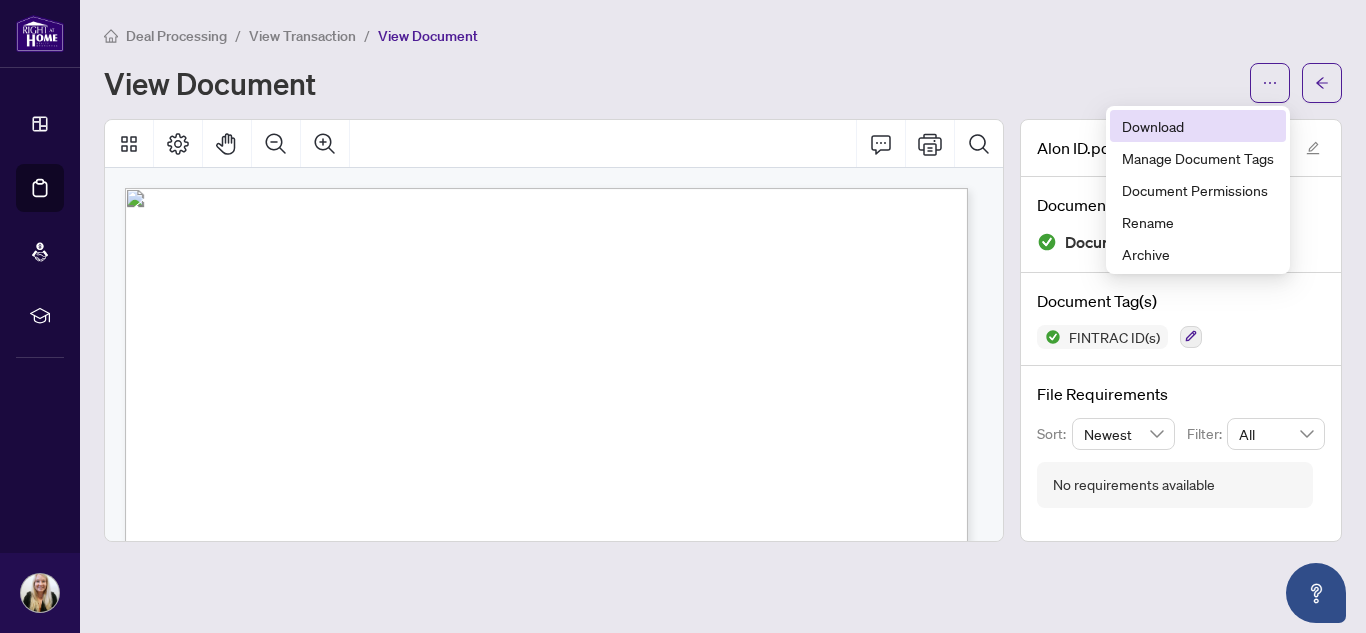click on "Download" at bounding box center (1198, 126) 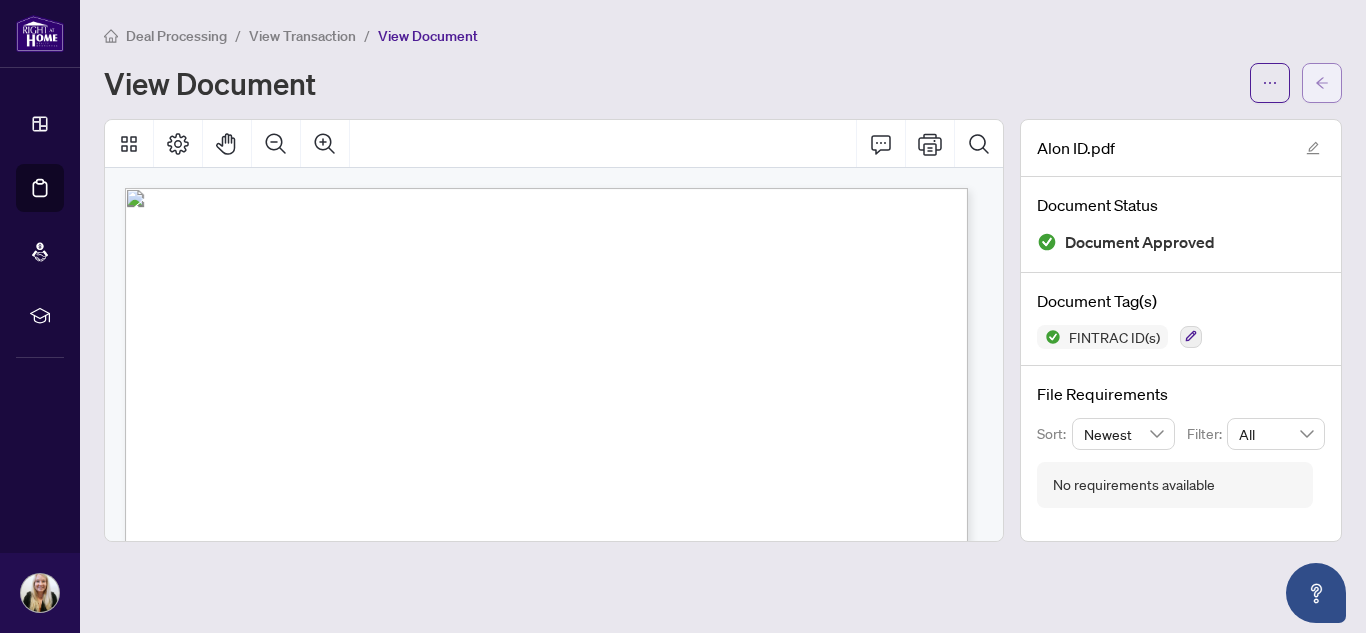 click 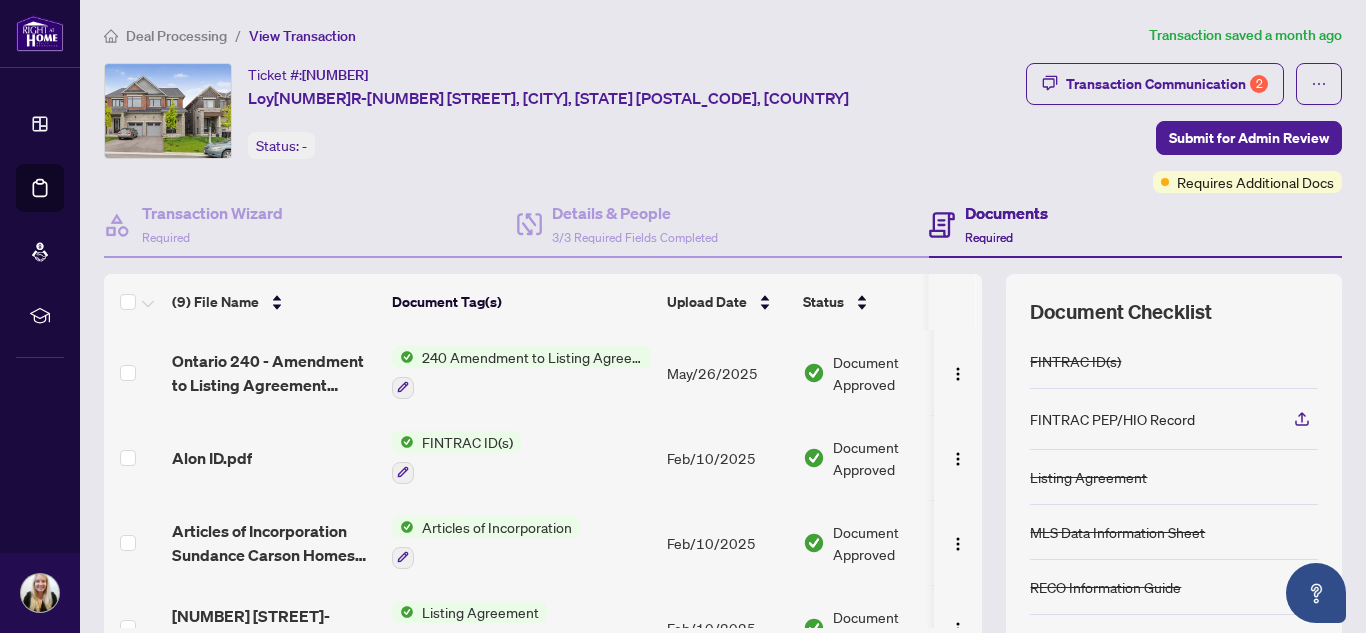 scroll, scrollTop: 100, scrollLeft: 0, axis: vertical 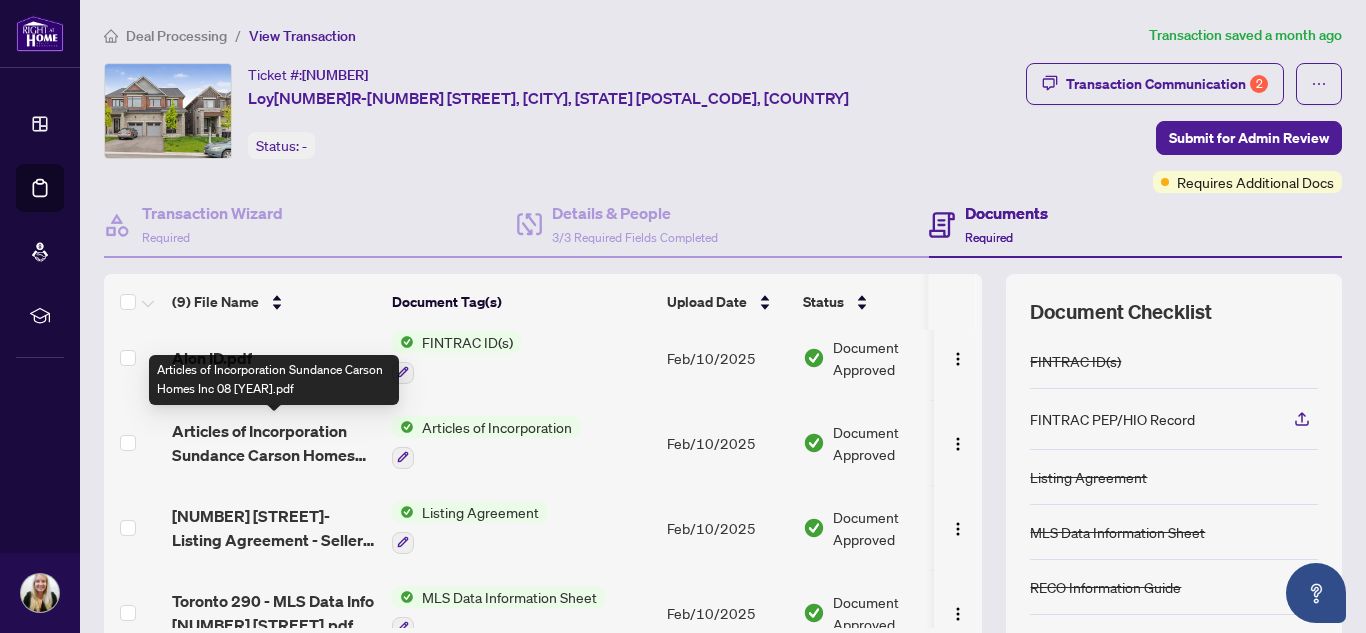 click on "Articles of Incorporation  Sundance Carson Homes Inc 08 [YEAR].pdf" at bounding box center [274, 443] 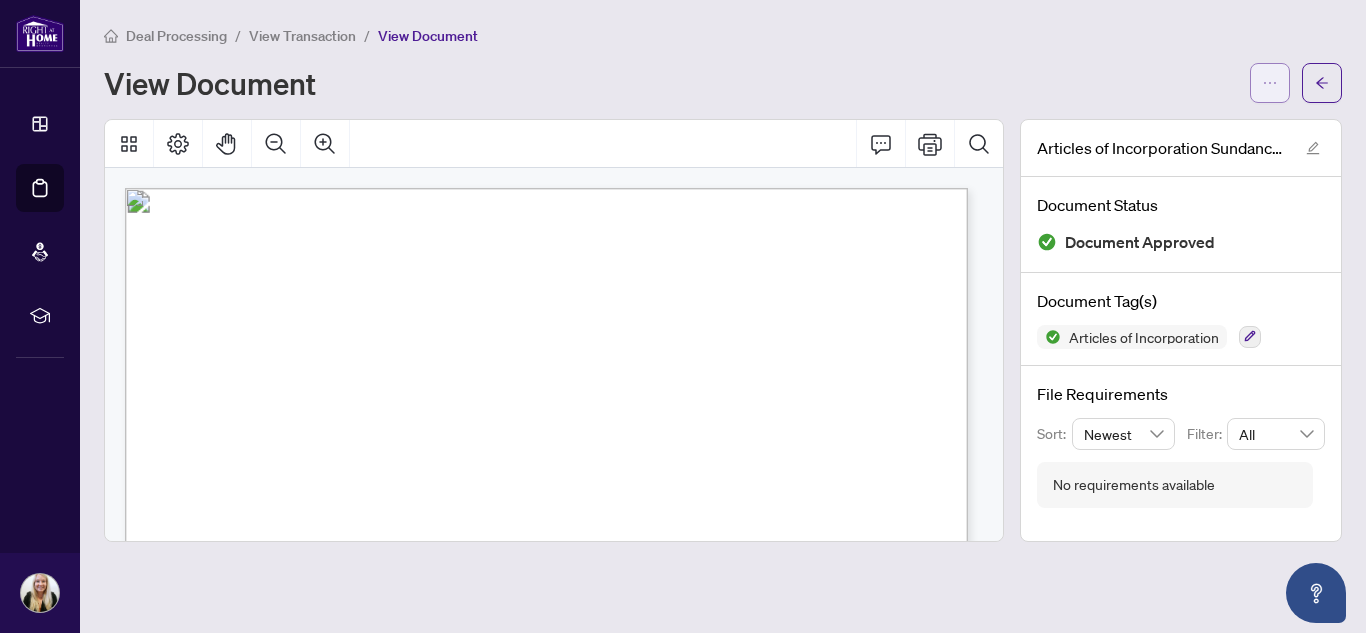 click at bounding box center (1270, 83) 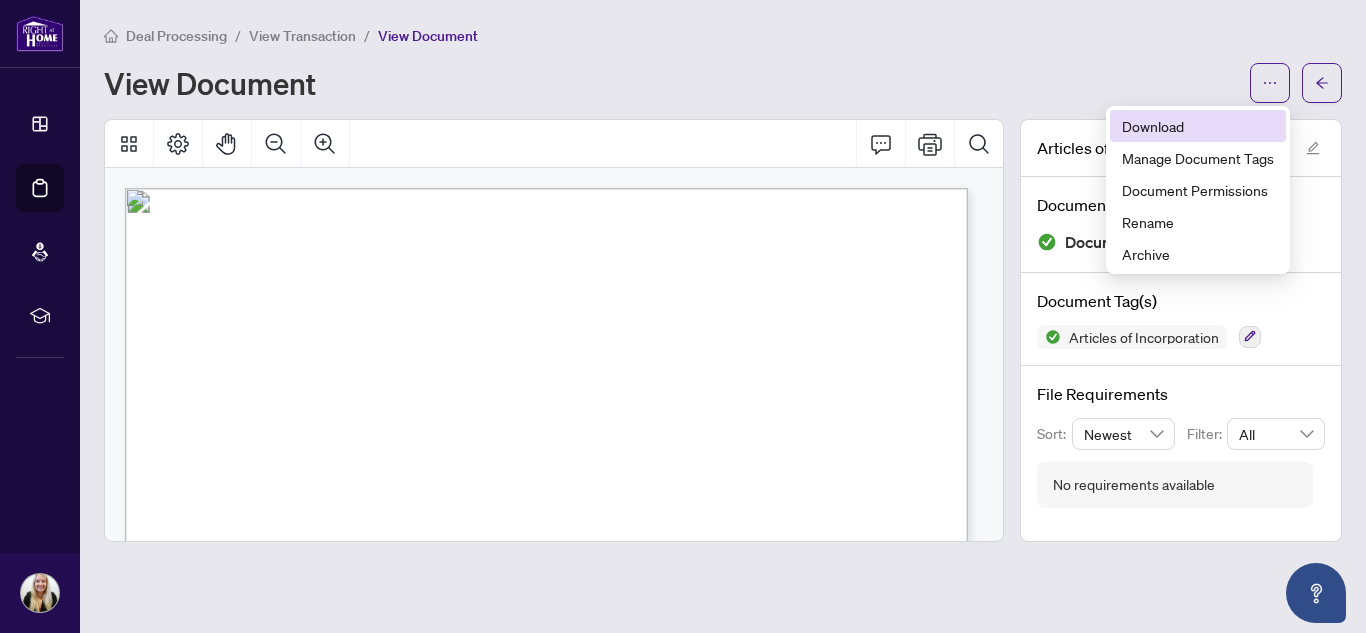 click on "Download" at bounding box center [1198, 126] 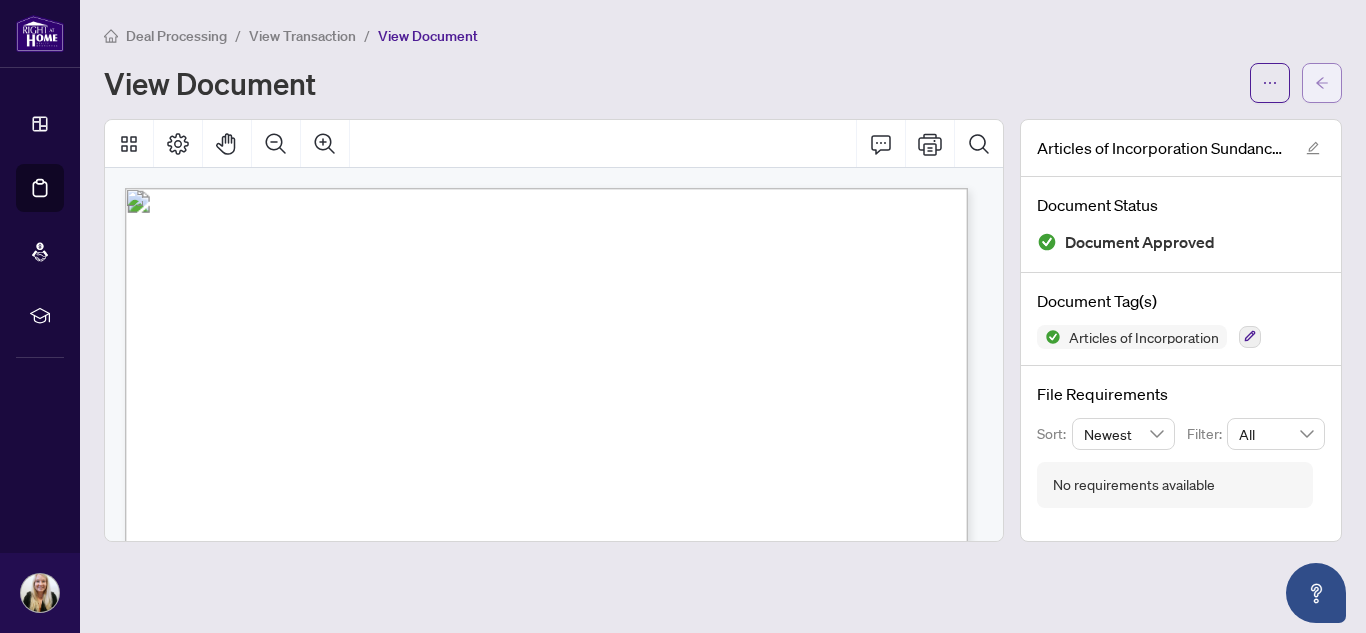 click 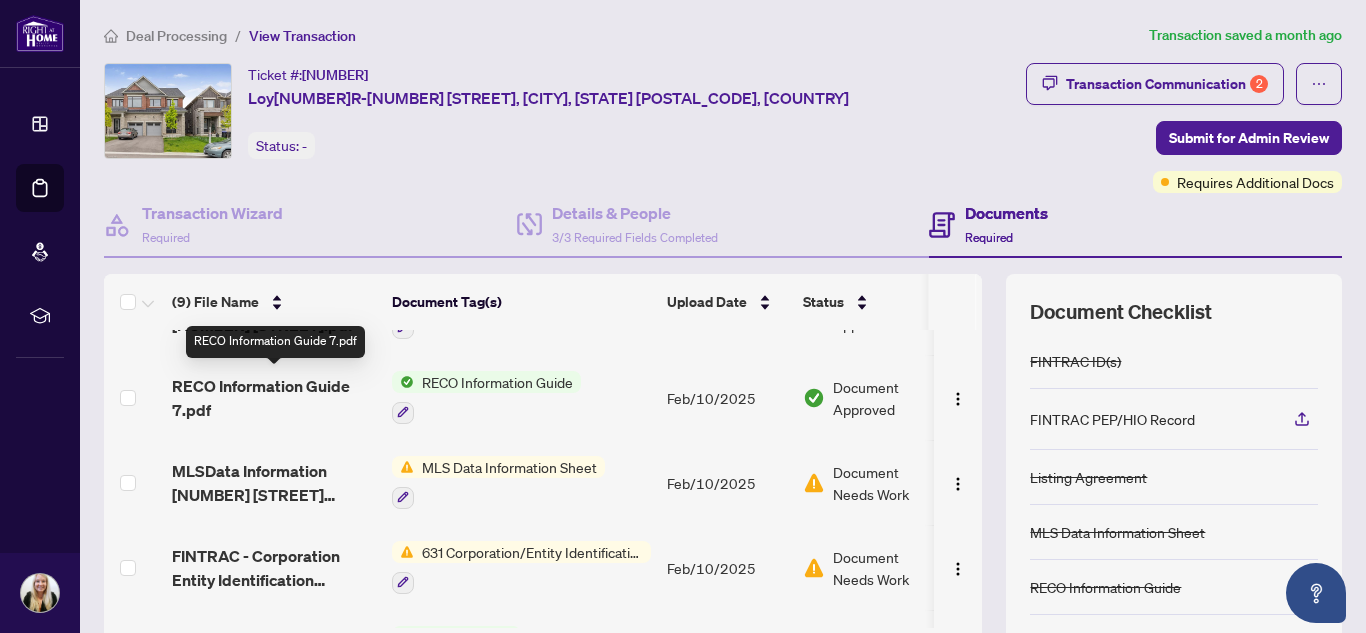 scroll, scrollTop: 470, scrollLeft: 0, axis: vertical 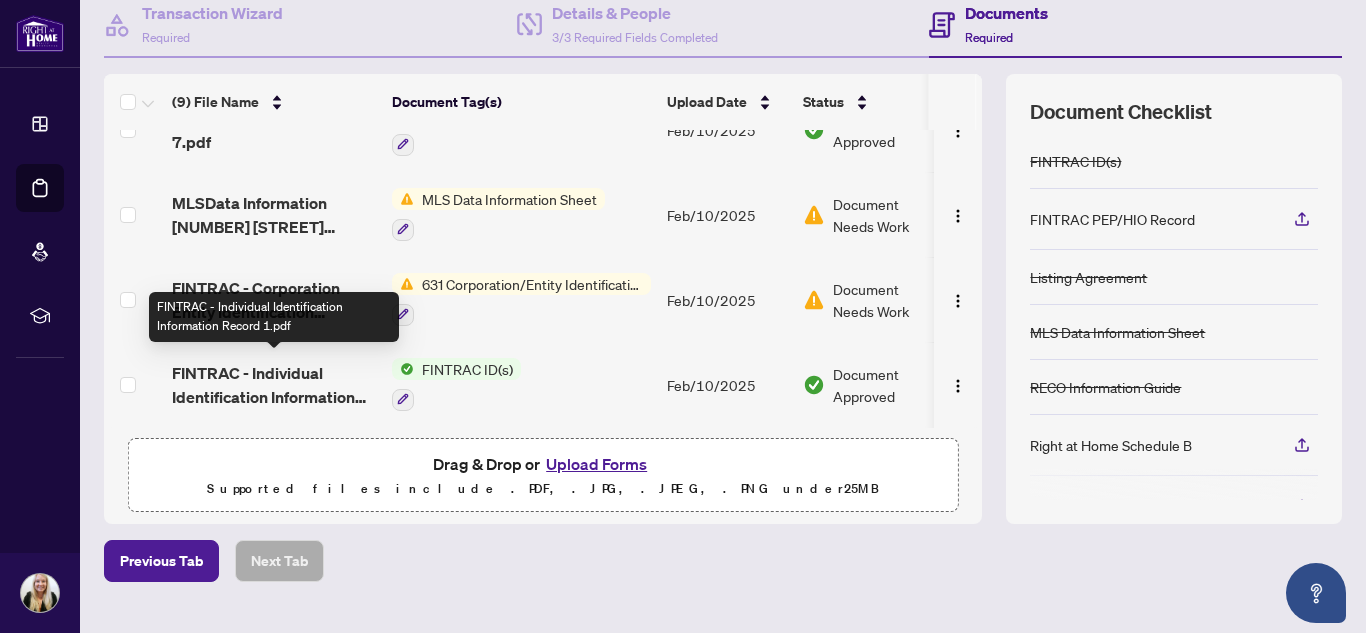 click on "FINTRAC - Individual Identification Information Record 1.pdf" at bounding box center [274, 385] 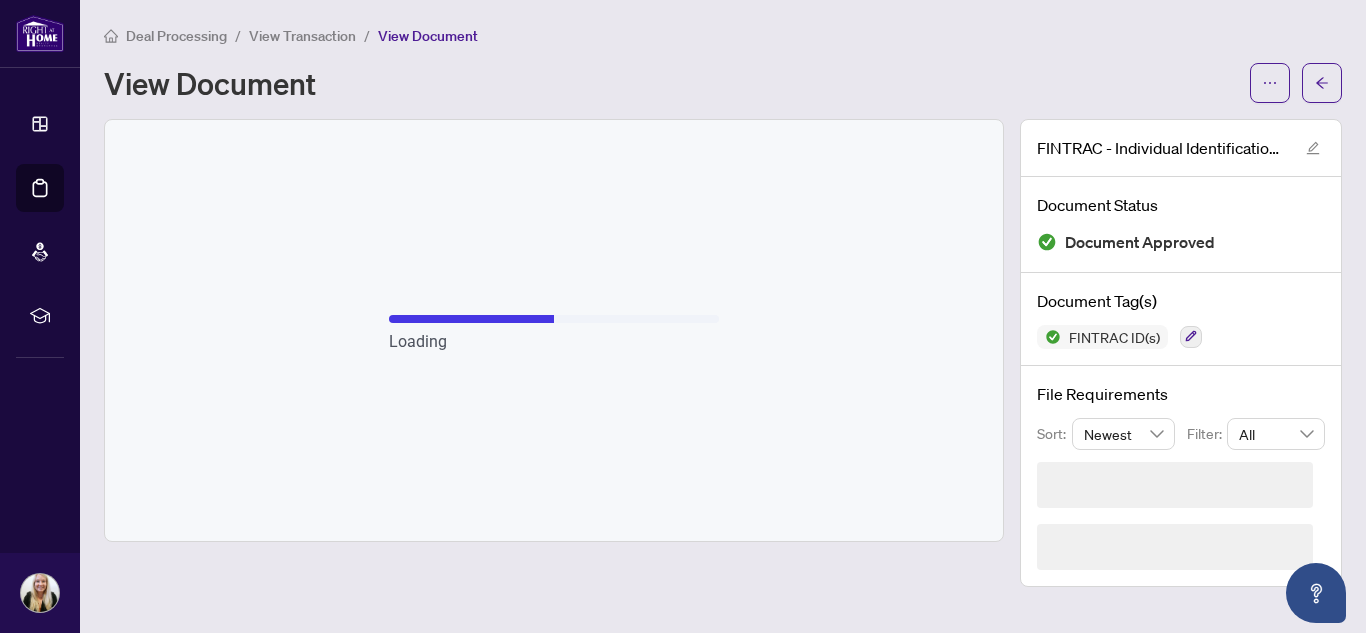 scroll, scrollTop: 0, scrollLeft: 0, axis: both 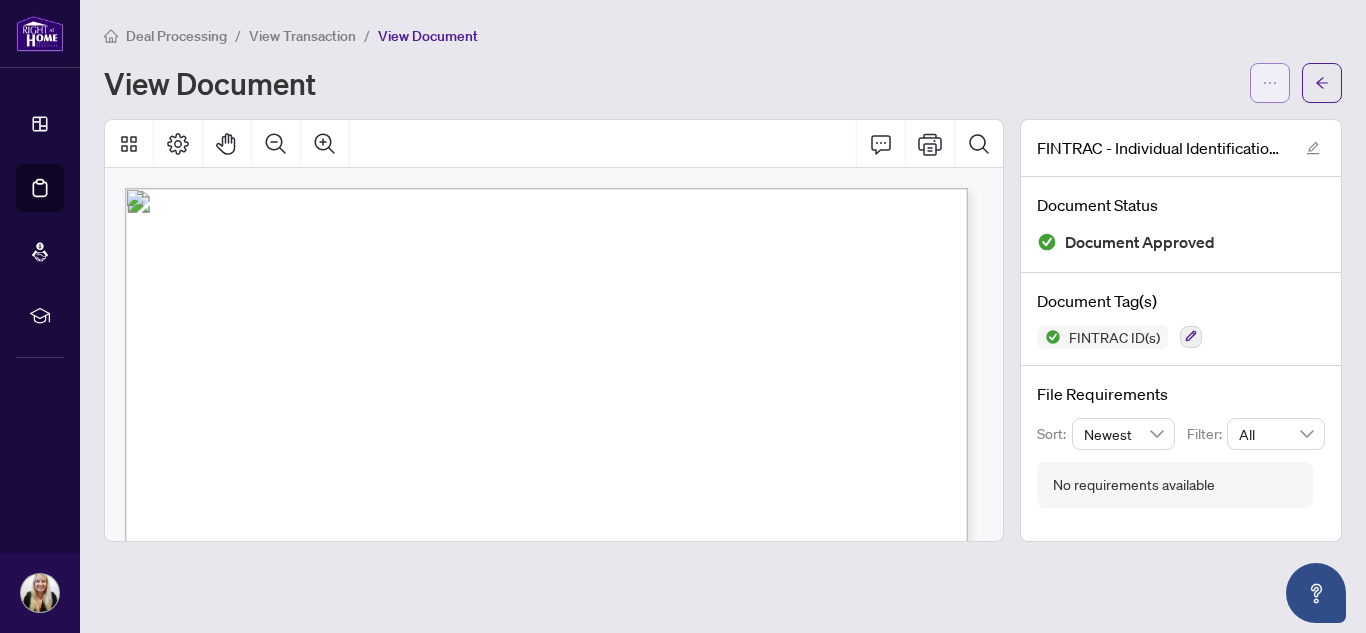 click at bounding box center (1270, 83) 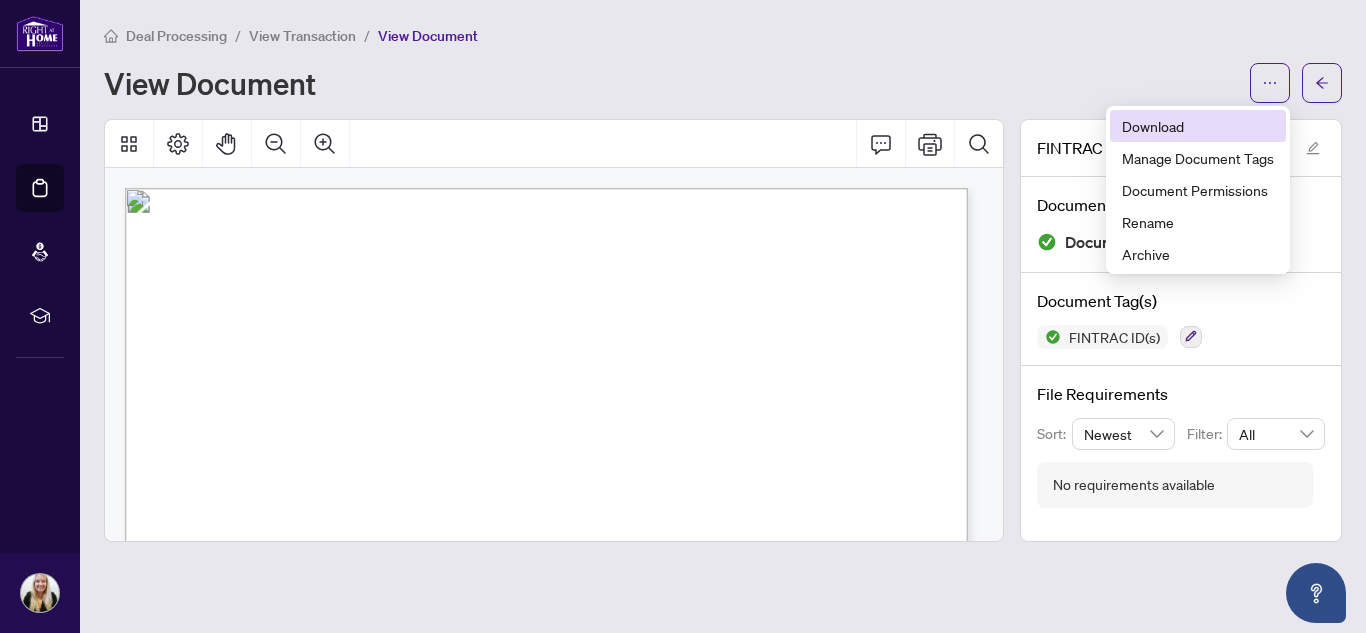 click on "Download" at bounding box center (1198, 126) 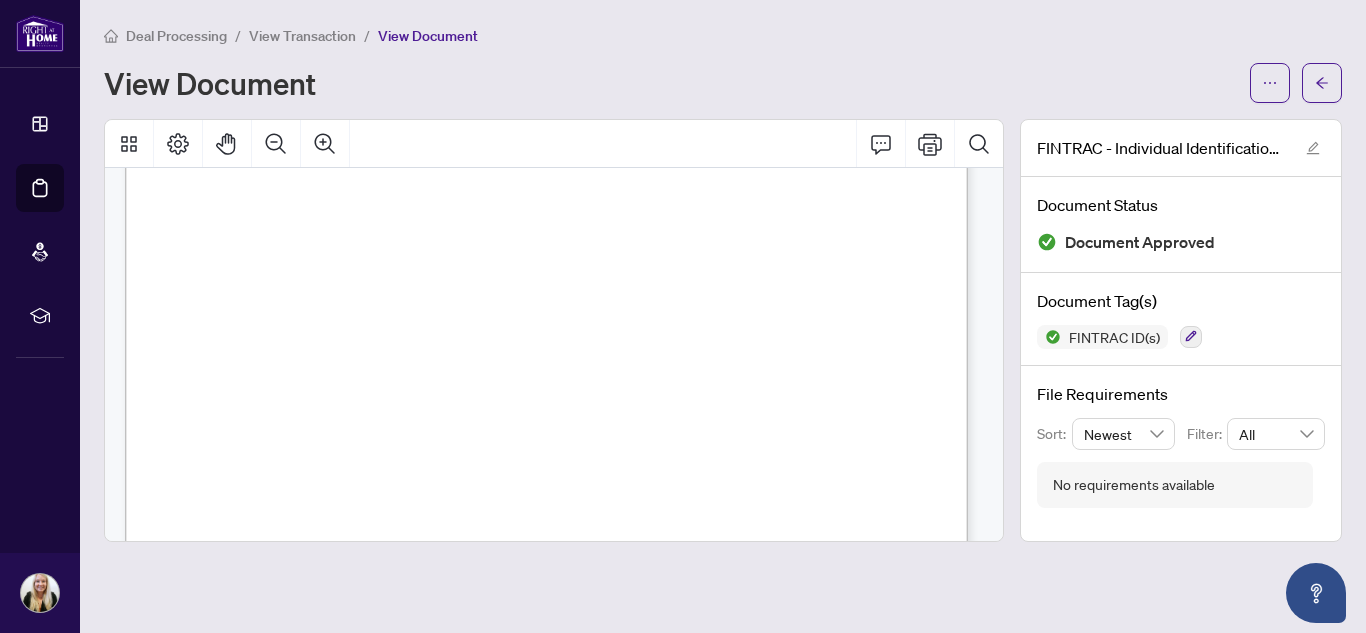 scroll, scrollTop: 0, scrollLeft: 0, axis: both 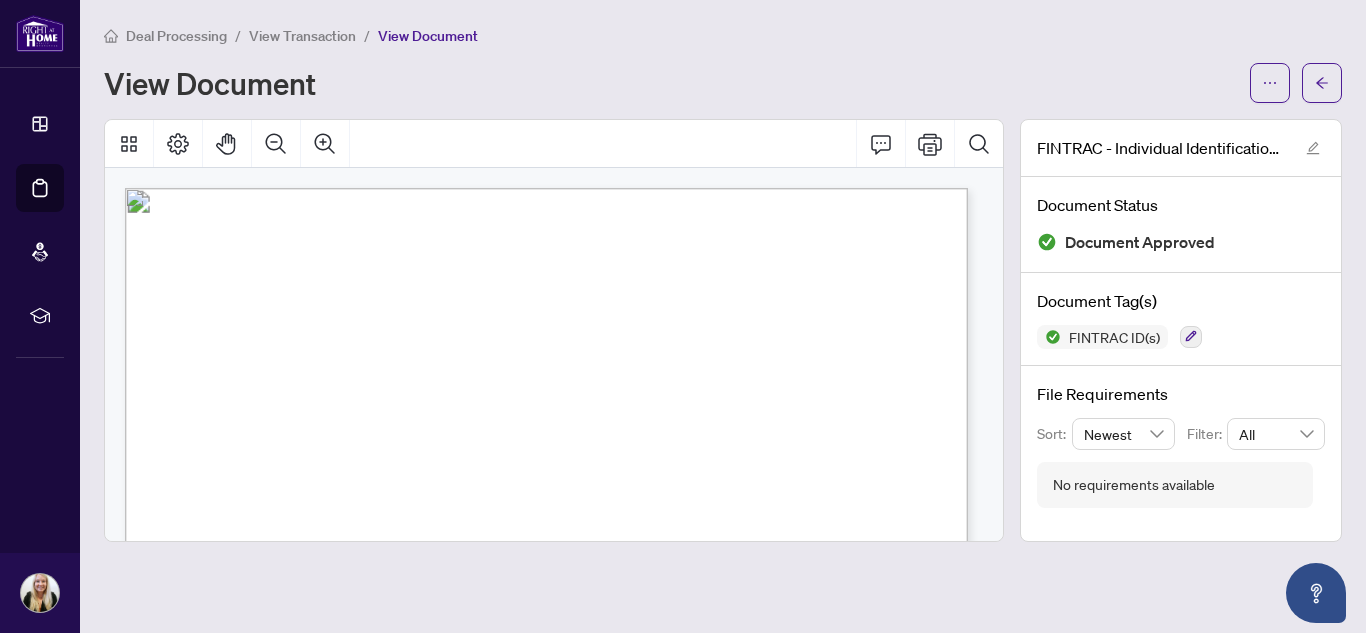click on "January" at bounding box center [503, 412] 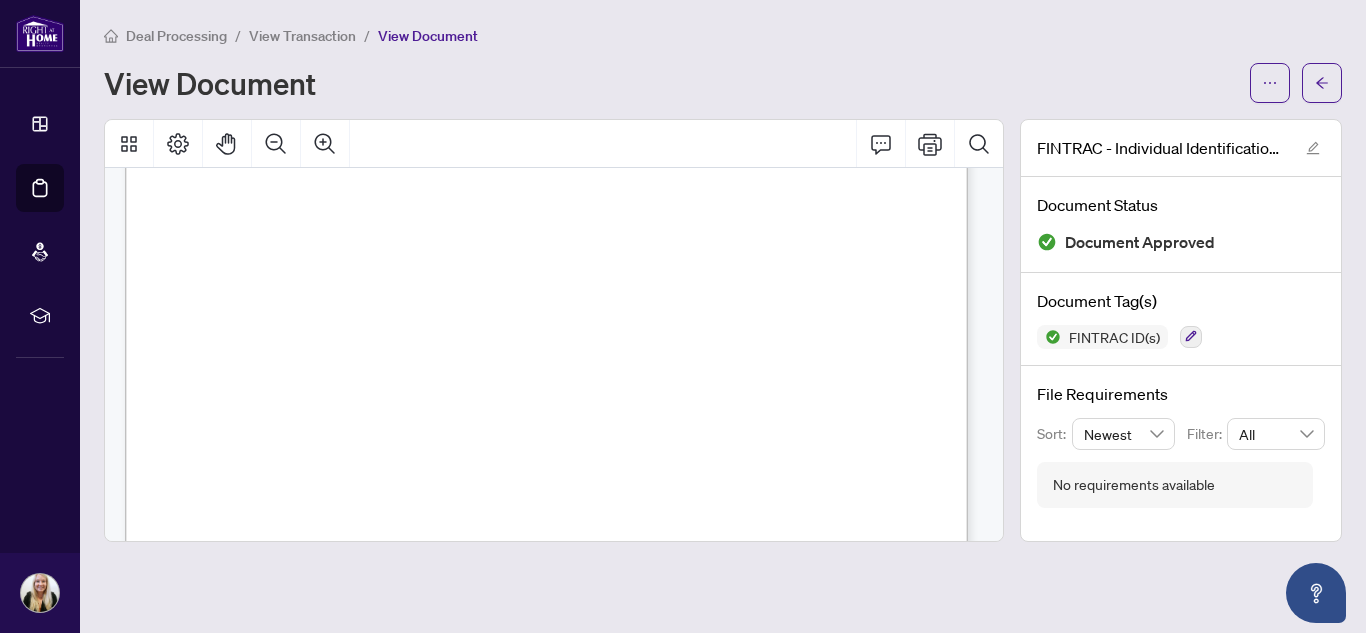 scroll, scrollTop: 1500, scrollLeft: 0, axis: vertical 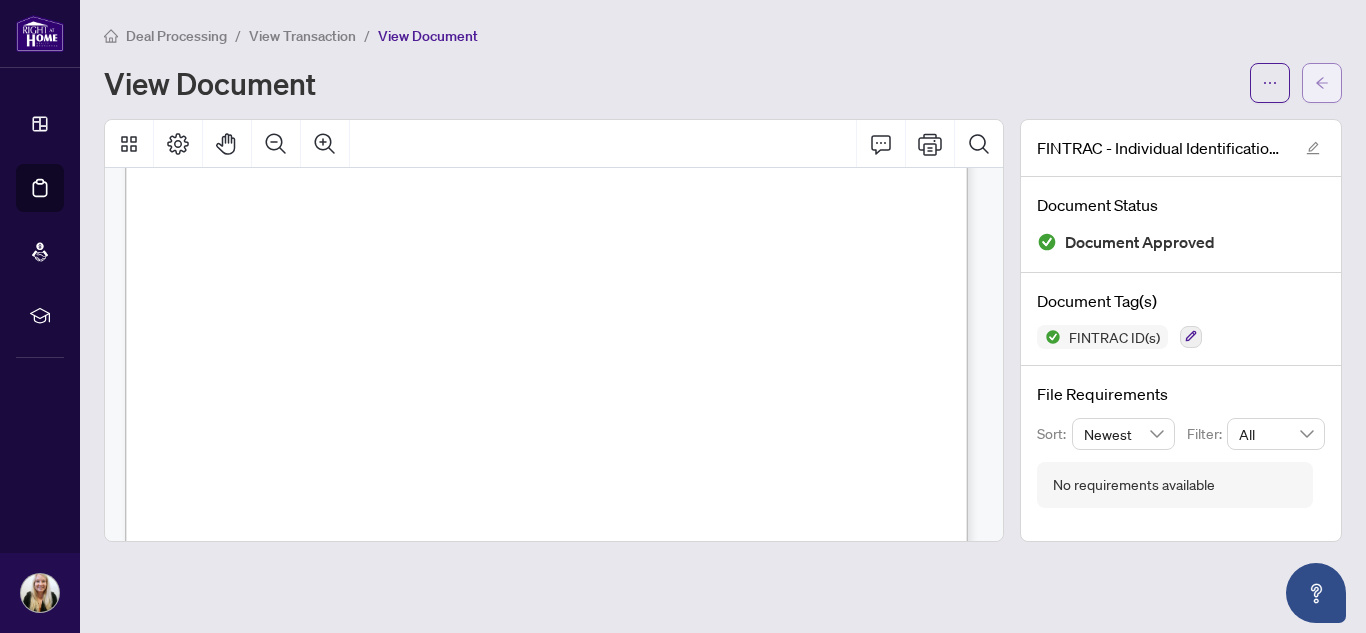 click at bounding box center (1322, 83) 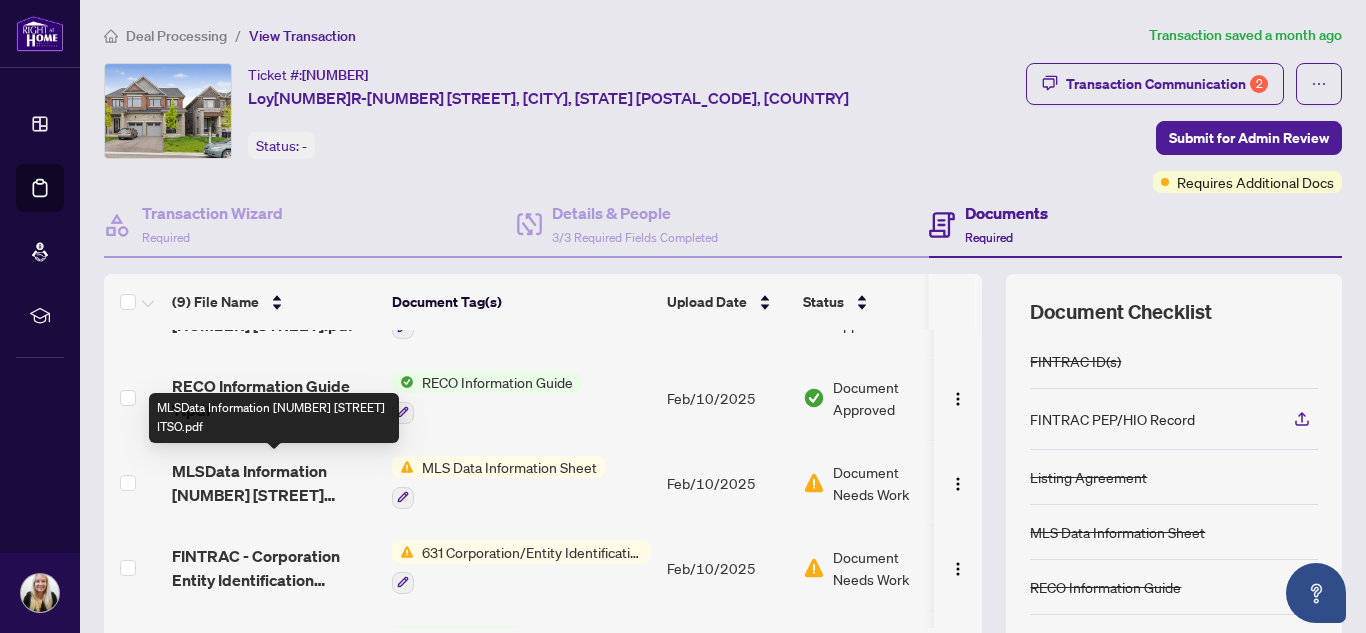 scroll, scrollTop: 470, scrollLeft: 0, axis: vertical 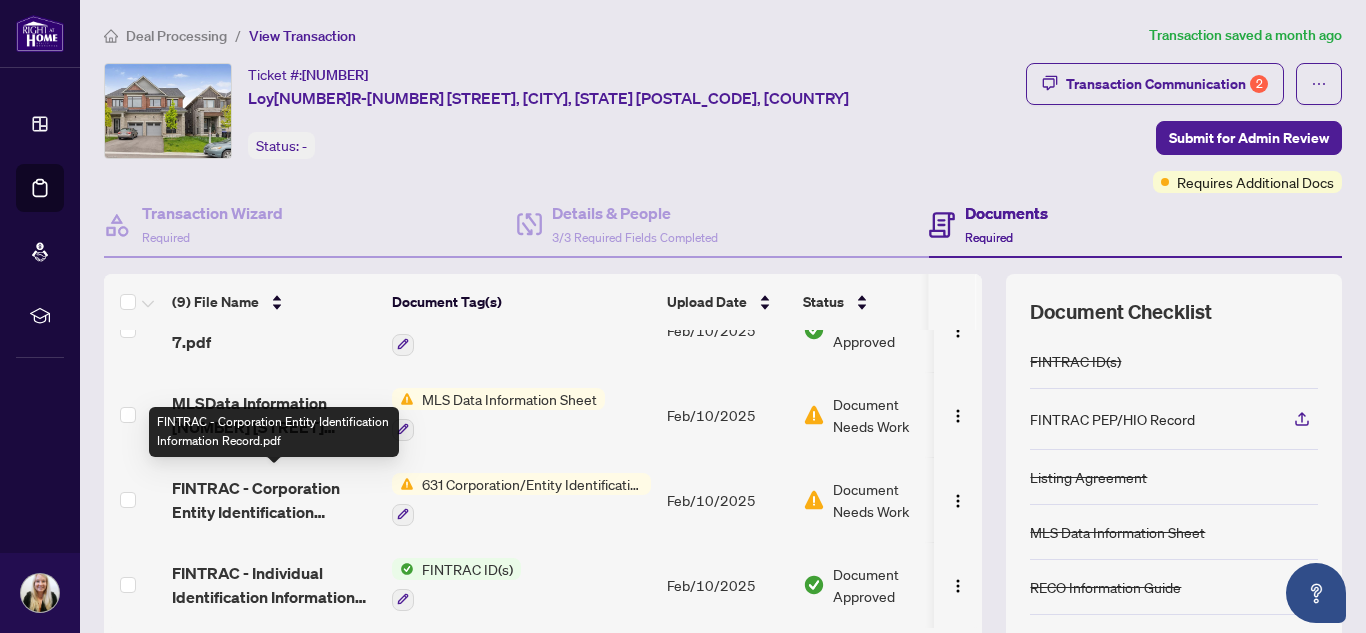 click on "FINTRAC - Corporation Entity Identification Information Record.pdf" at bounding box center (274, 500) 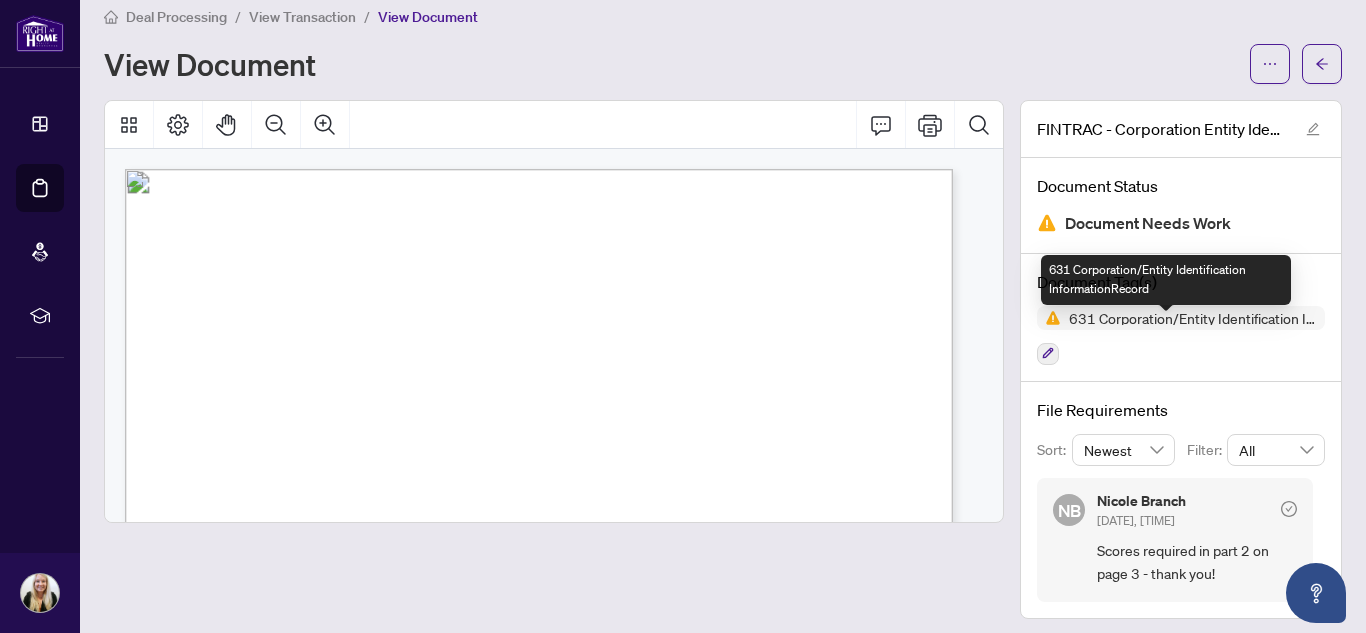 scroll, scrollTop: 27, scrollLeft: 0, axis: vertical 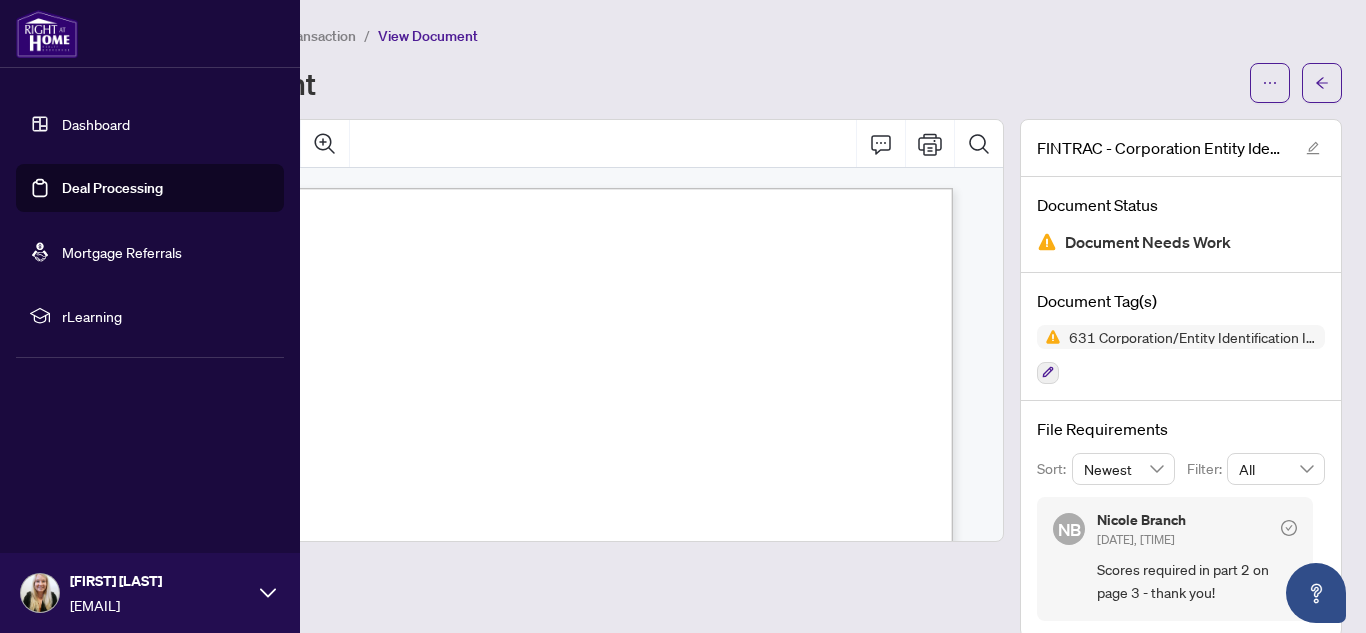 click on "Deal Processing" at bounding box center (112, 188) 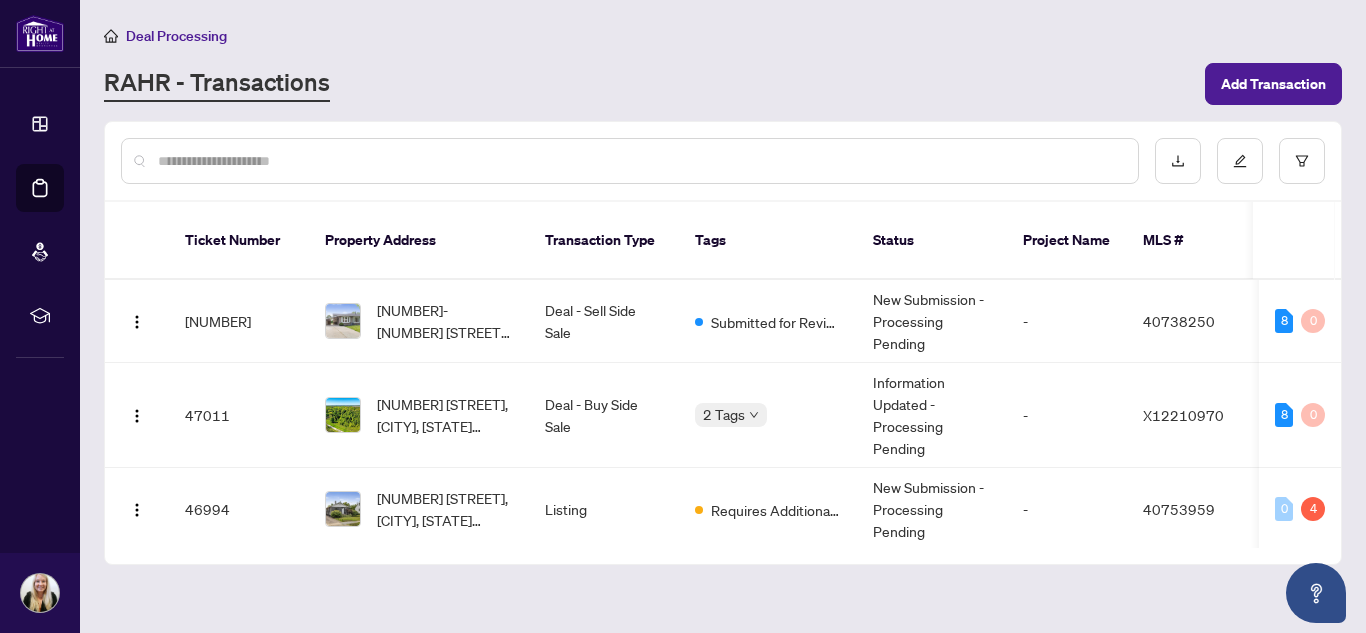 click at bounding box center [640, 161] 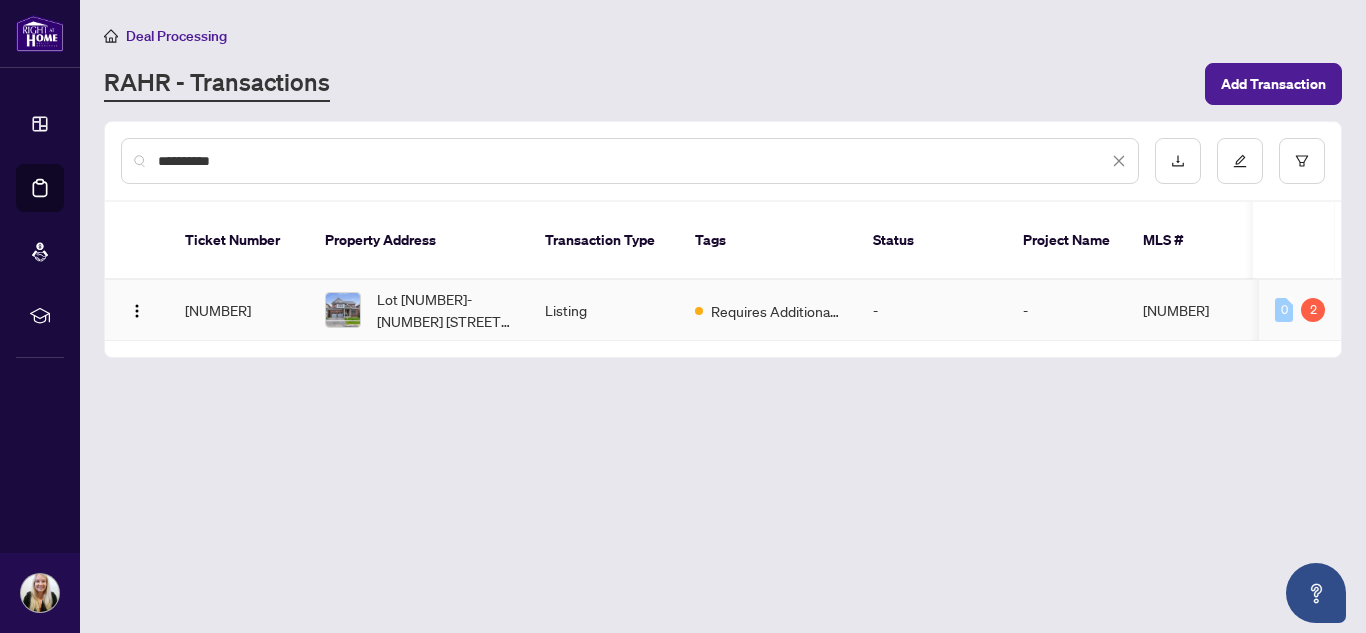 type on "**********" 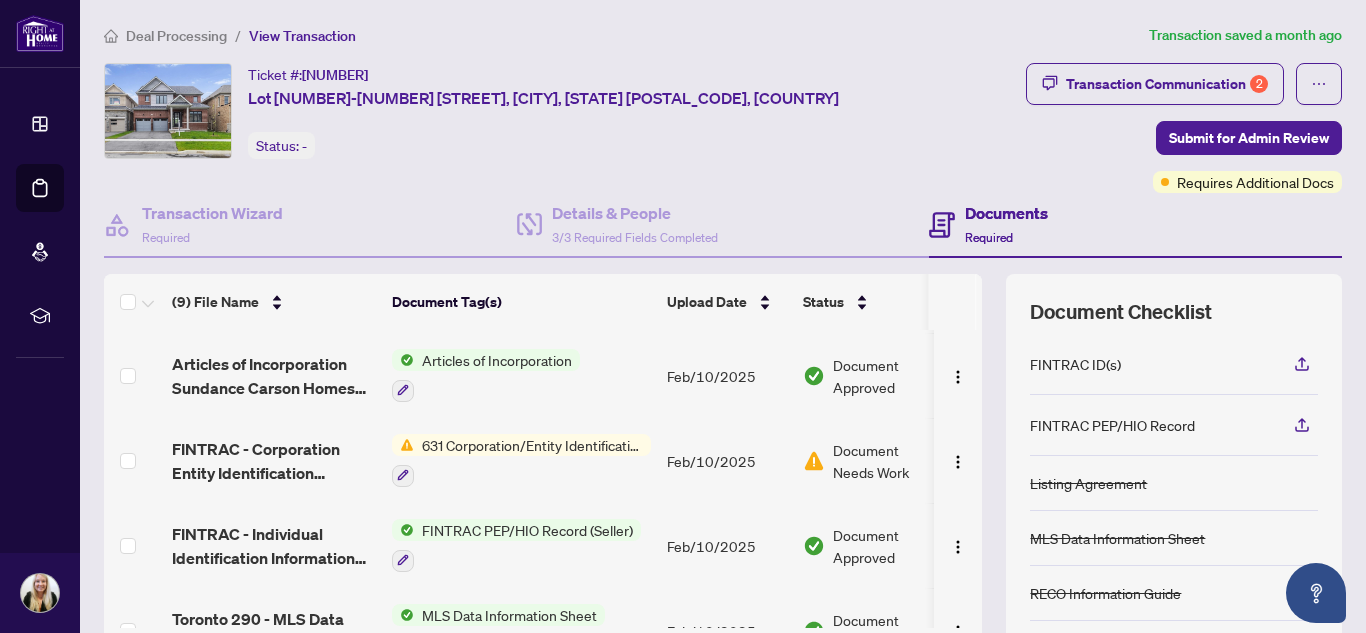 scroll, scrollTop: 200, scrollLeft: 0, axis: vertical 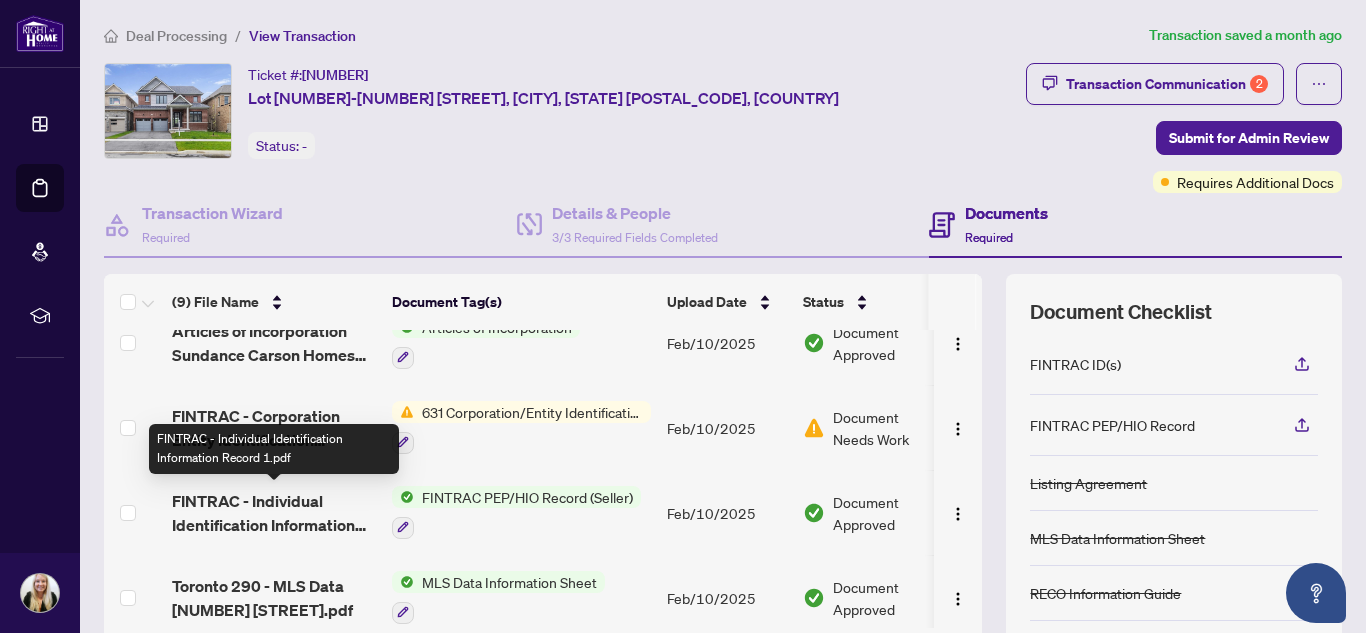 click on "FINTRAC - Individual Identification Information Record 1.pdf" at bounding box center (274, 513) 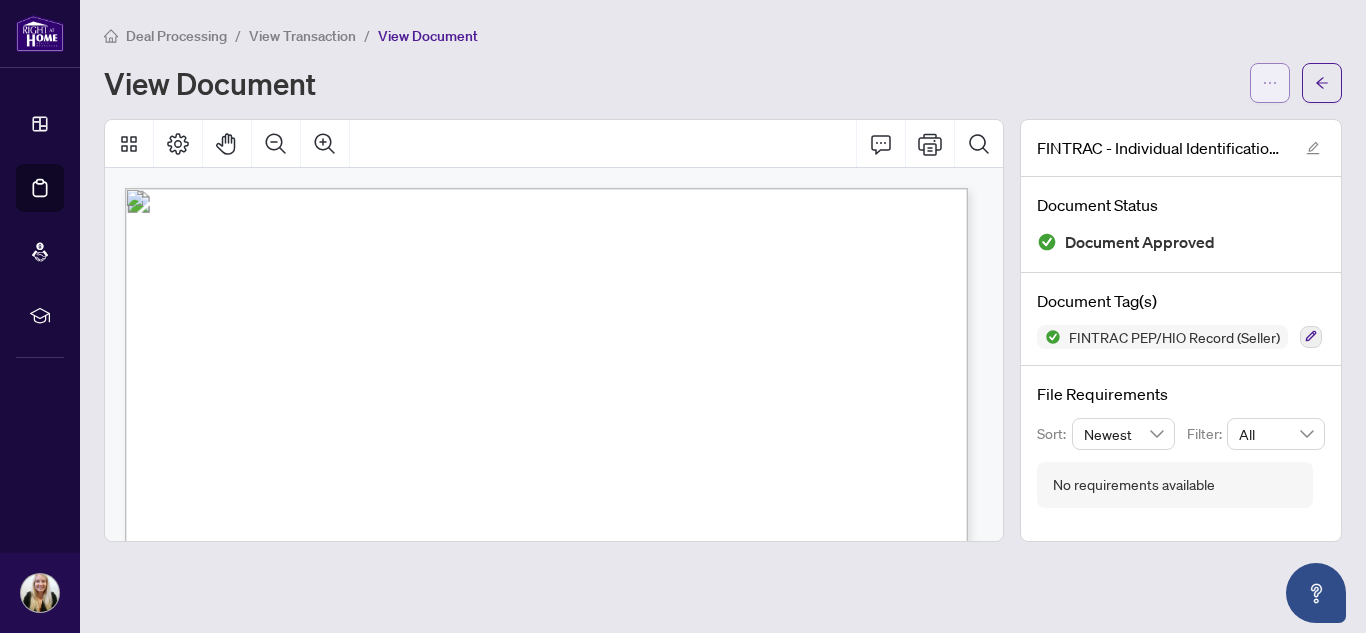 click at bounding box center [1270, 83] 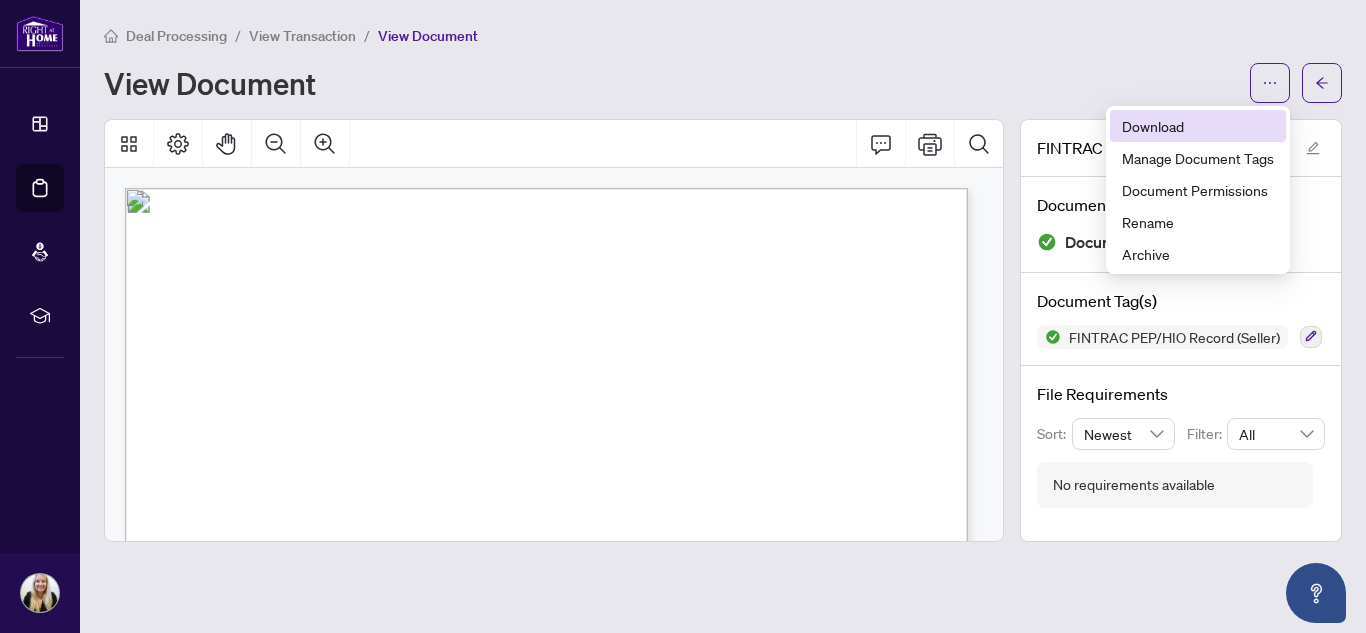 click on "Download" at bounding box center [1198, 126] 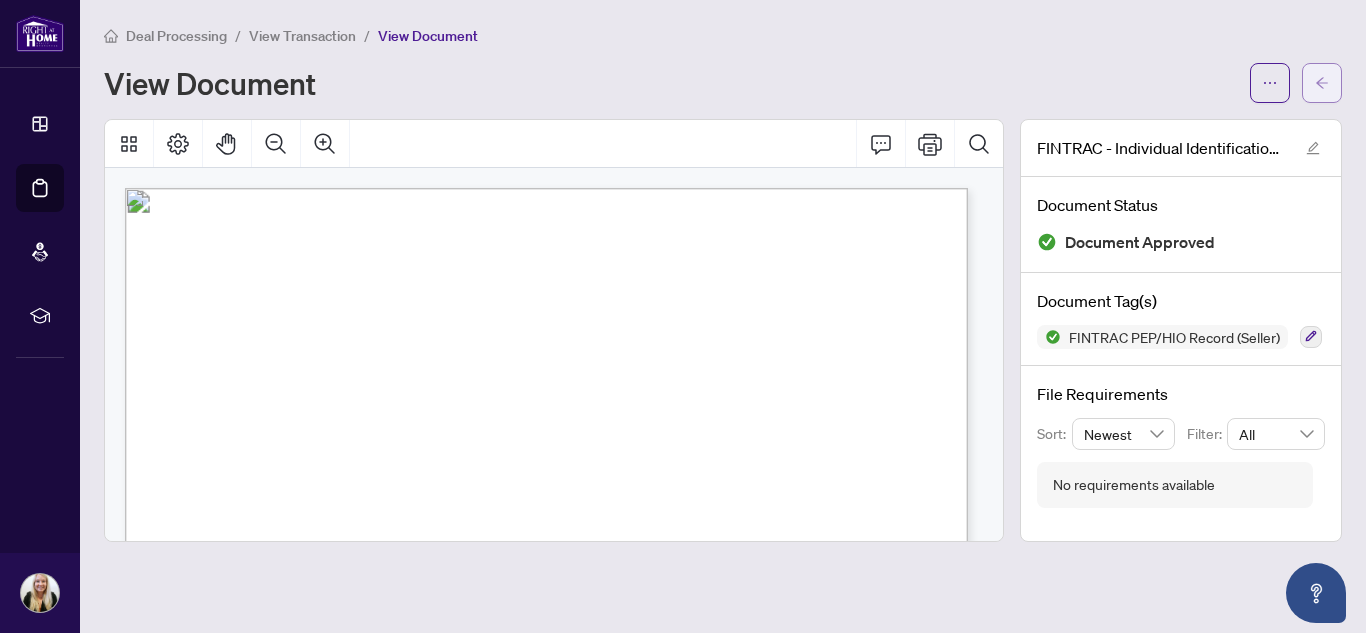 click at bounding box center [1322, 83] 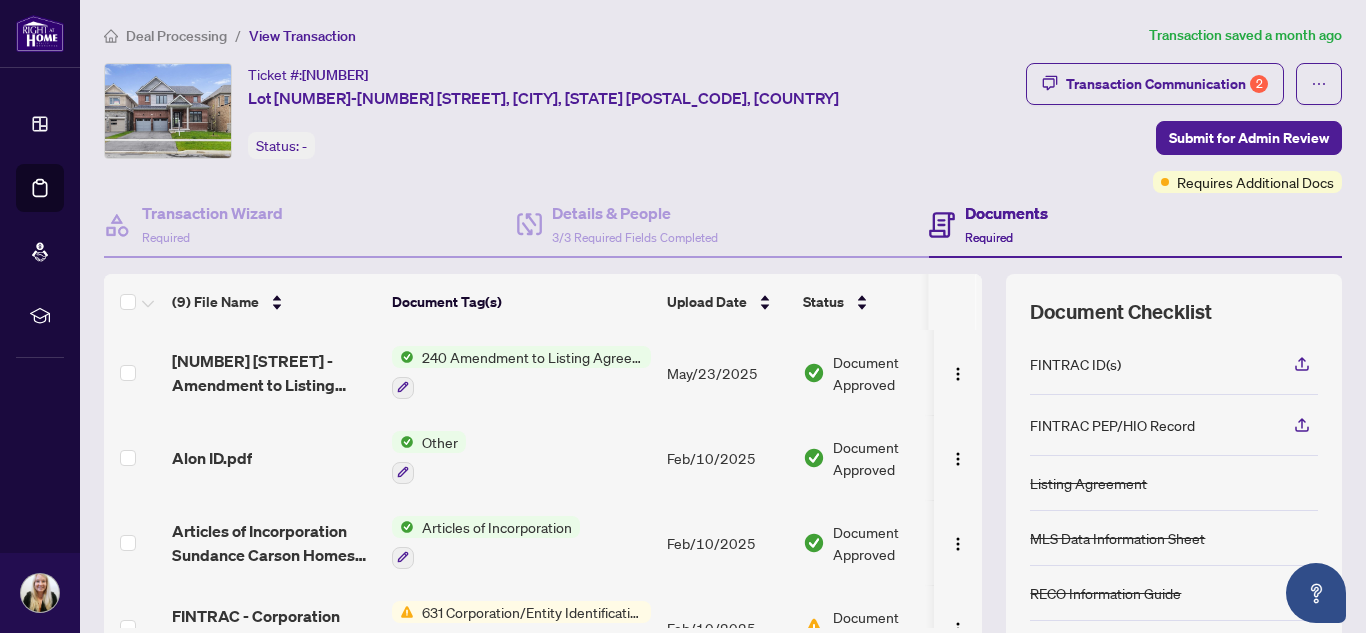 scroll, scrollTop: 100, scrollLeft: 0, axis: vertical 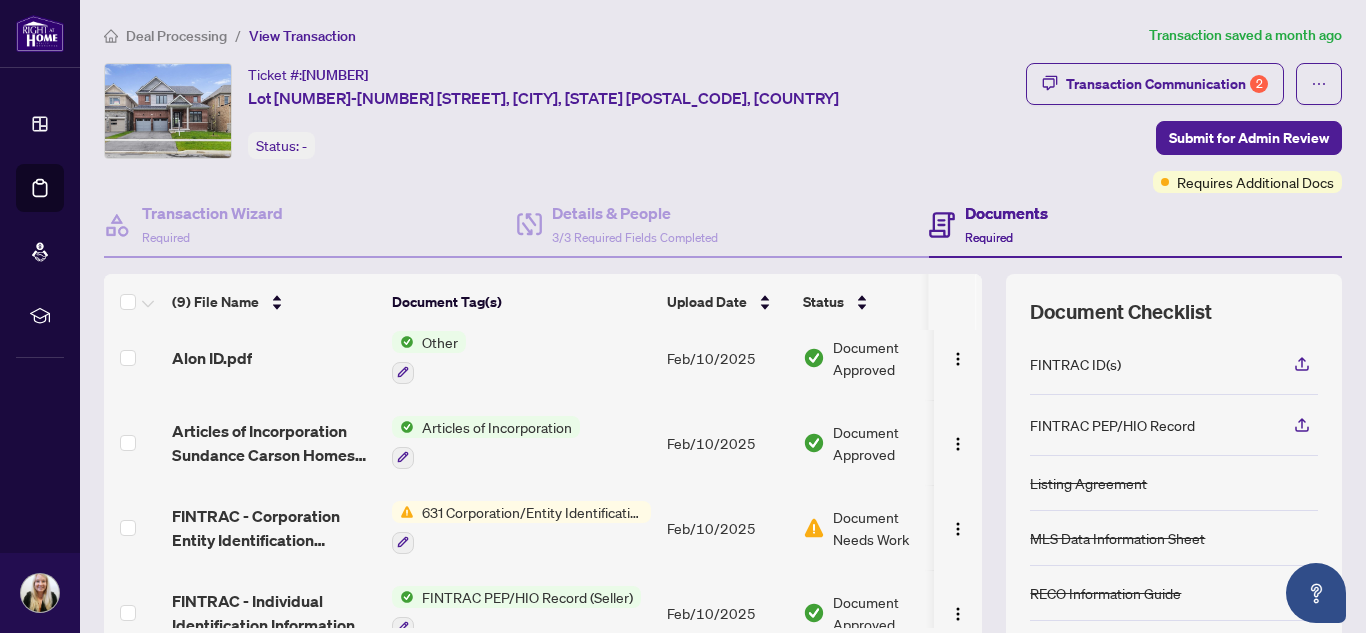 click on "631 Corporation/Entity Identification InformationRecord" at bounding box center (532, 512) 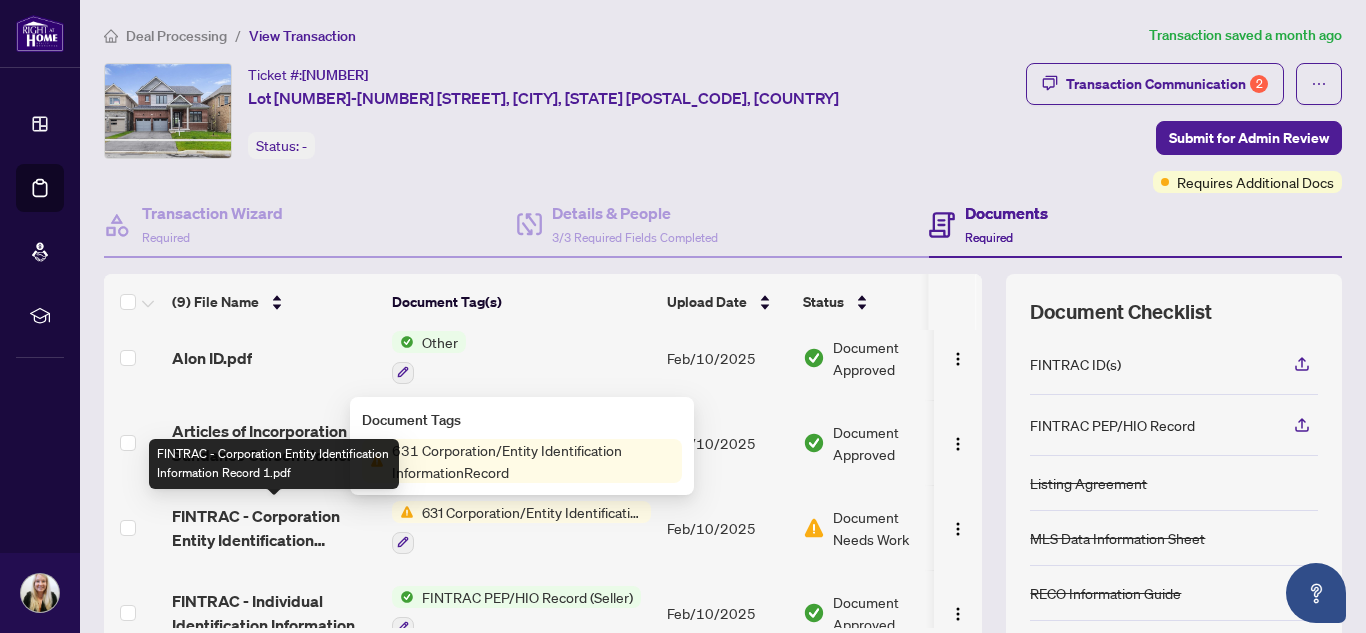 click on "FINTRAC - Corporation Entity Identification Information Record 1.pdf" at bounding box center (274, 528) 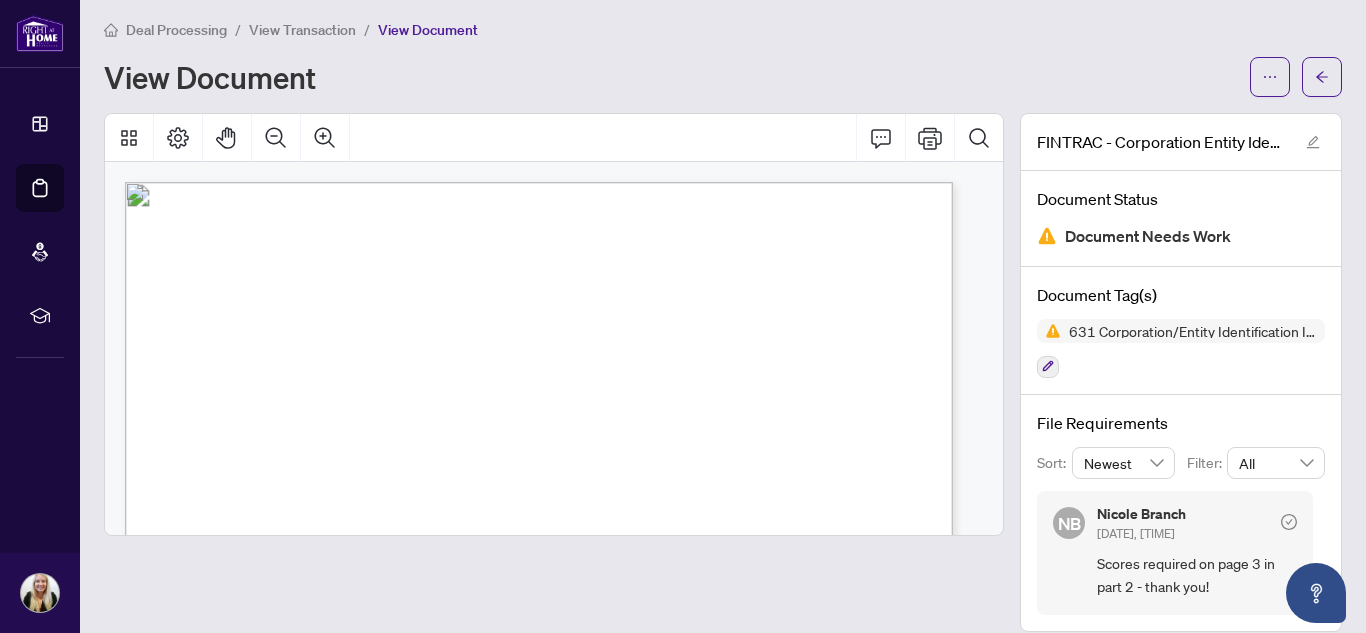 scroll, scrollTop: 0, scrollLeft: 0, axis: both 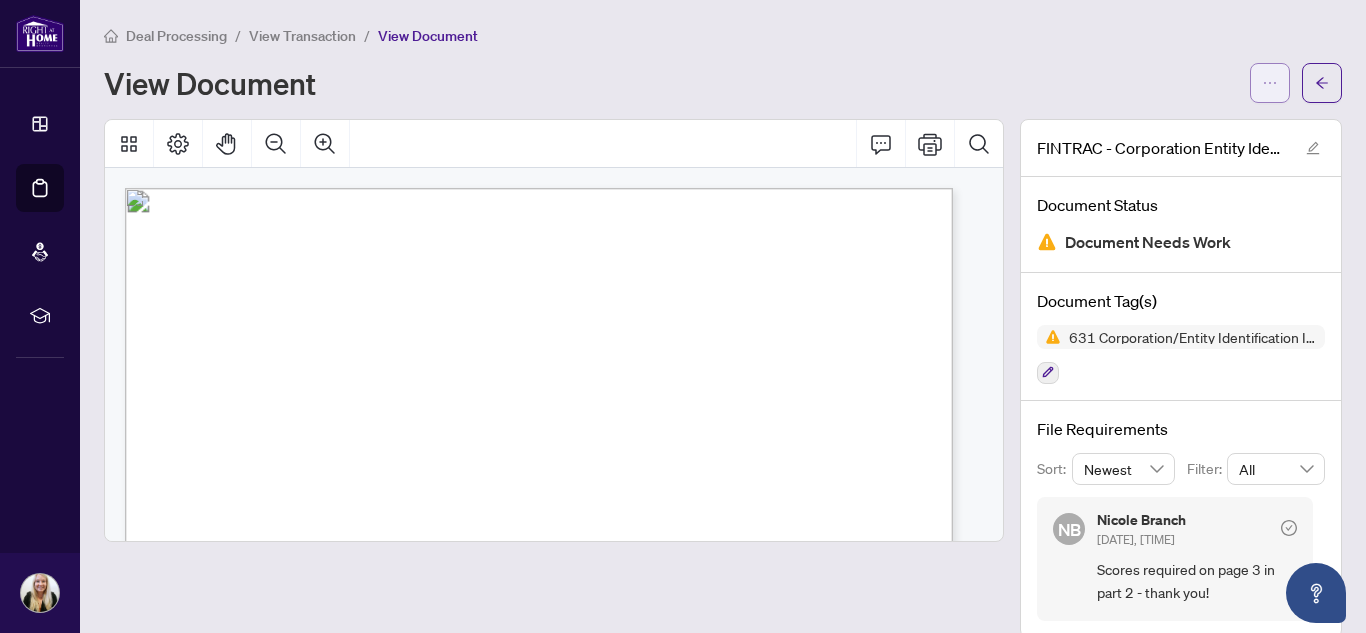 click 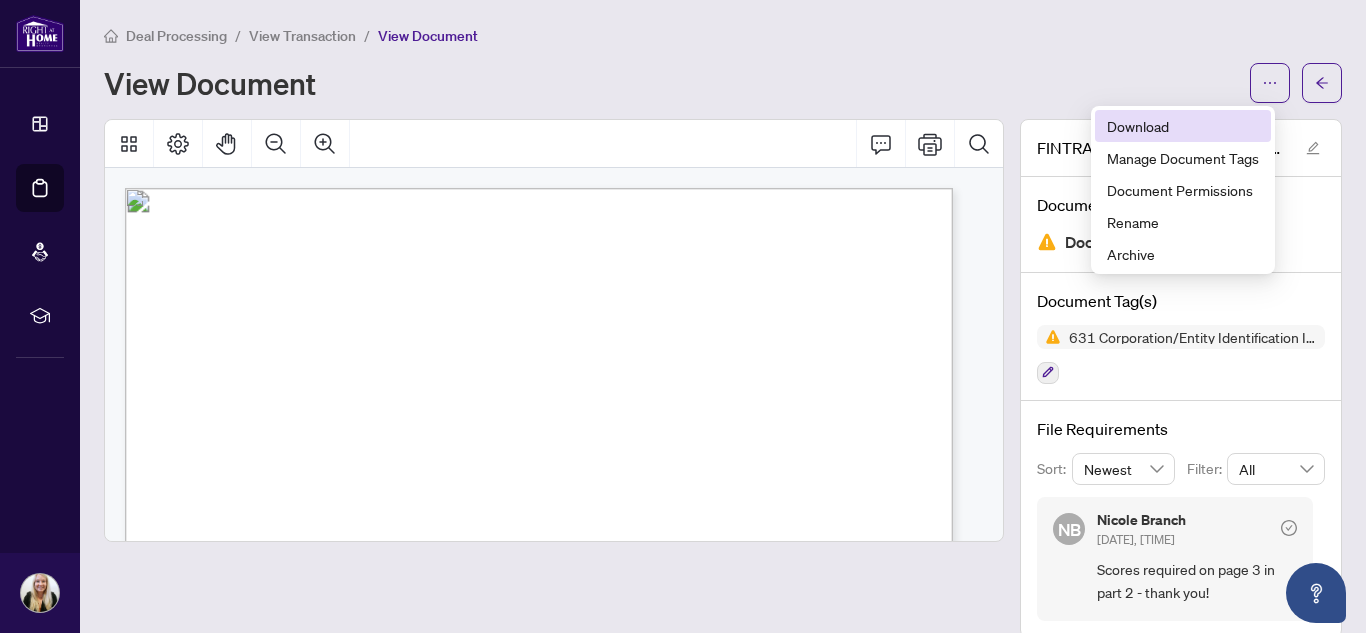 click on "Download" at bounding box center [1183, 126] 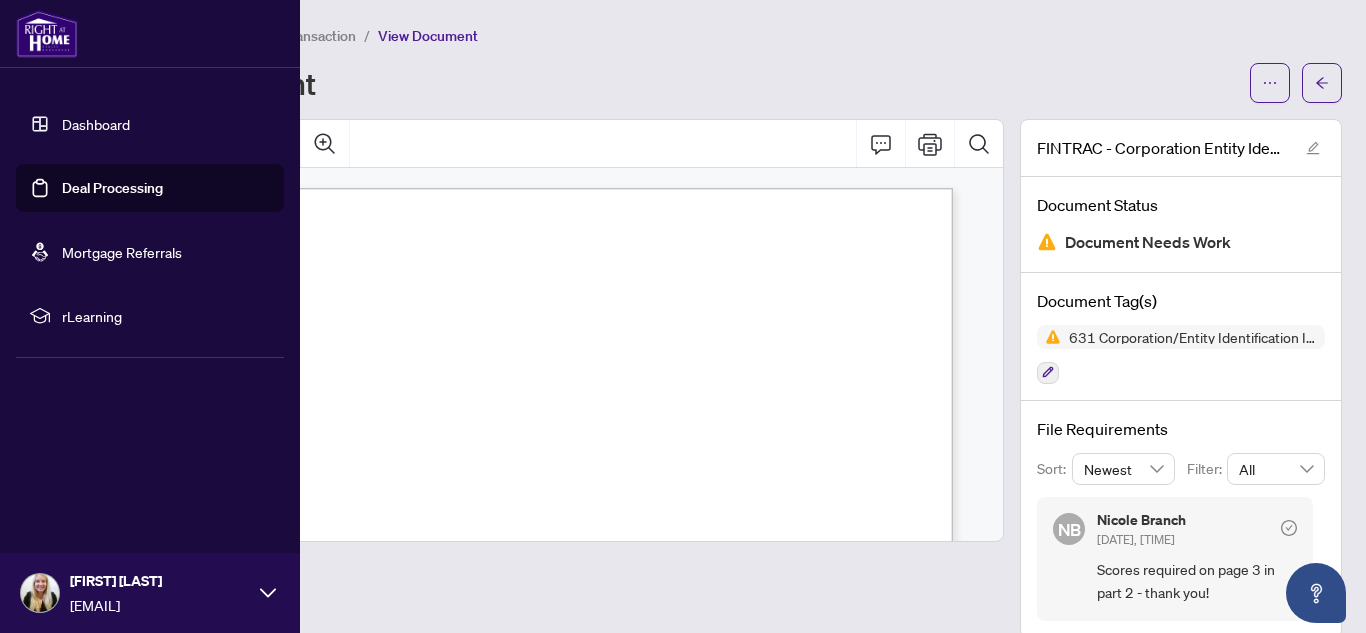 click on "Deal Processing" at bounding box center (112, 188) 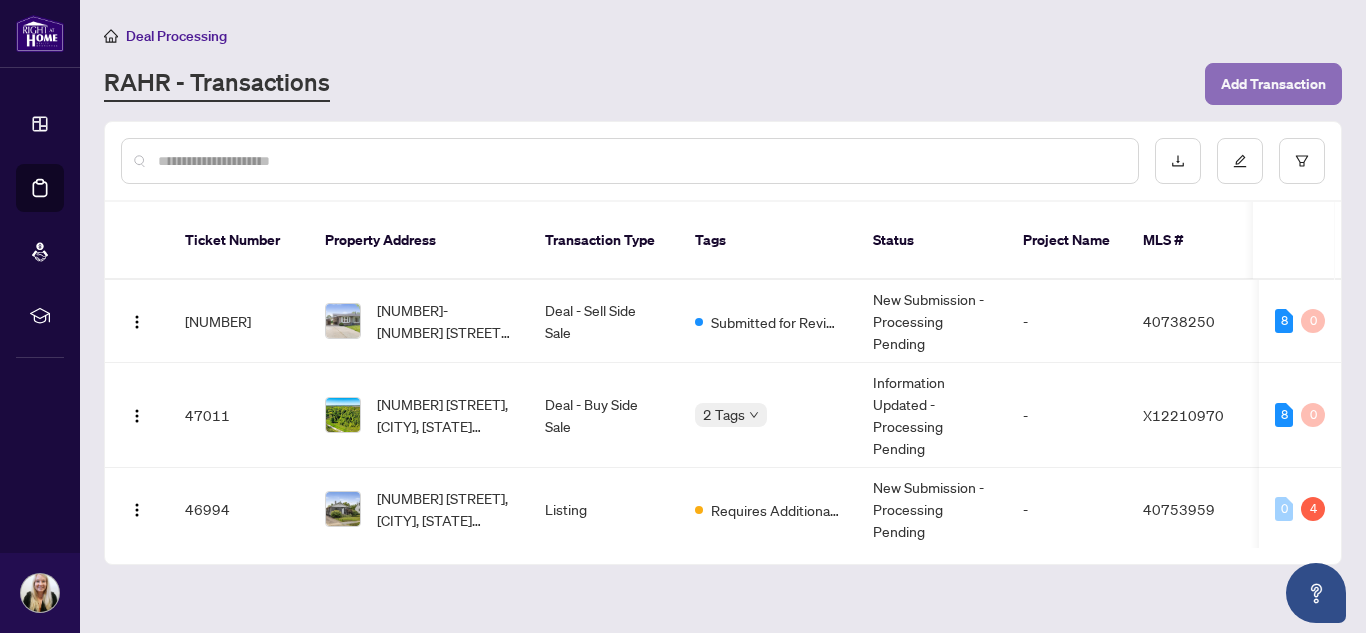 click on "Add Transaction" at bounding box center (1273, 84) 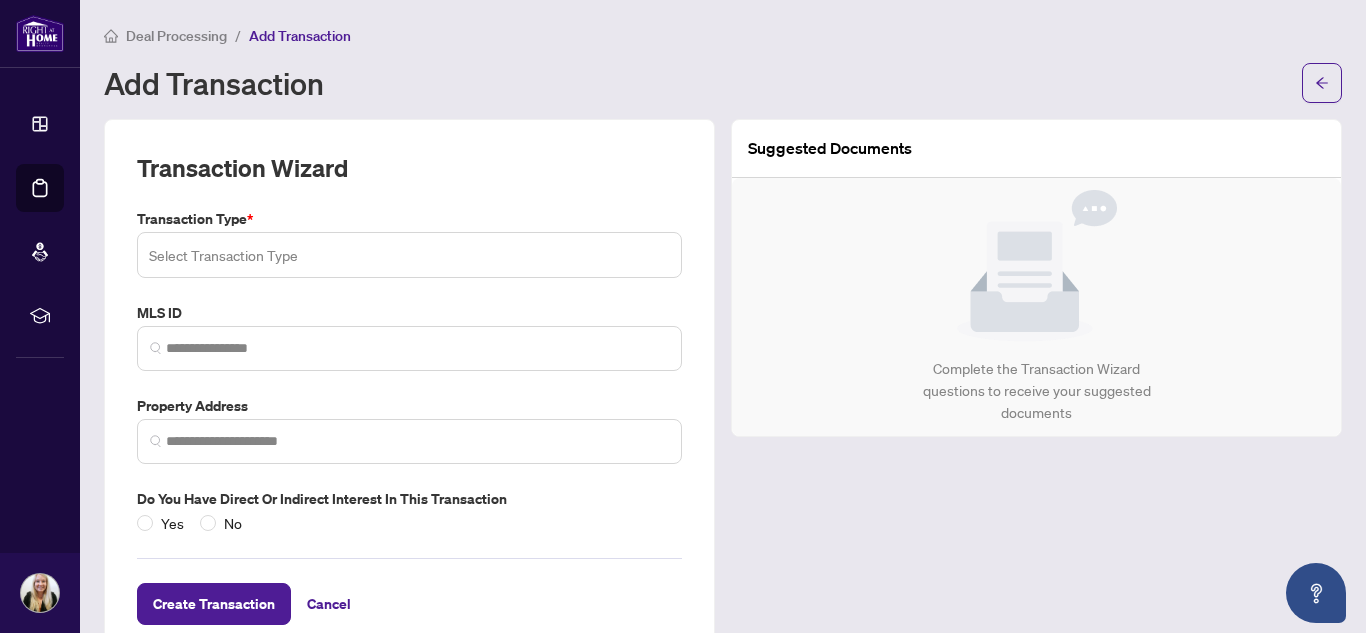 click at bounding box center (409, 255) 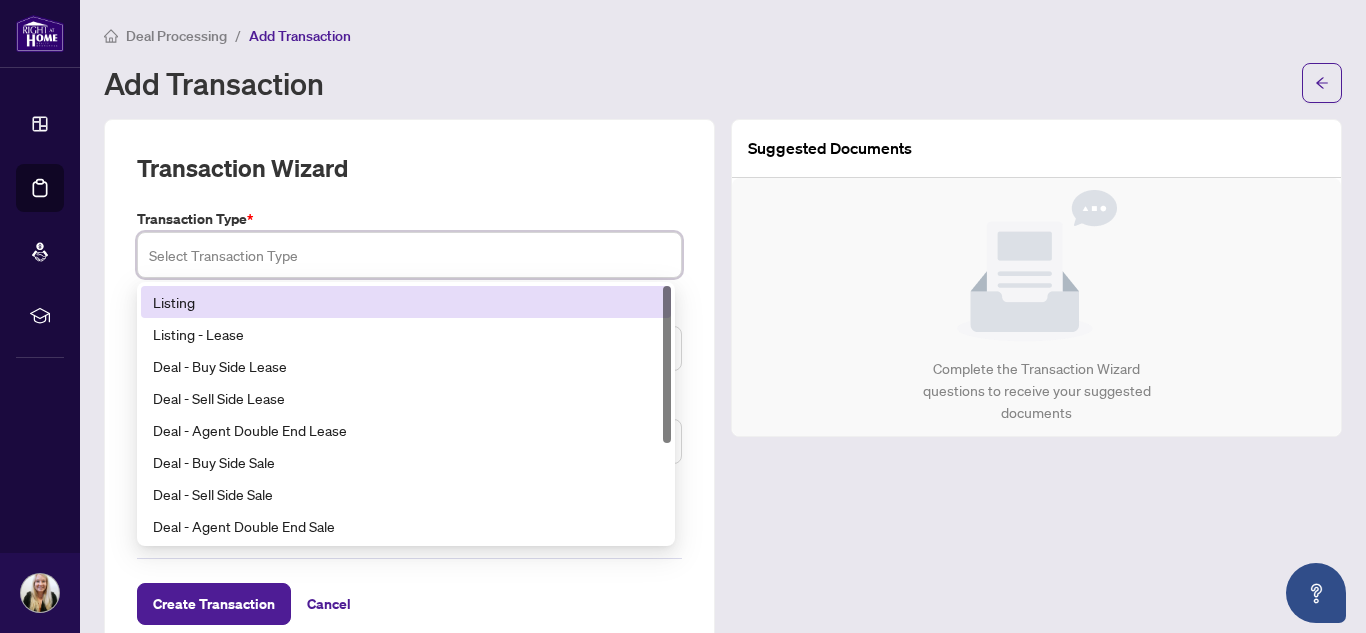 click on "Listing" at bounding box center [406, 302] 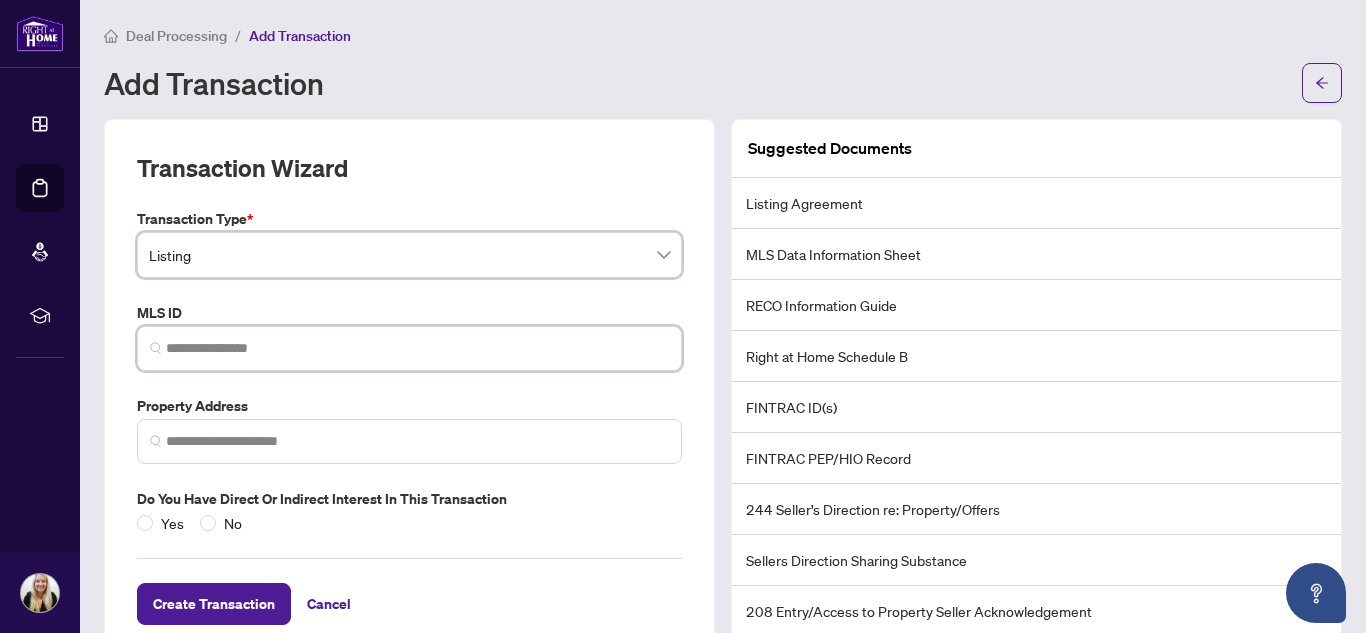 click at bounding box center (417, 348) 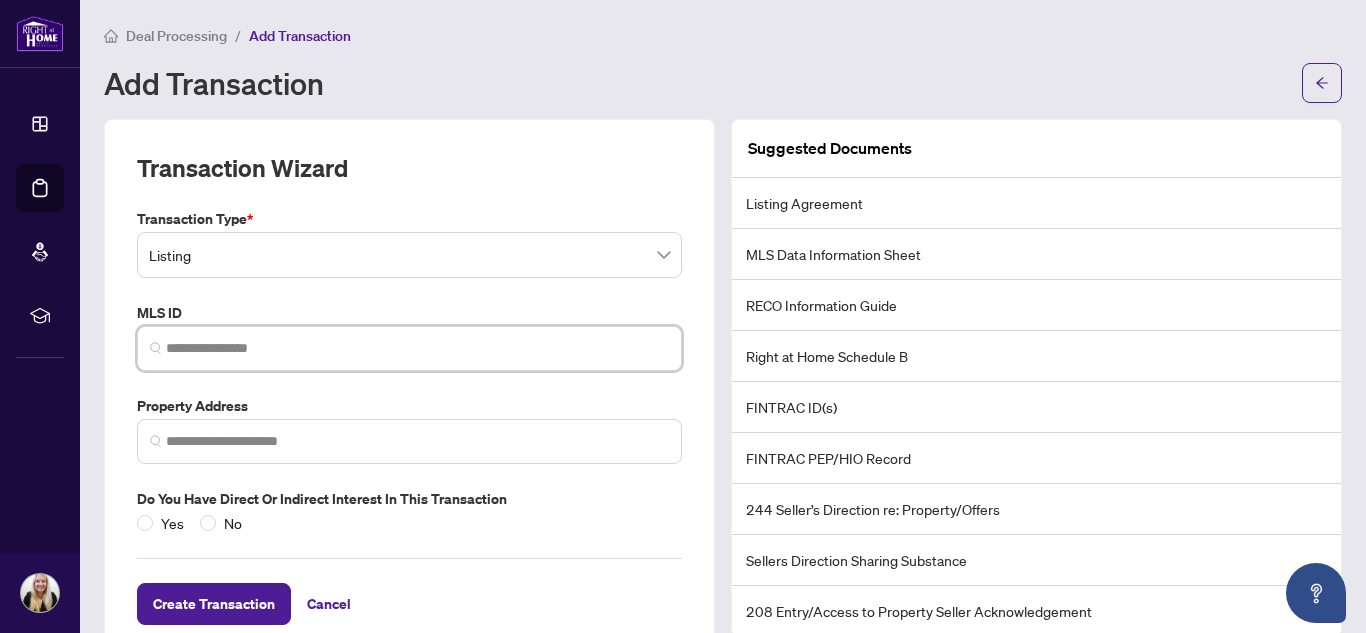 paste on "********" 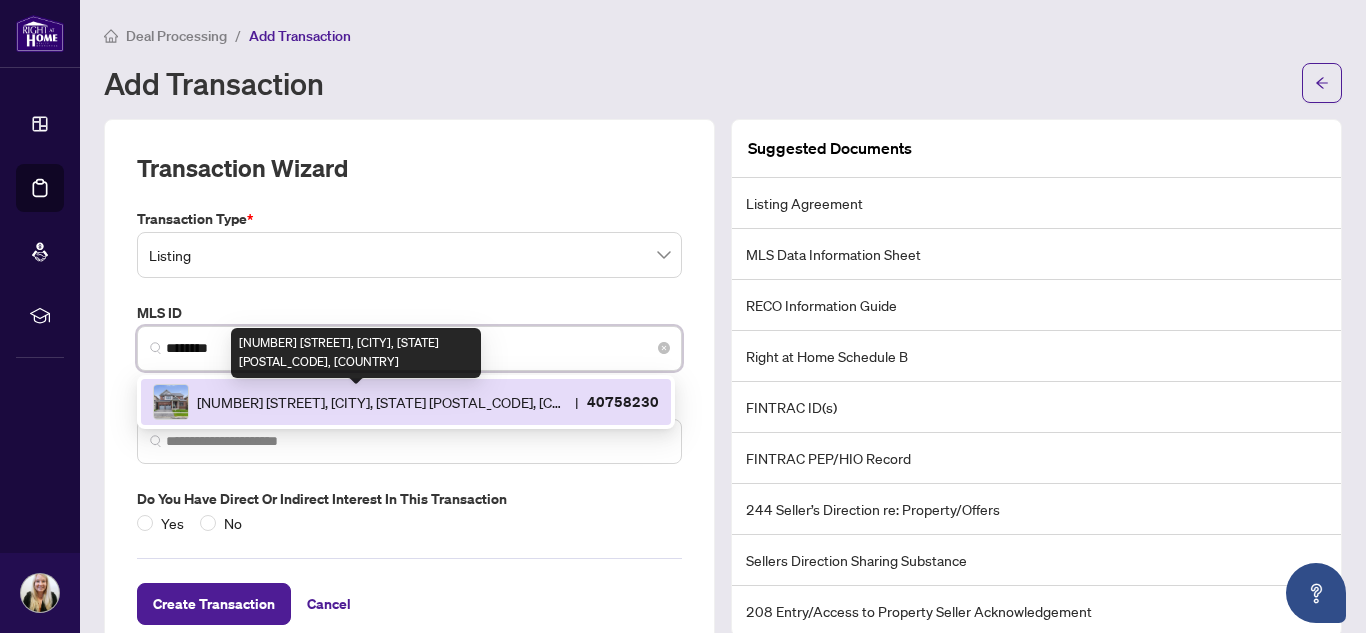 click on "[NUMBER] [STREET], [CITY], [STATE] [POSTAL_CODE], [COUNTRY]" at bounding box center [382, 402] 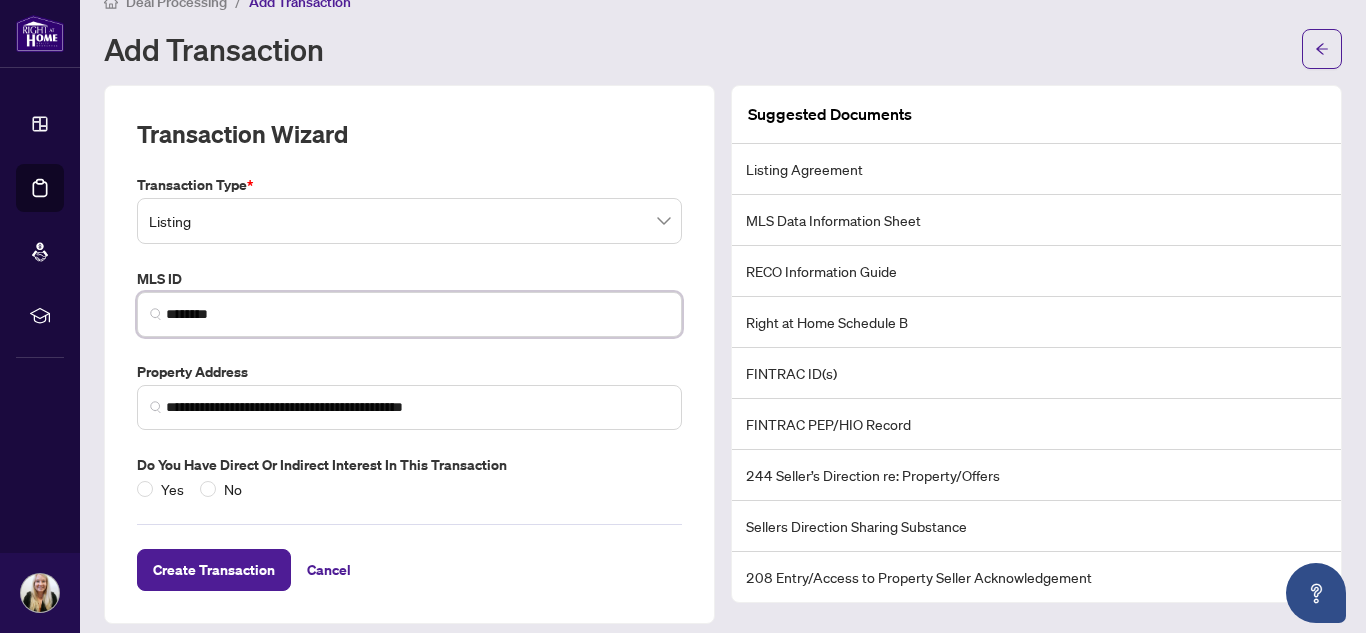 scroll, scrollTop: 48, scrollLeft: 0, axis: vertical 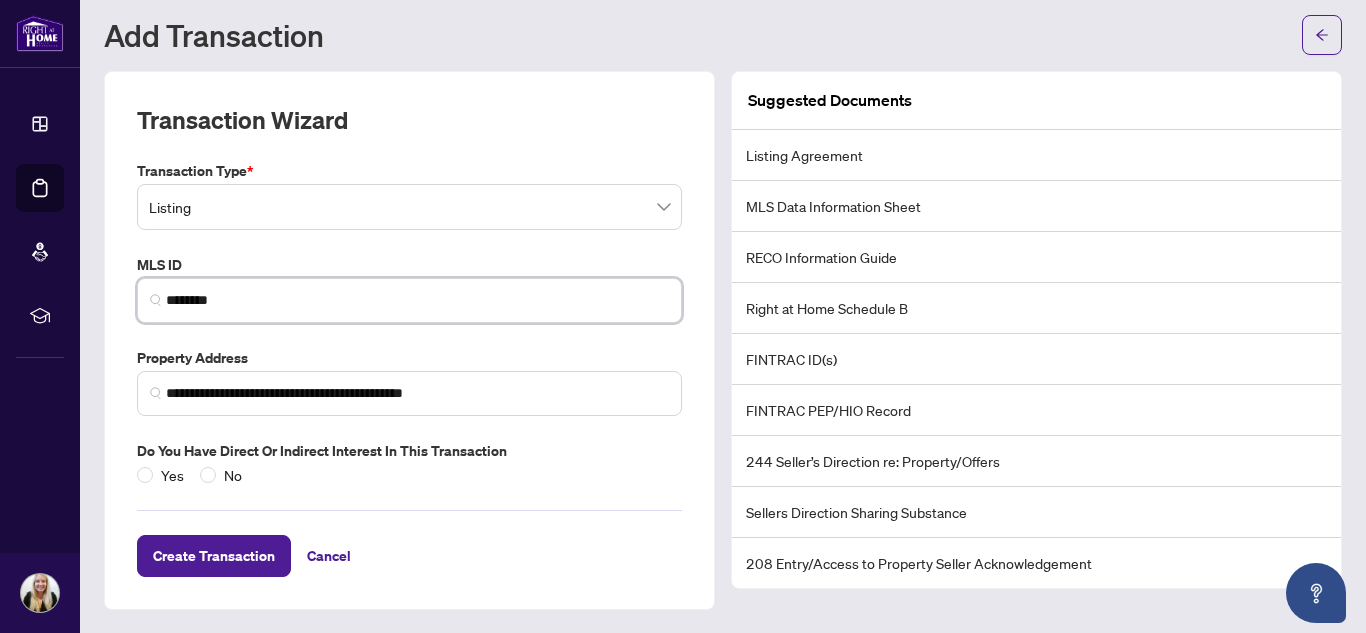 type on "********" 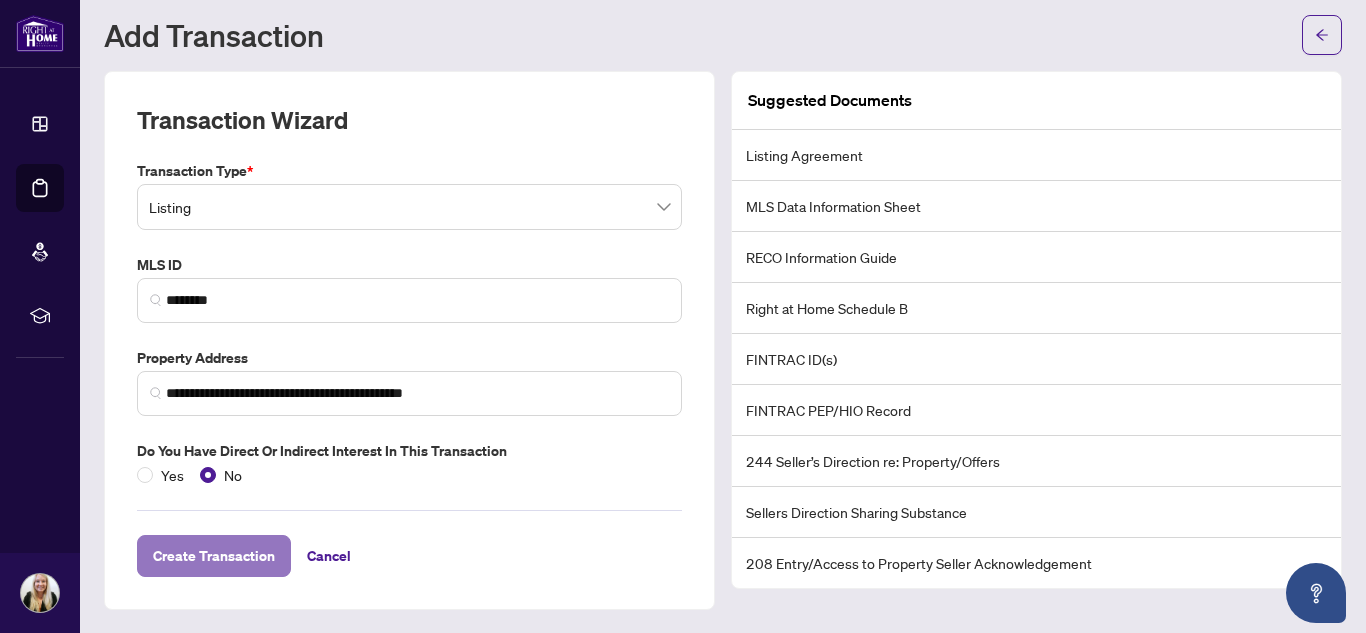 click on "Create Transaction" at bounding box center [214, 556] 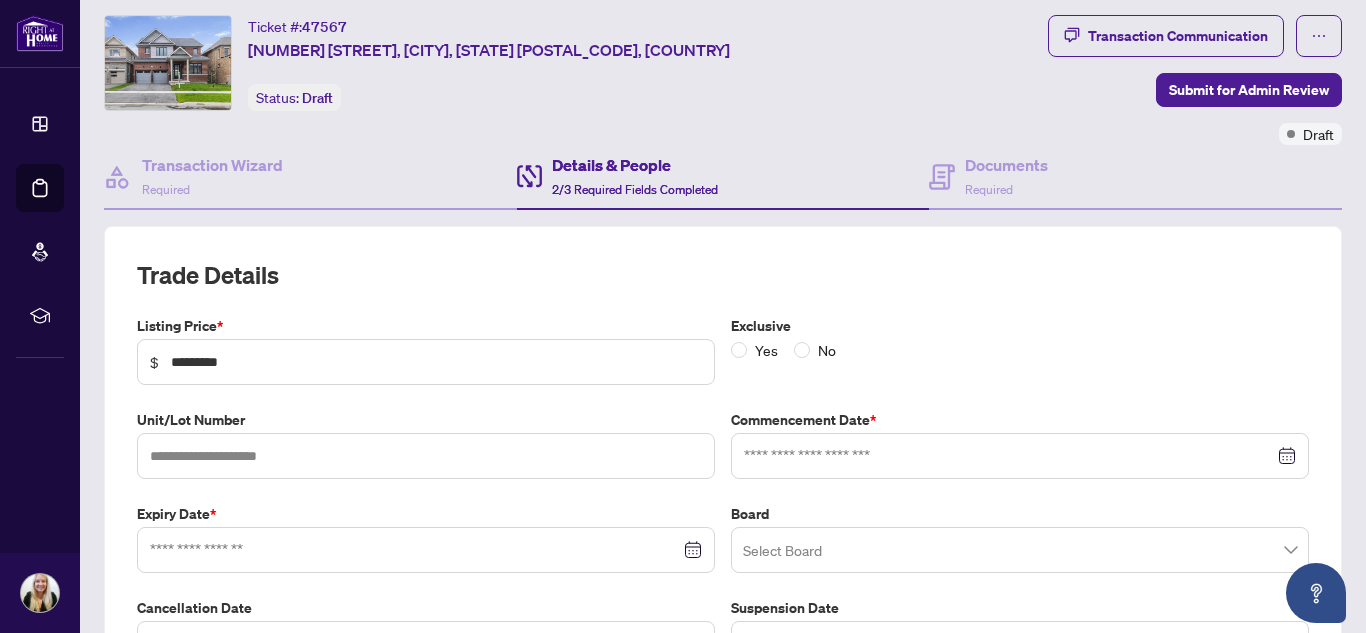 type on "**********" 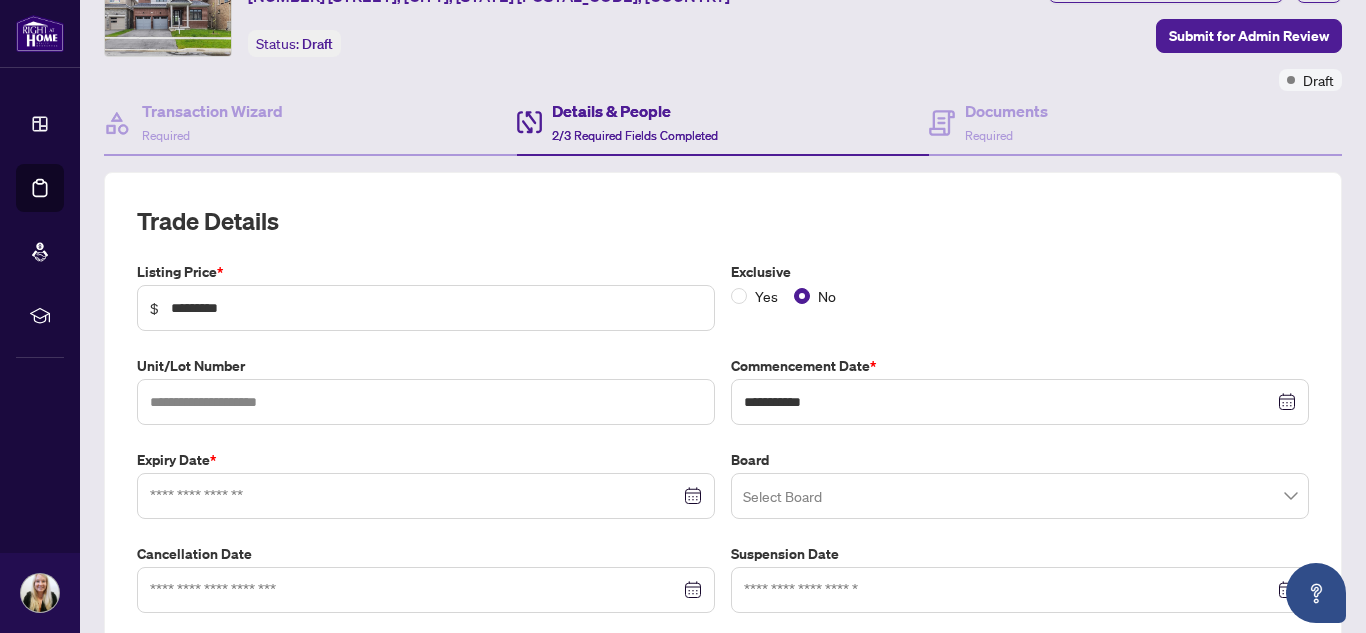 scroll, scrollTop: 148, scrollLeft: 0, axis: vertical 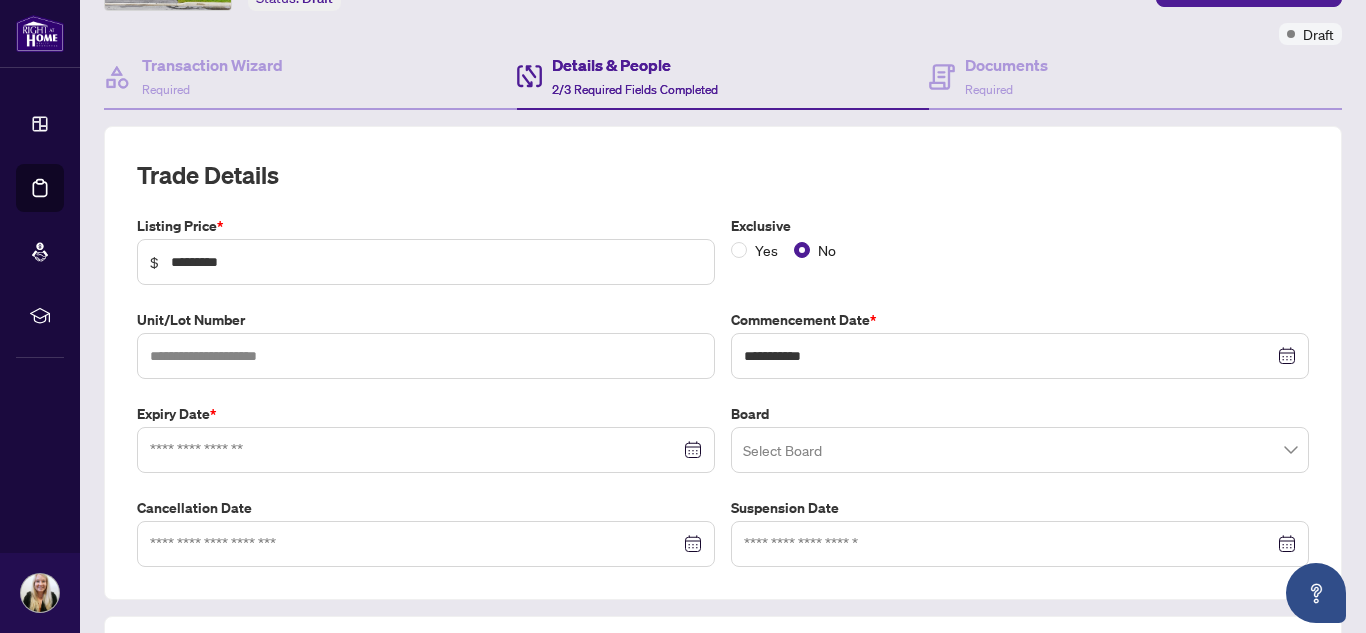 click at bounding box center [426, 450] 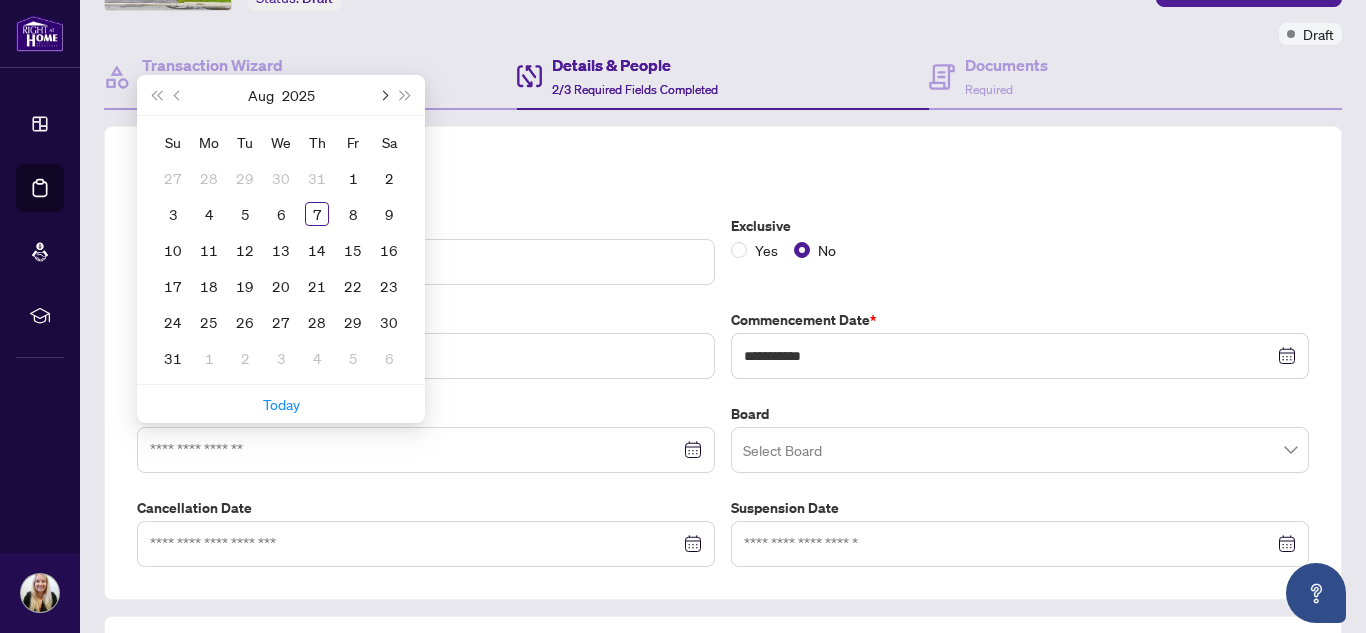 click at bounding box center [383, 95] 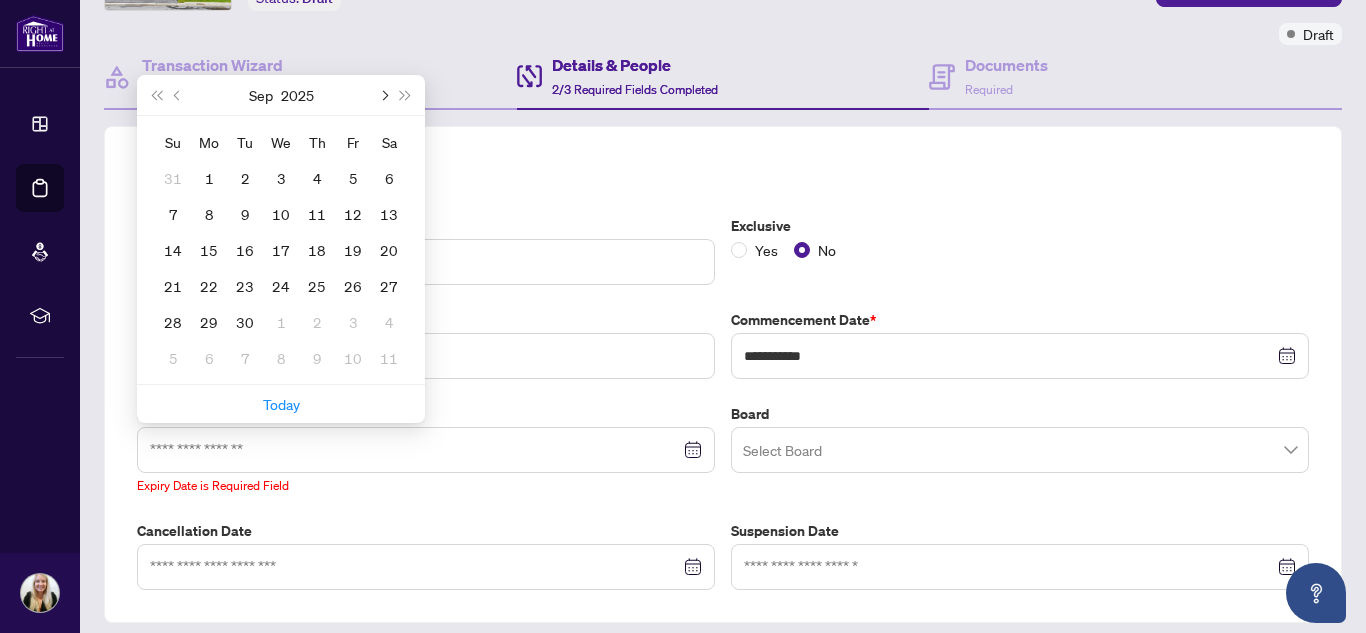 click at bounding box center (383, 95) 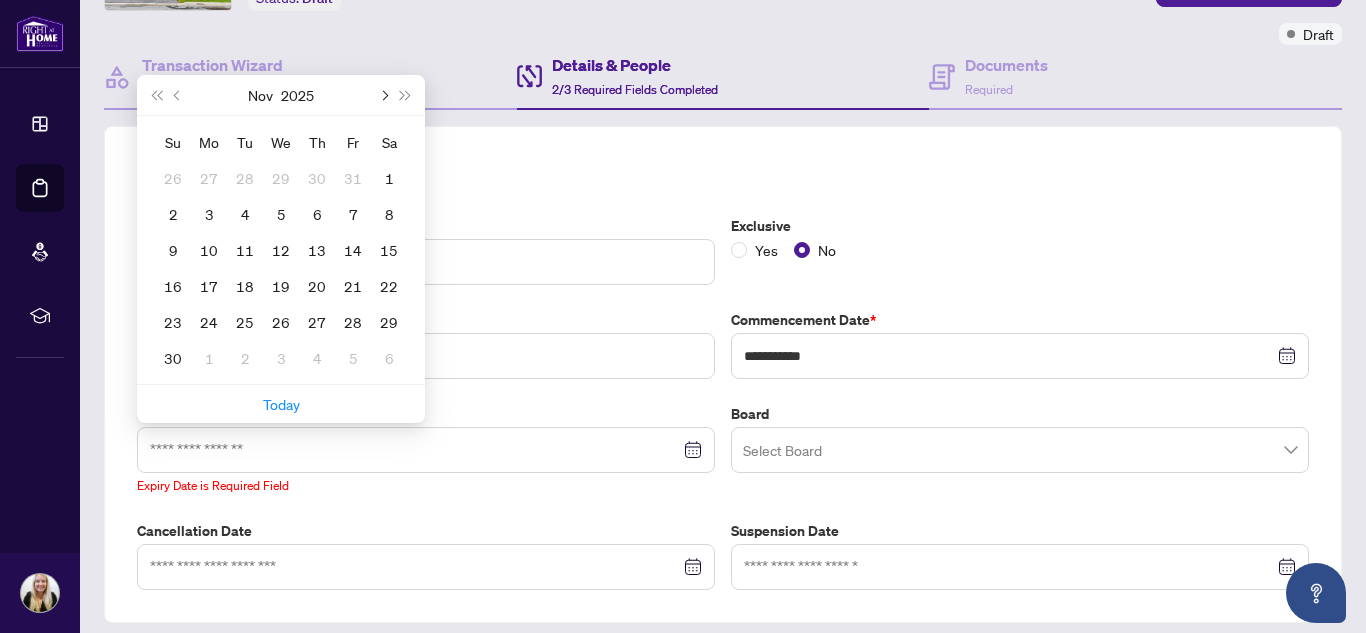 click at bounding box center [383, 95] 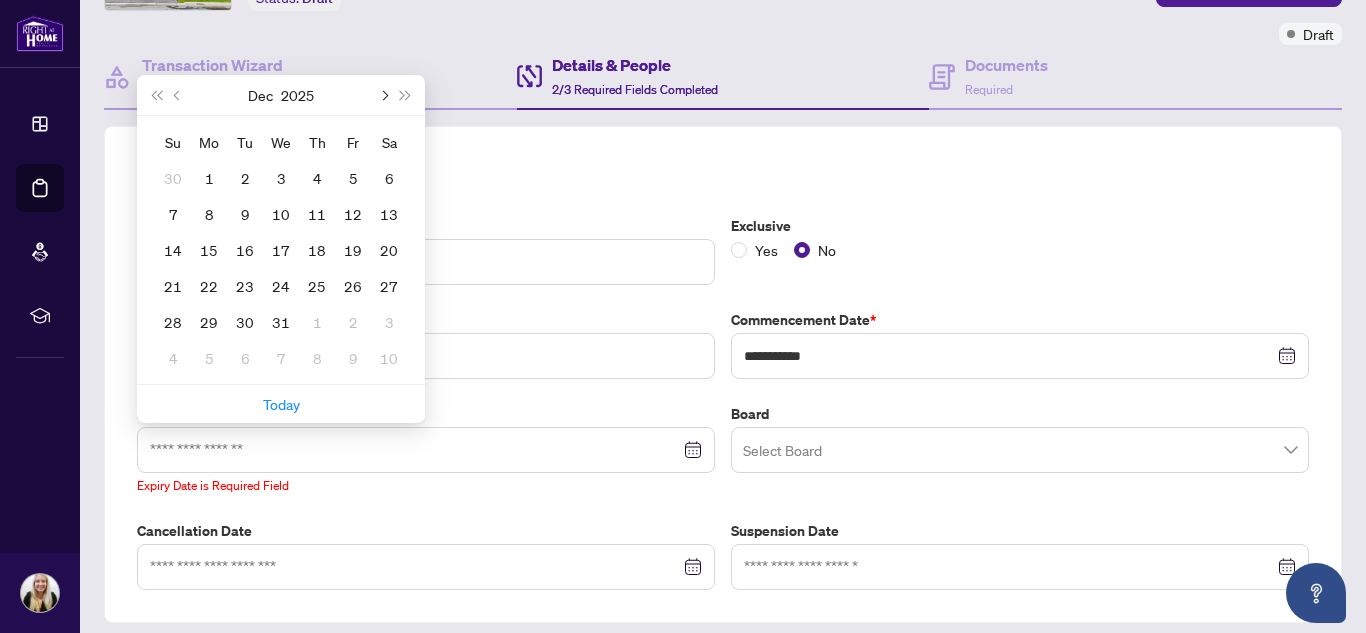 click at bounding box center [383, 95] 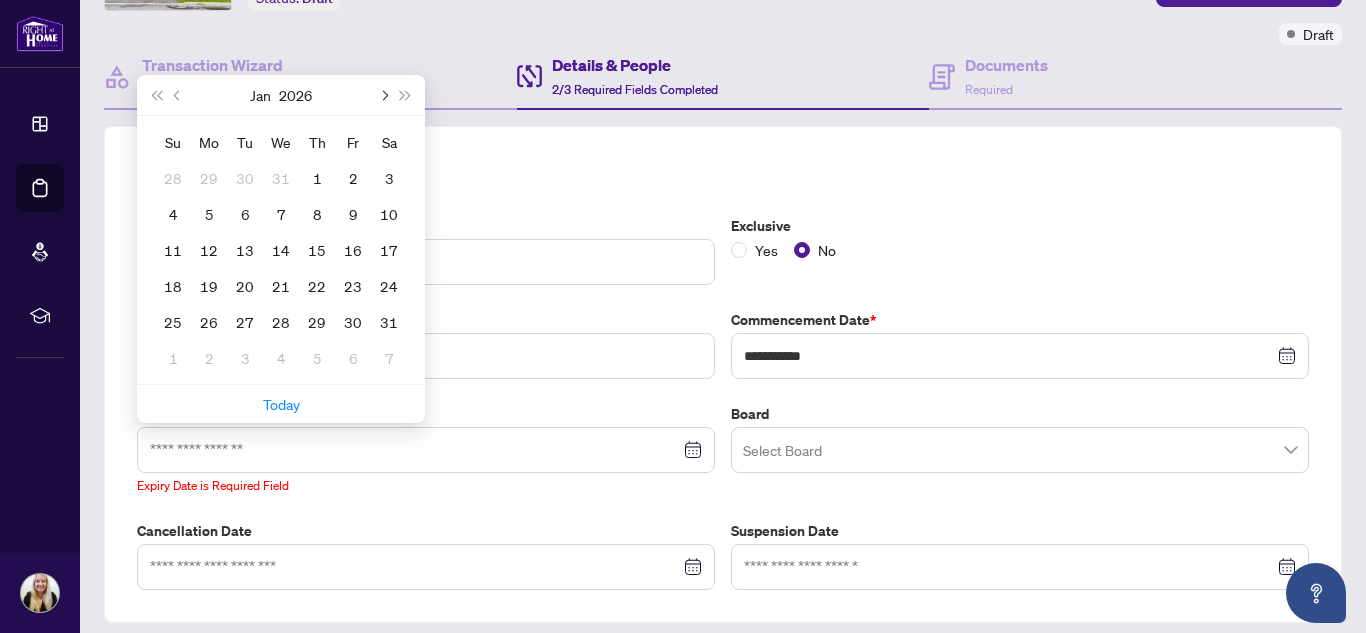 click at bounding box center (383, 95) 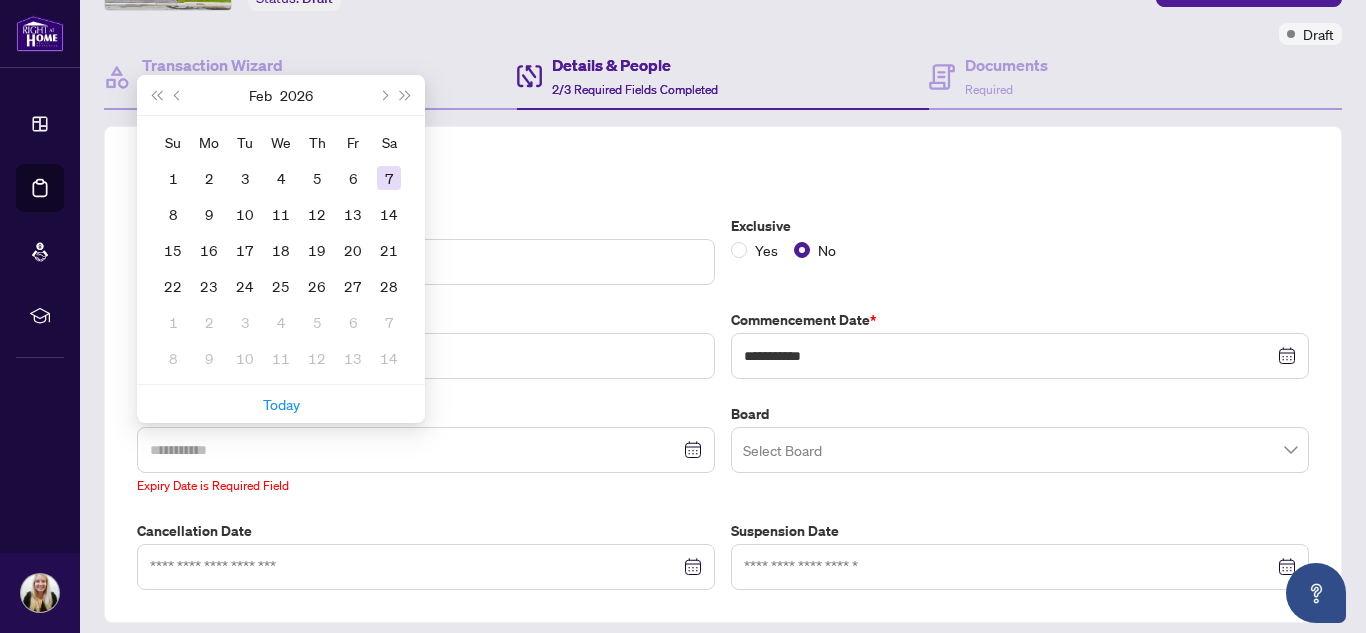 type on "**********" 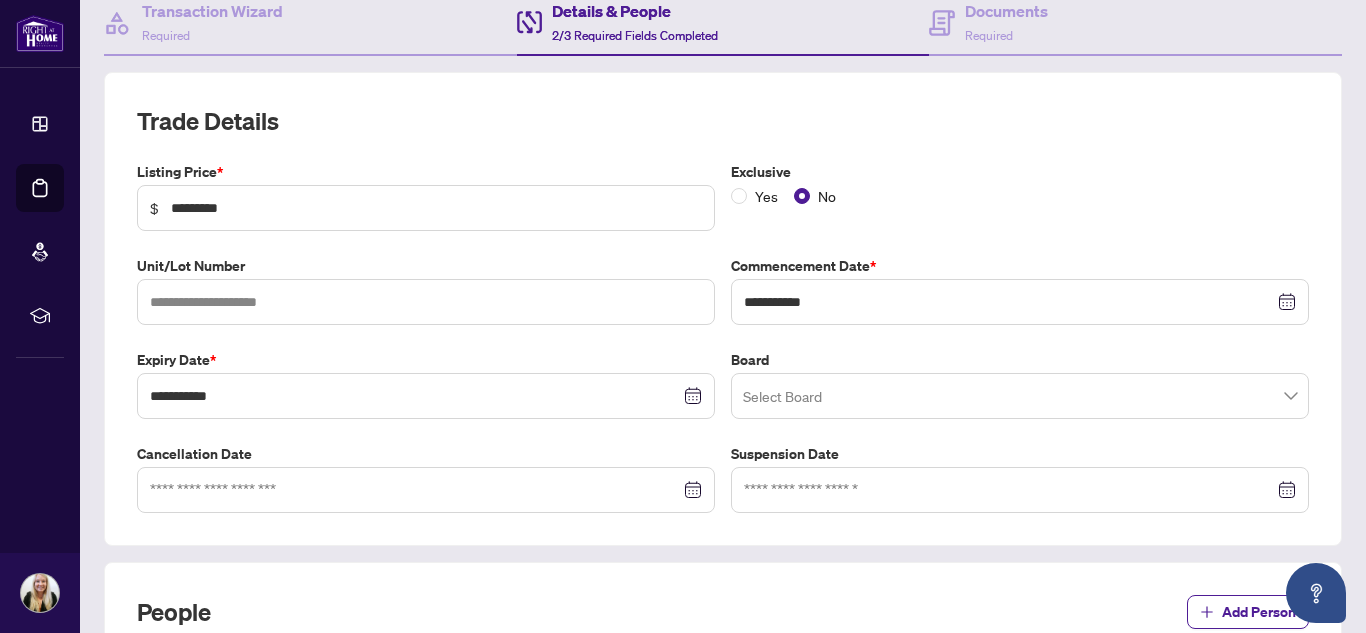scroll, scrollTop: 248, scrollLeft: 0, axis: vertical 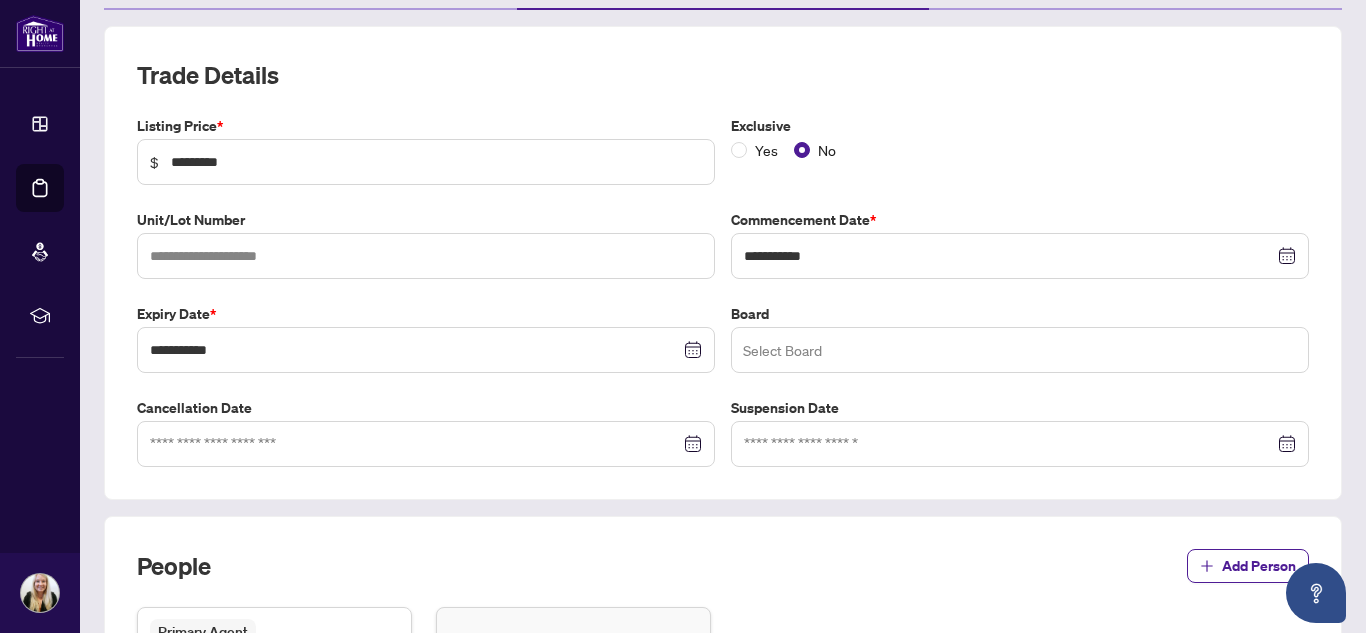 click at bounding box center [1020, 350] 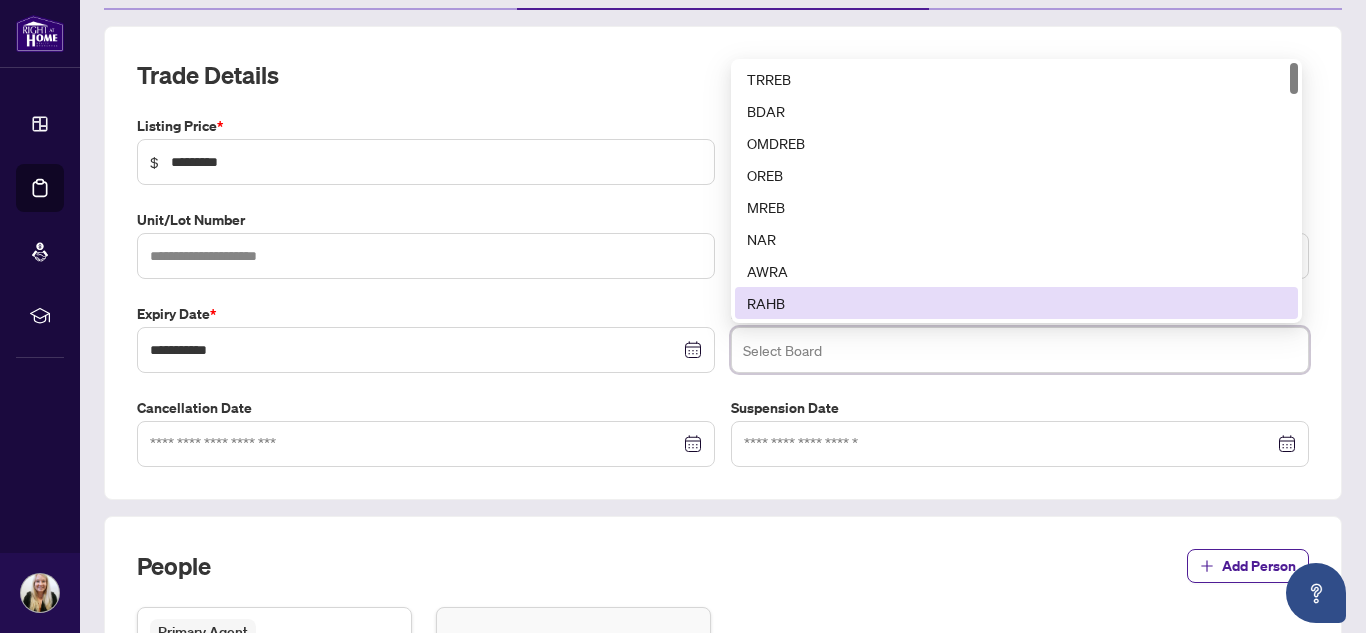 click on "RAHB" at bounding box center (1016, 303) 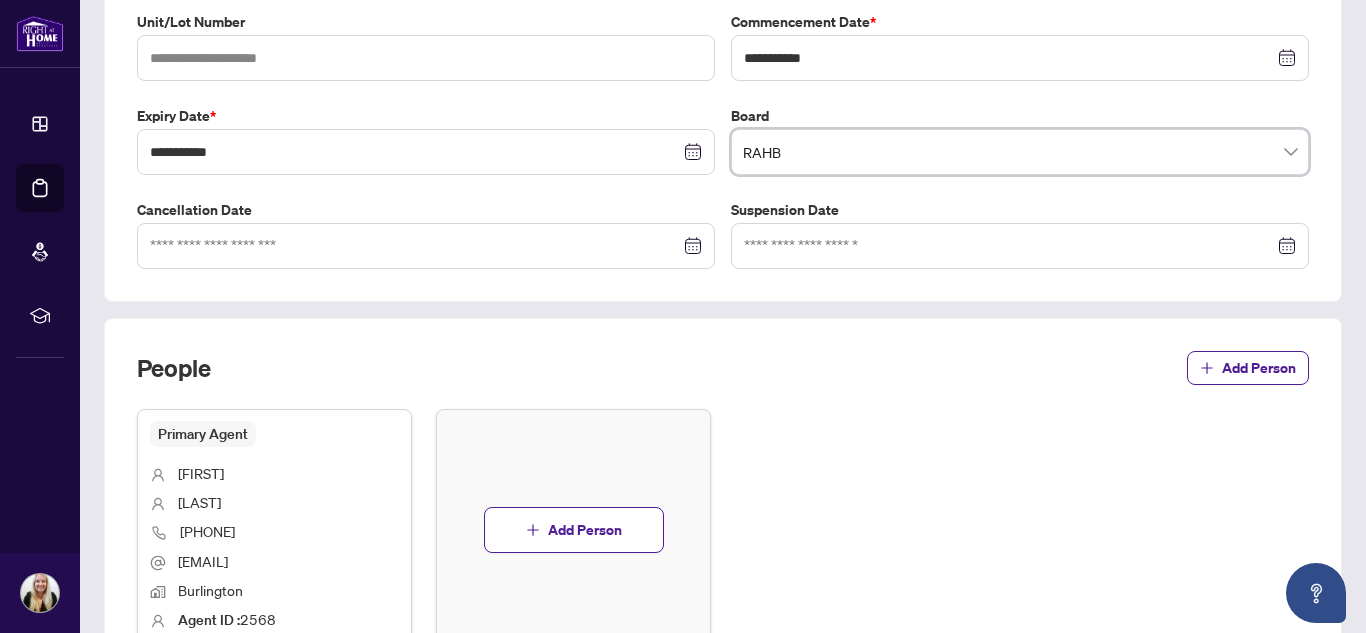scroll, scrollTop: 448, scrollLeft: 0, axis: vertical 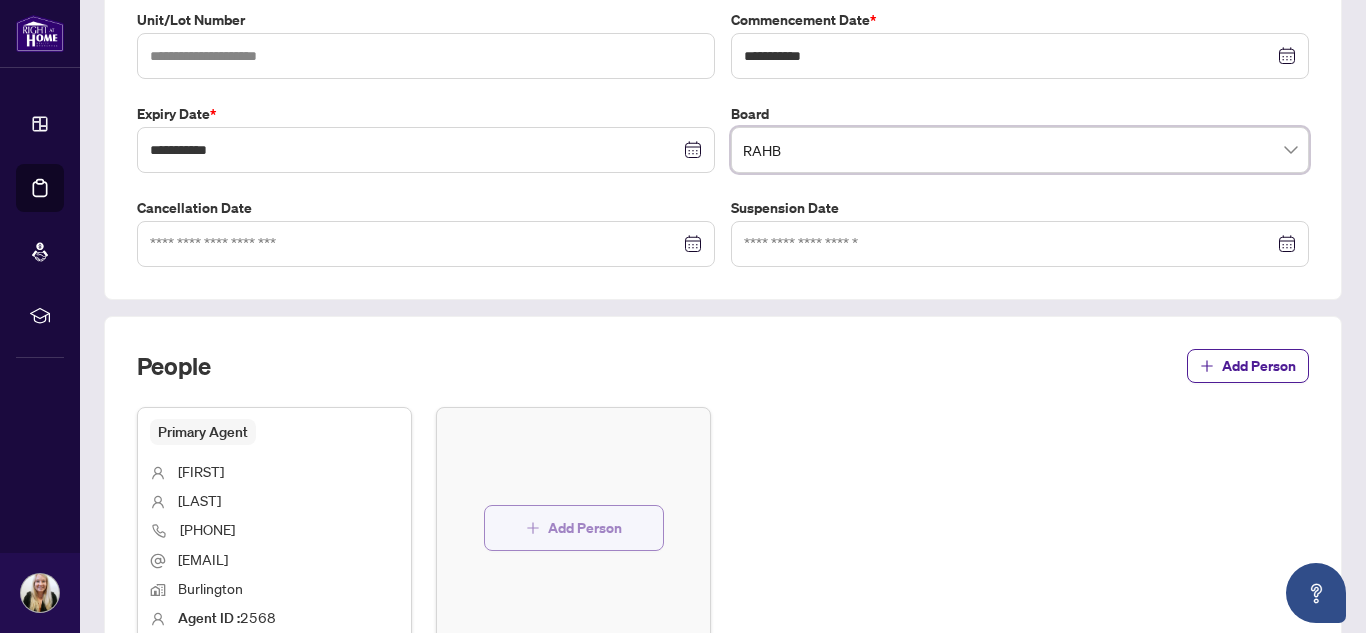click on "Add Person" at bounding box center [585, 528] 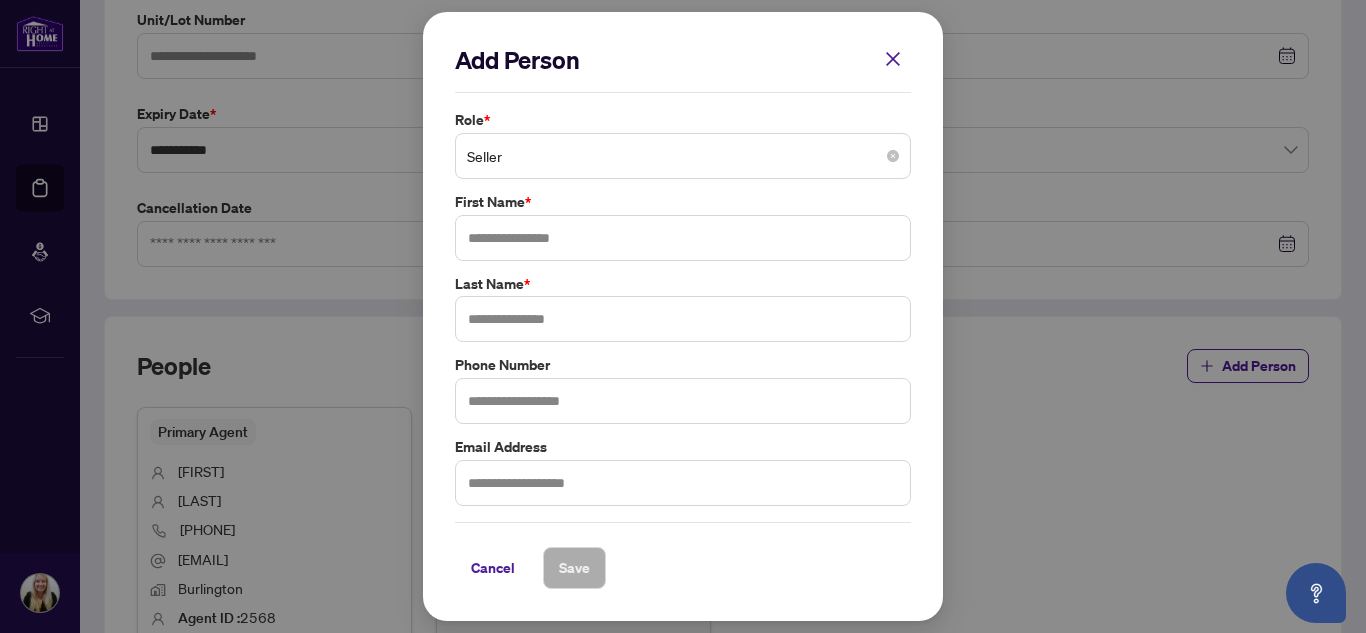 click on "Seller" at bounding box center (683, 156) 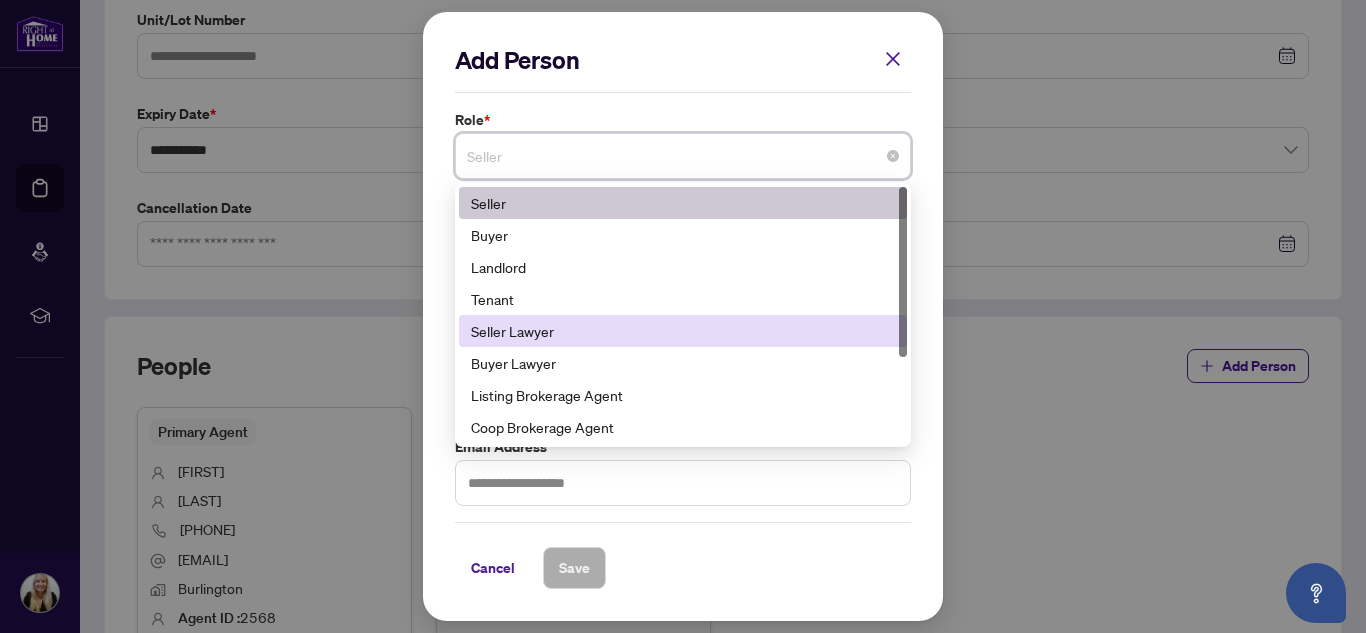 scroll, scrollTop: 100, scrollLeft: 0, axis: vertical 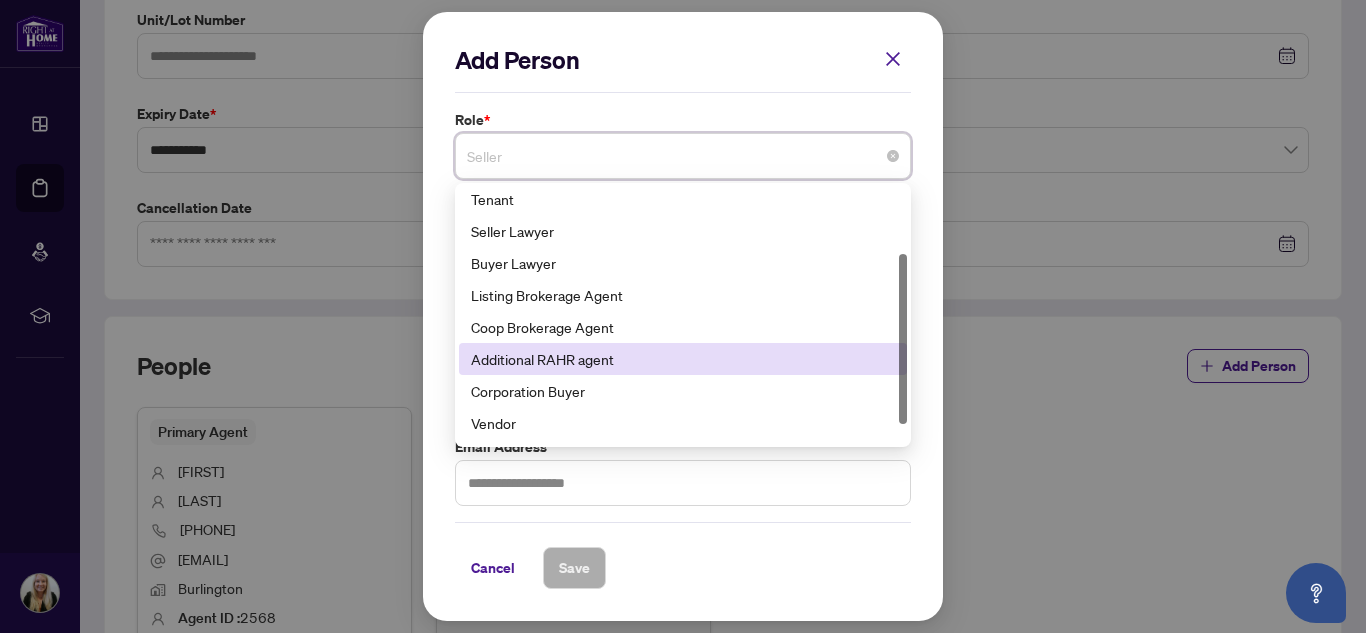click on "Additional RAHR agent" at bounding box center (683, 359) 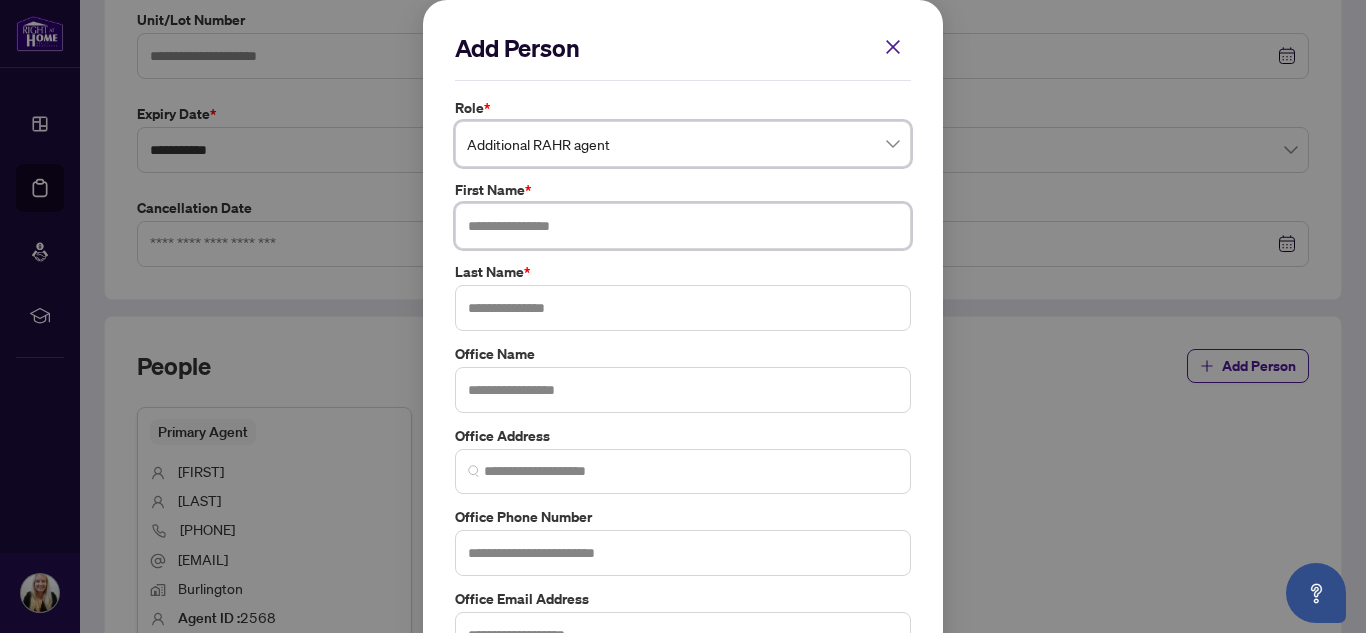 click at bounding box center (683, 226) 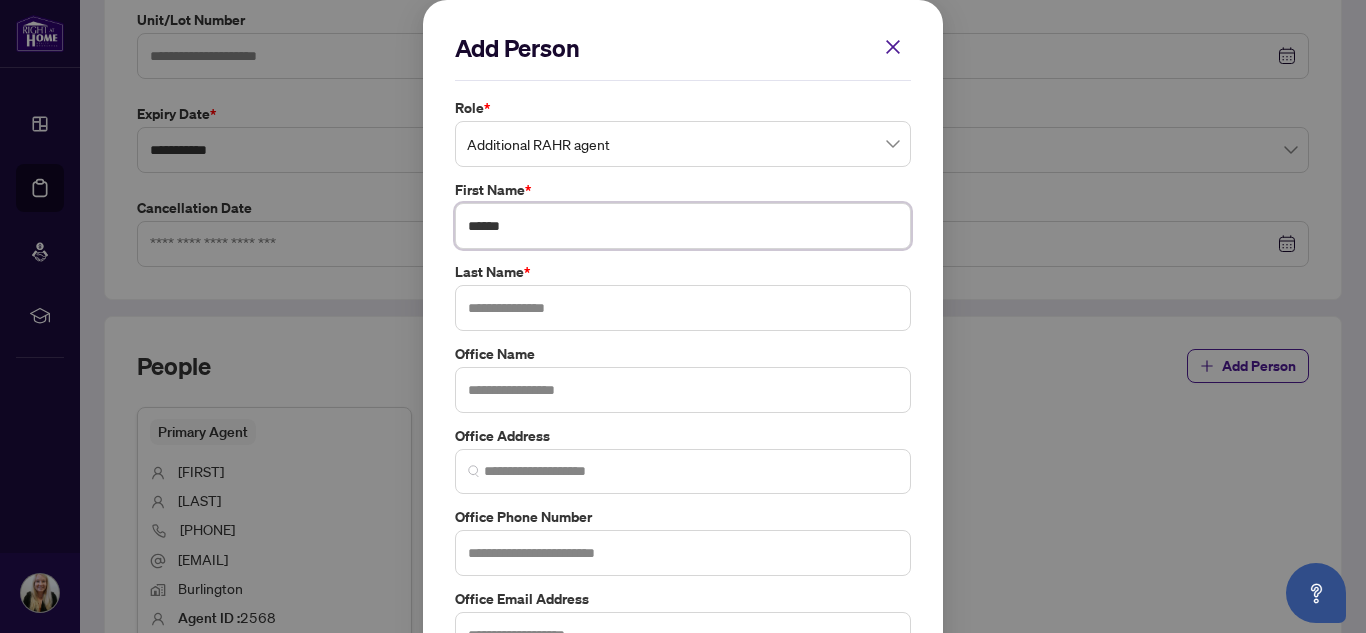 type on "******" 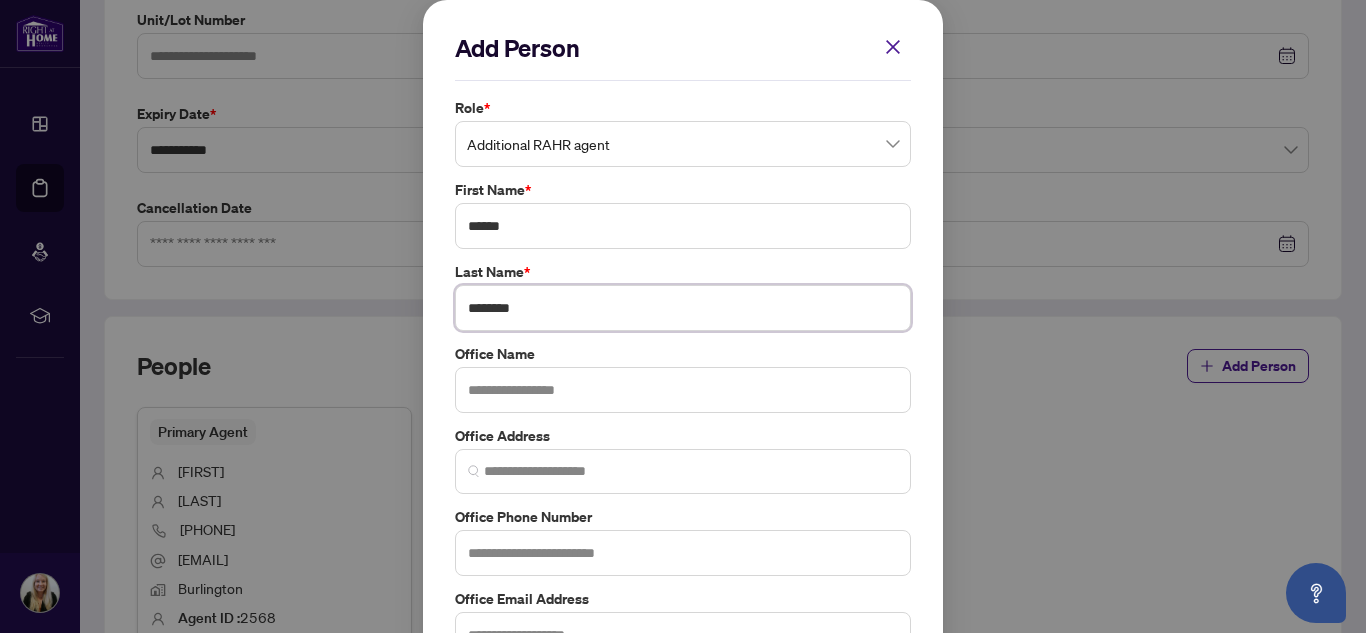 type on "********" 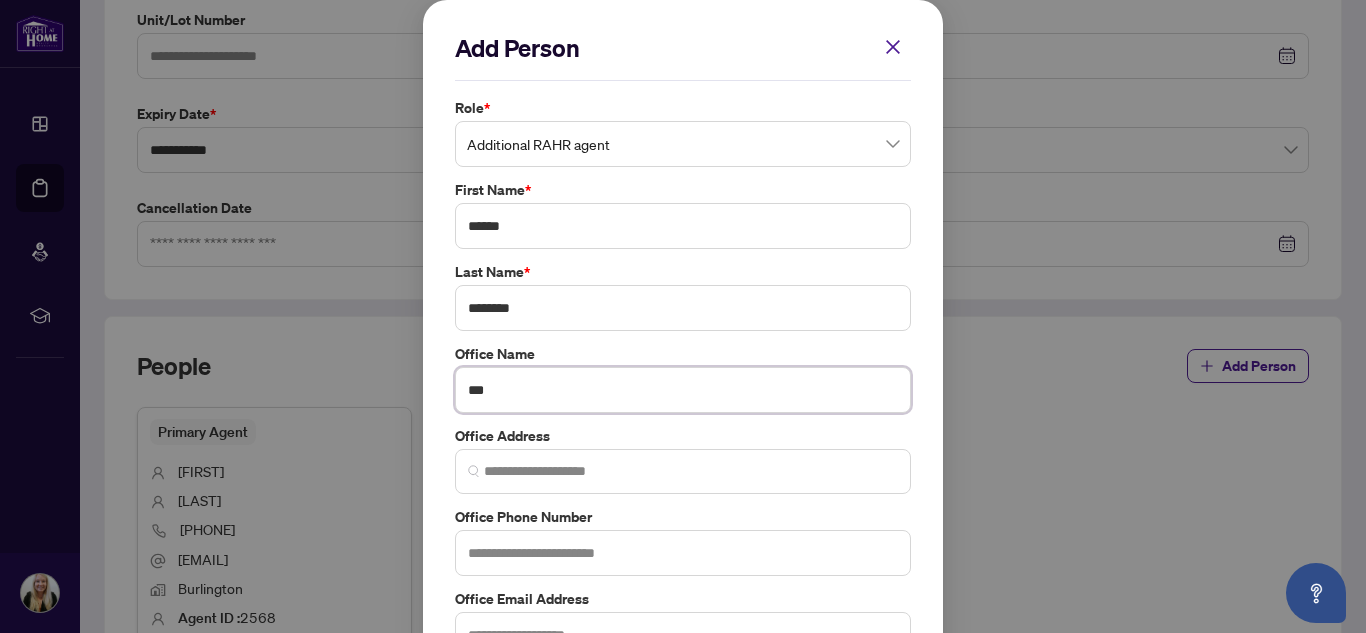 type on "***" 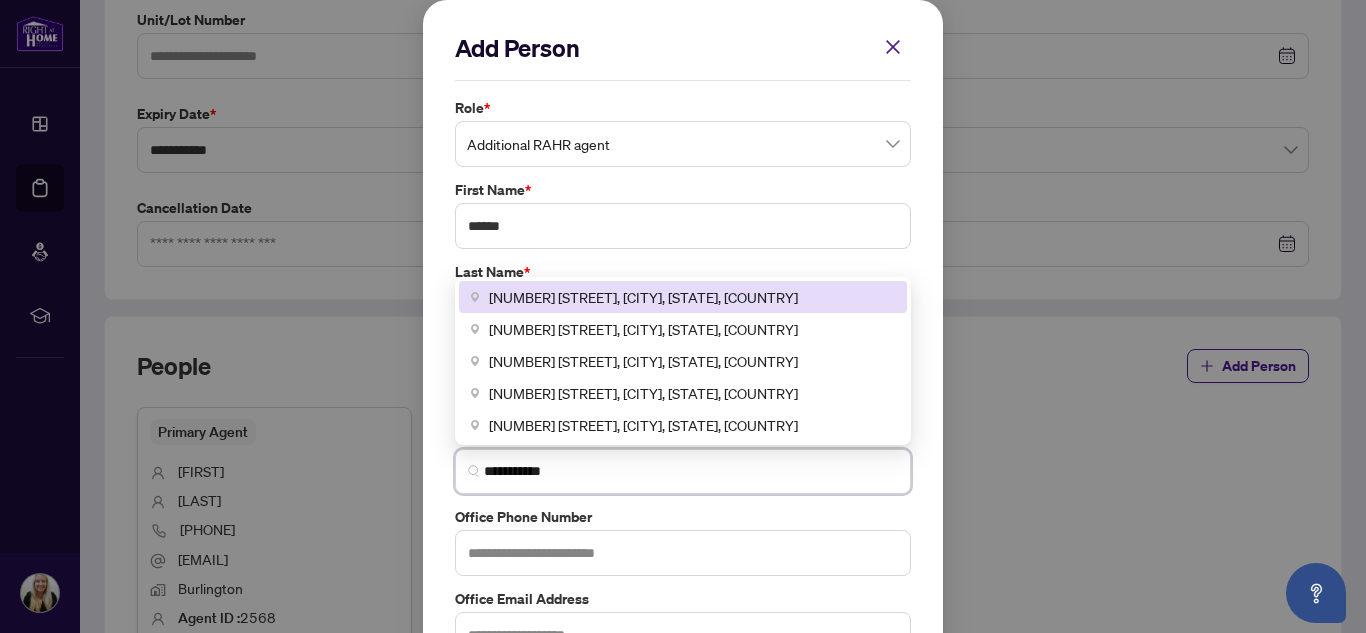 click on "[NUMBER] [STREET], [CITY], [STATE], [COUNTRY]" at bounding box center (643, 297) 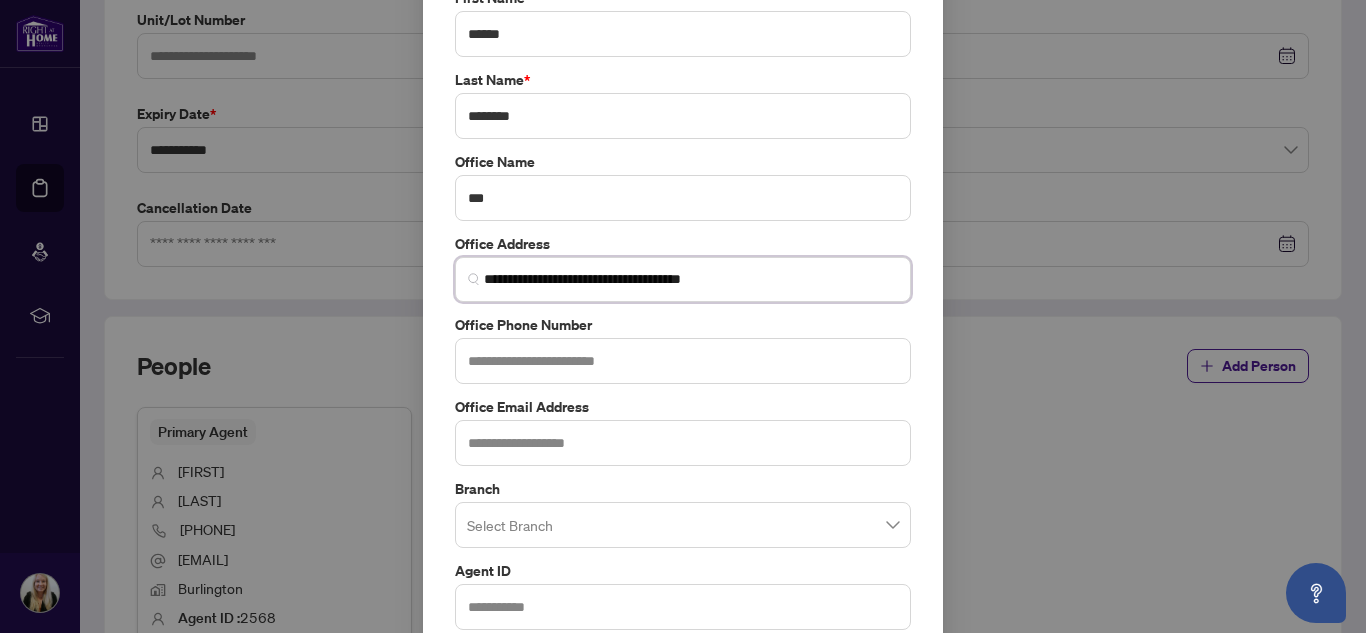 scroll, scrollTop: 200, scrollLeft: 0, axis: vertical 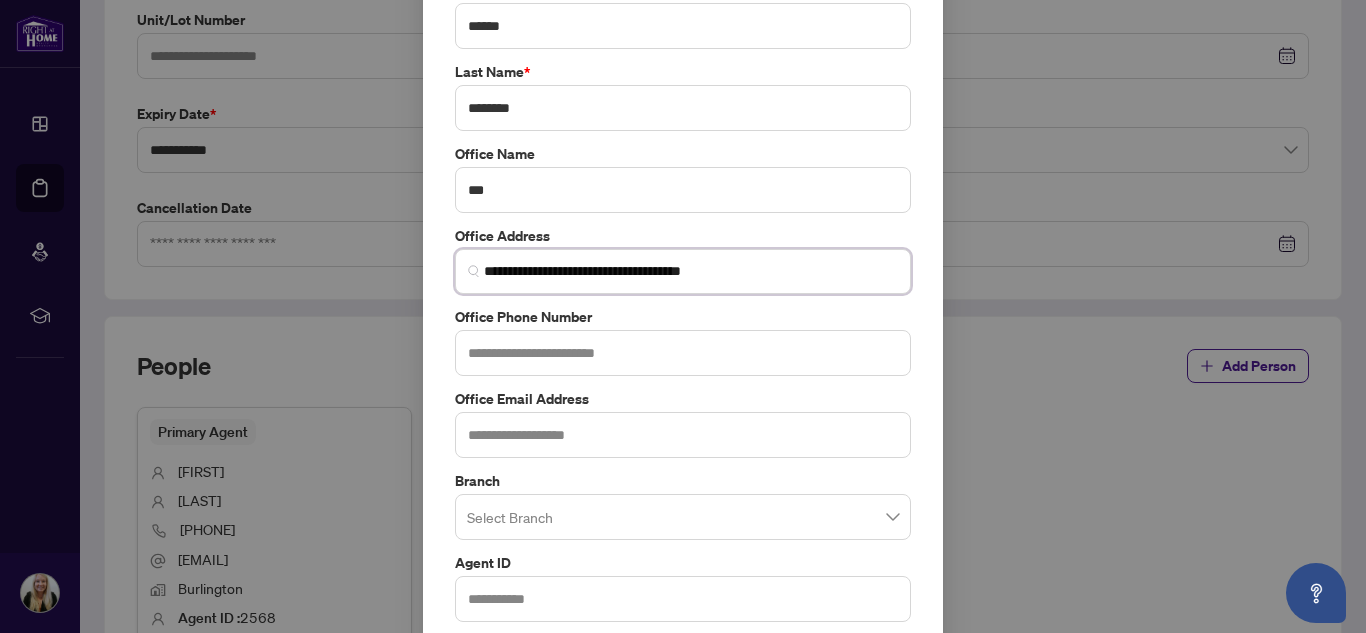 type on "**********" 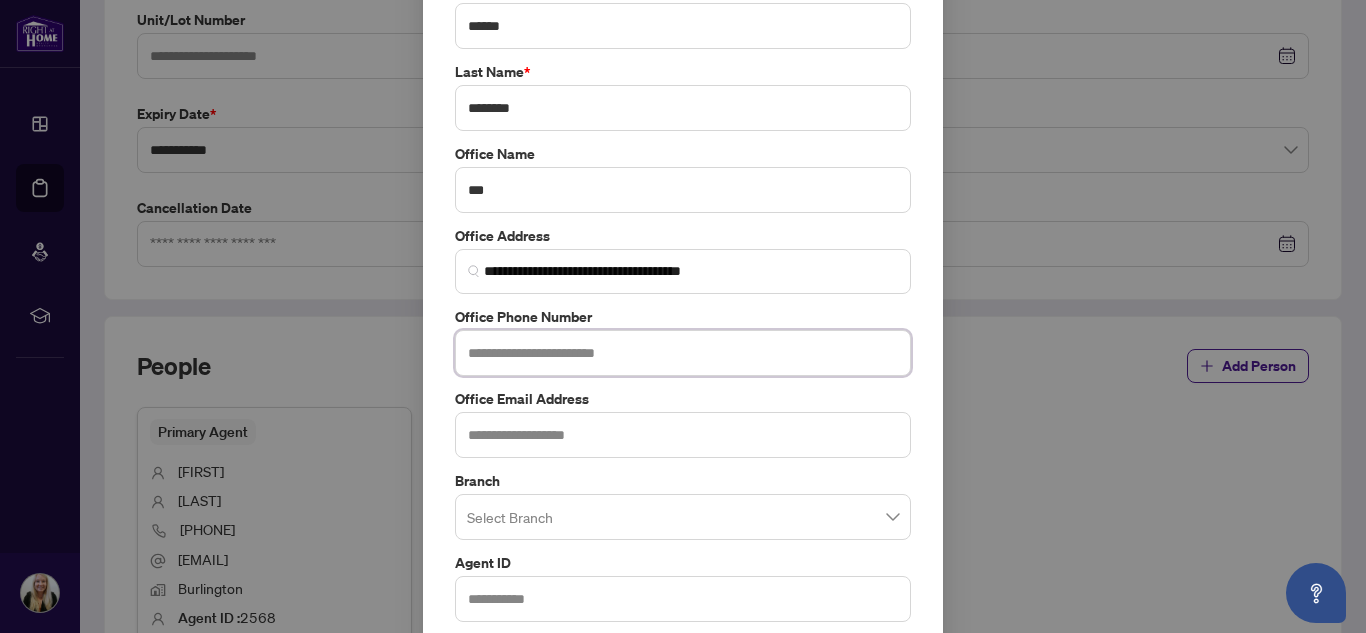 click at bounding box center [683, 353] 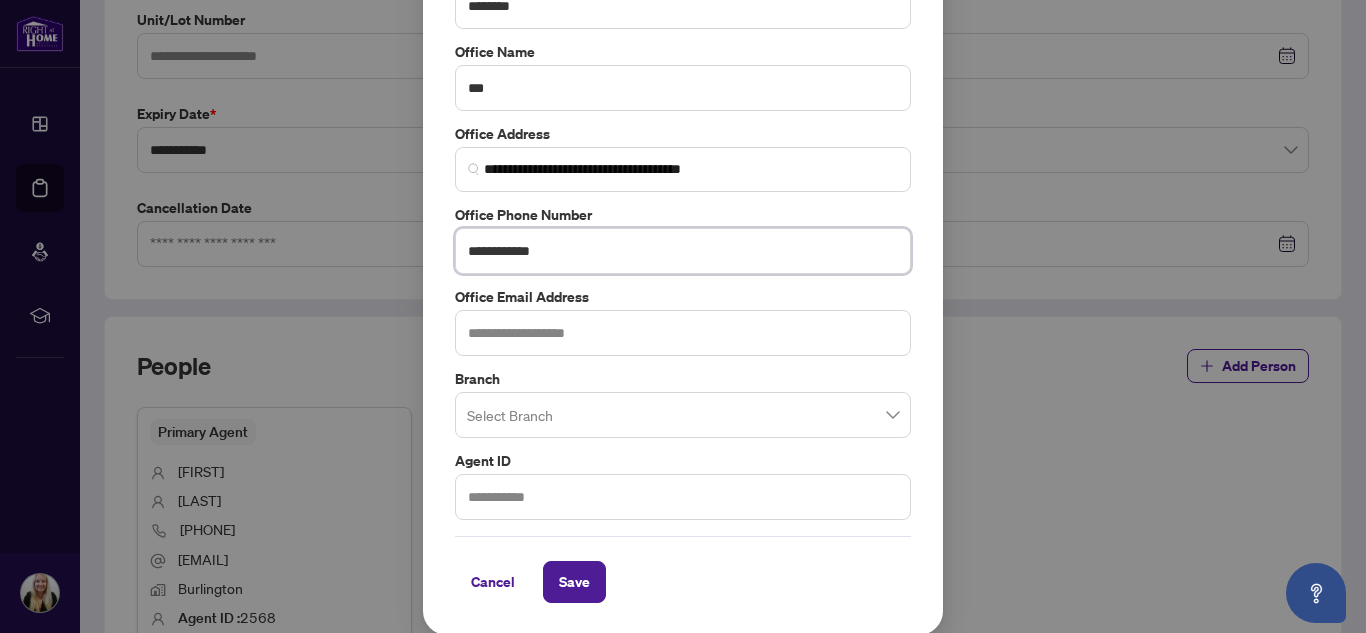 scroll, scrollTop: 304, scrollLeft: 0, axis: vertical 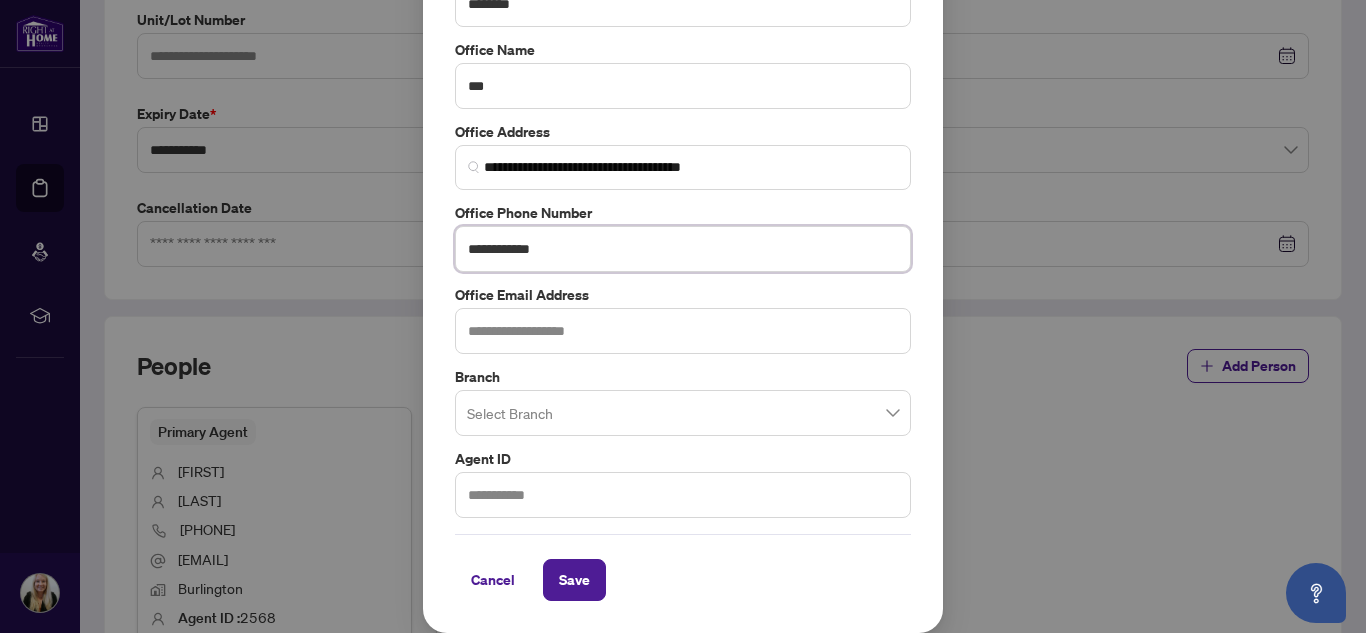 type on "**********" 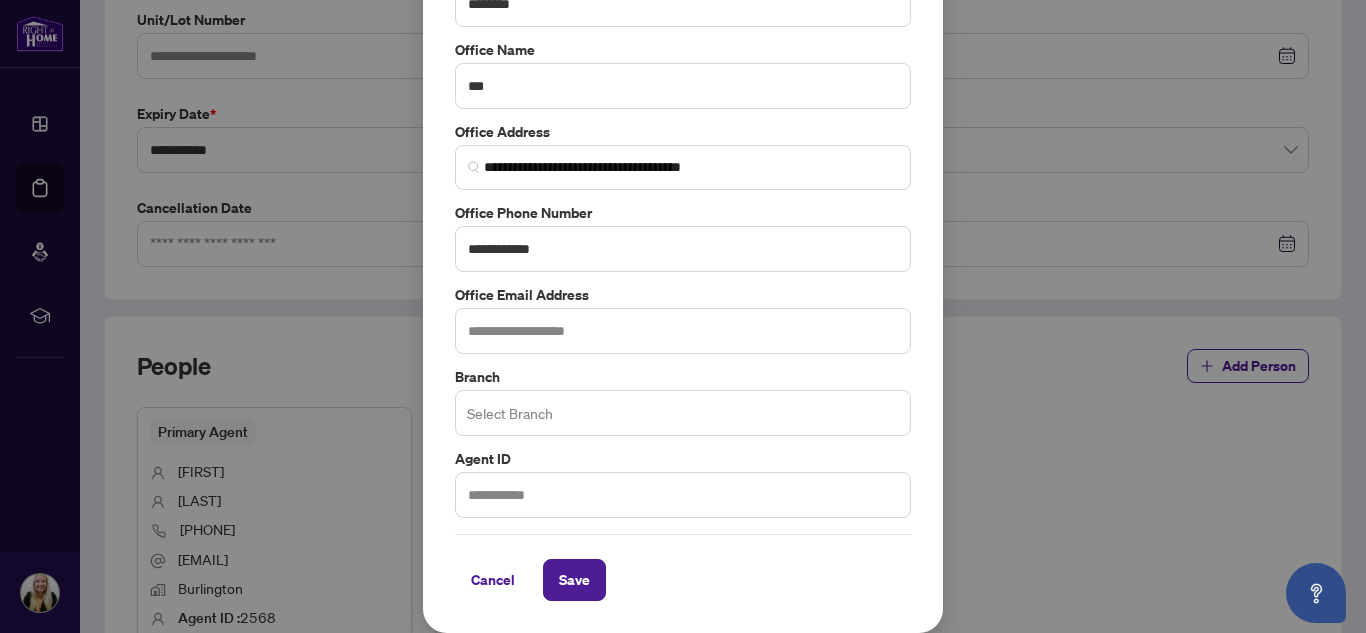 click at bounding box center [683, 413] 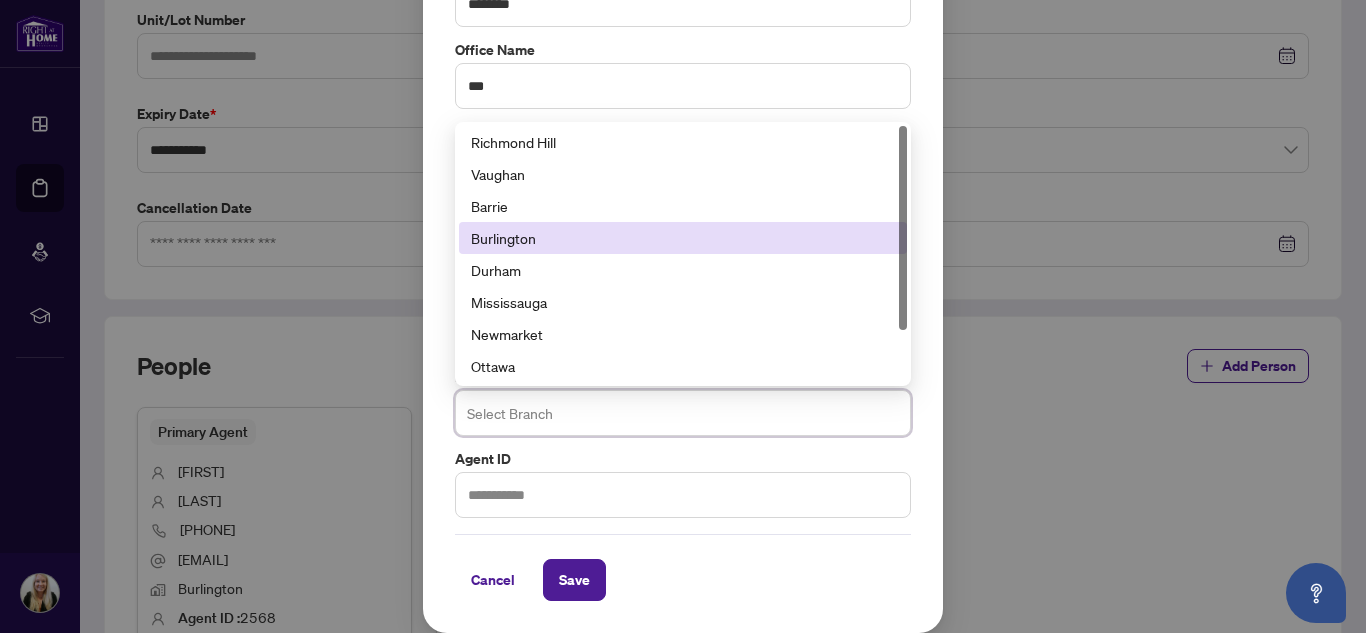 click on "Burlington" at bounding box center (683, 238) 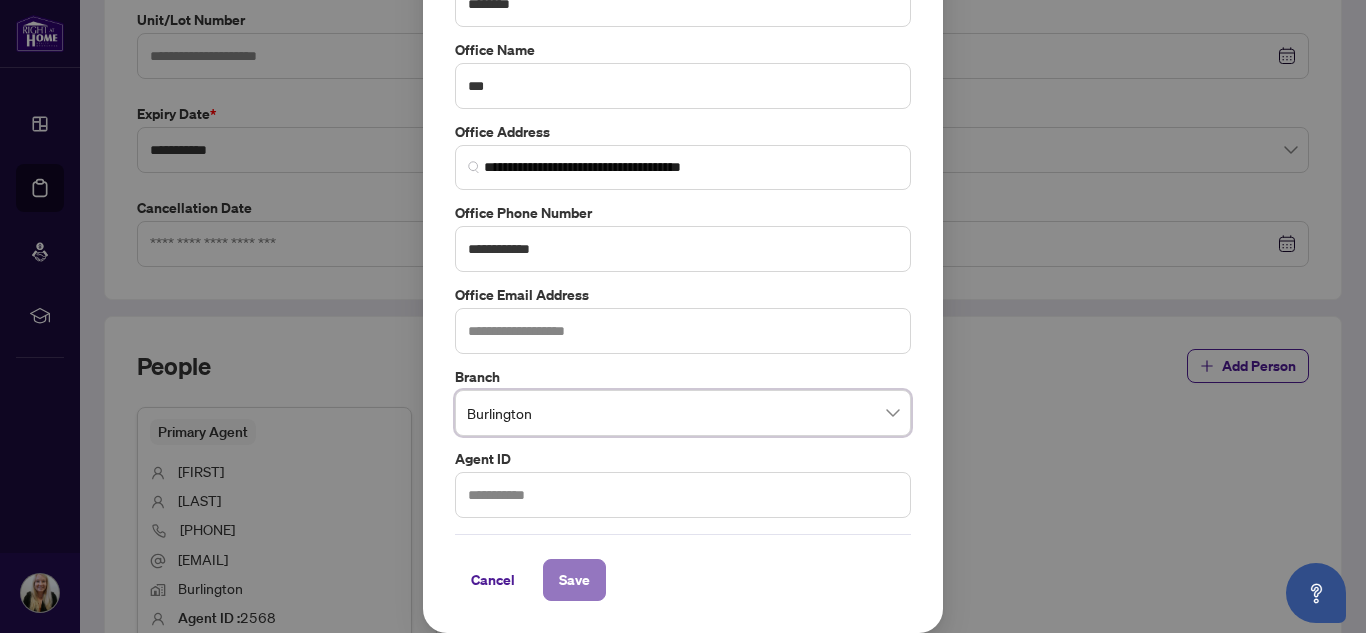 click on "Save" at bounding box center (574, 580) 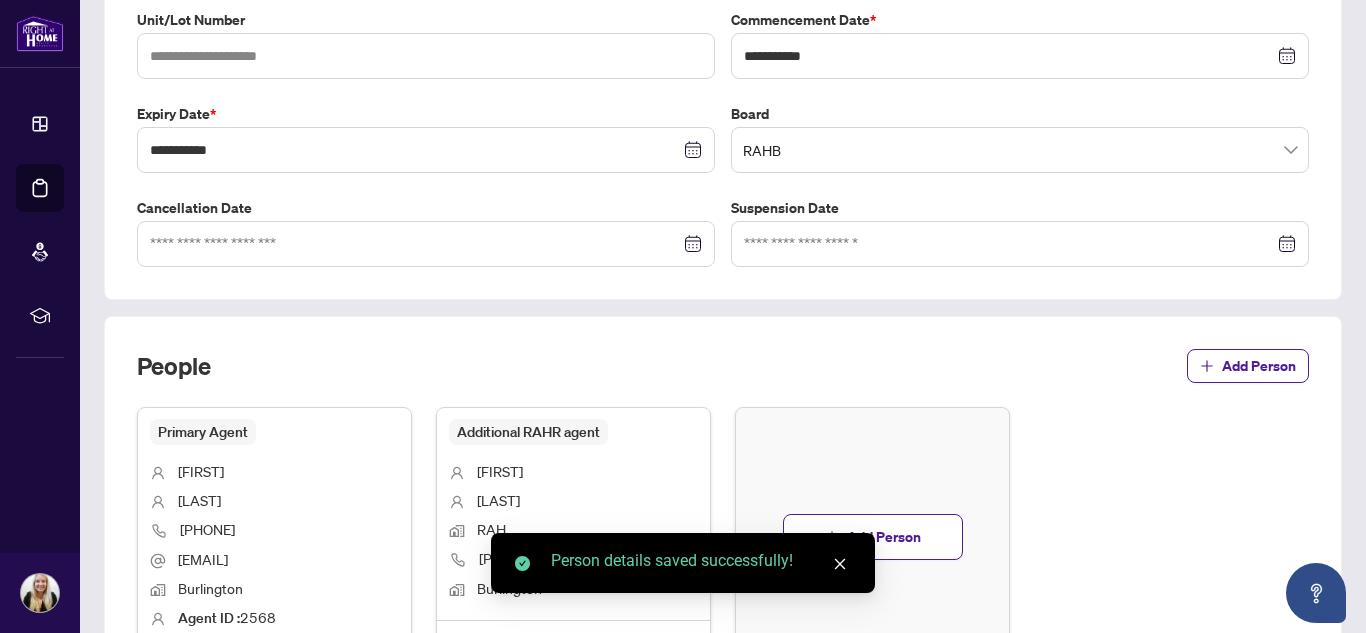 scroll, scrollTop: 548, scrollLeft: 0, axis: vertical 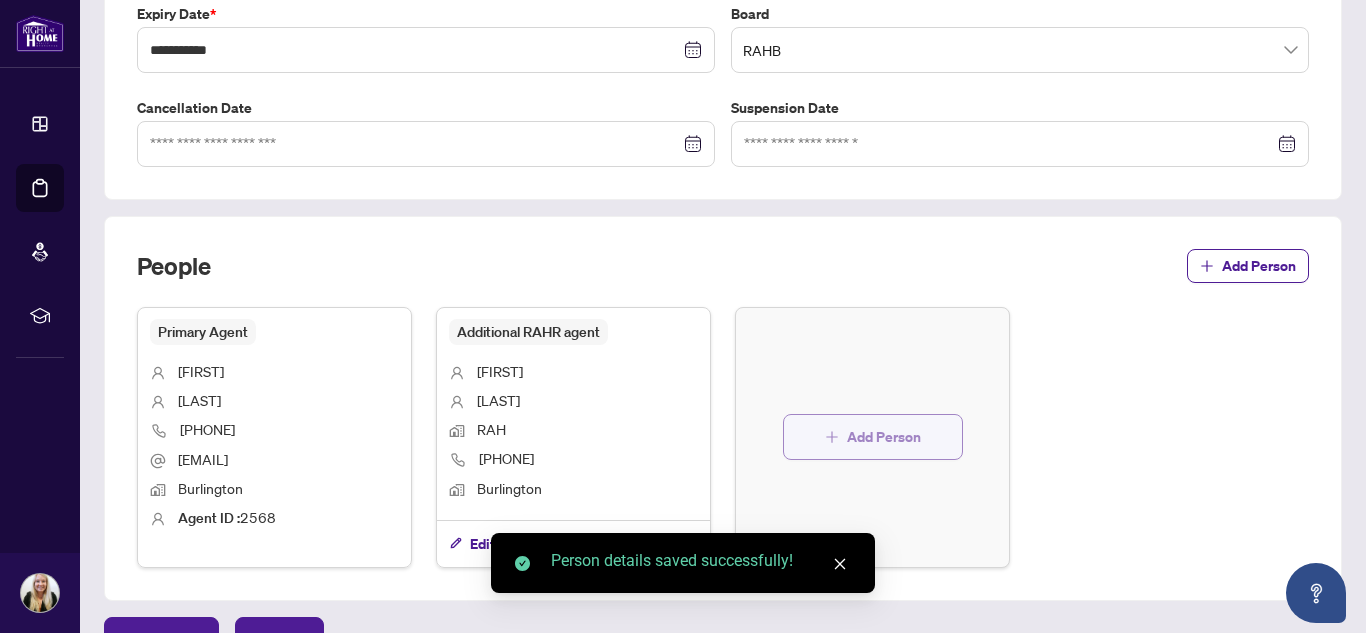 click on "Add Person" at bounding box center [884, 437] 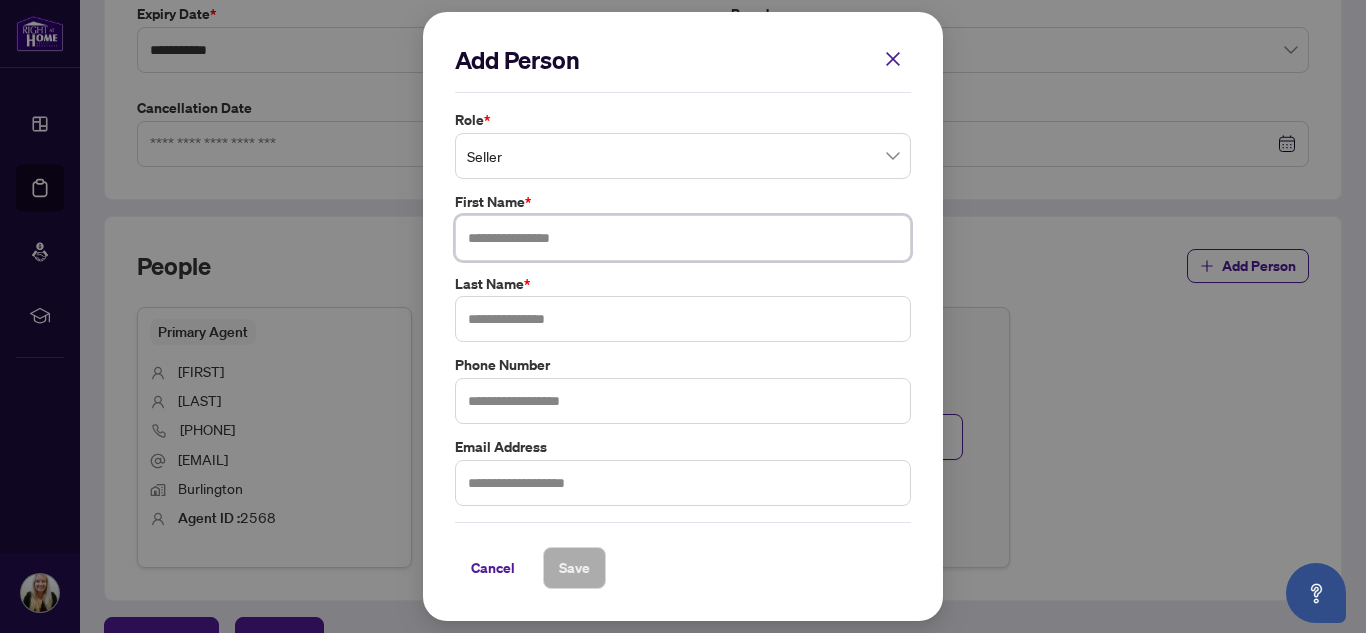 click at bounding box center [683, 238] 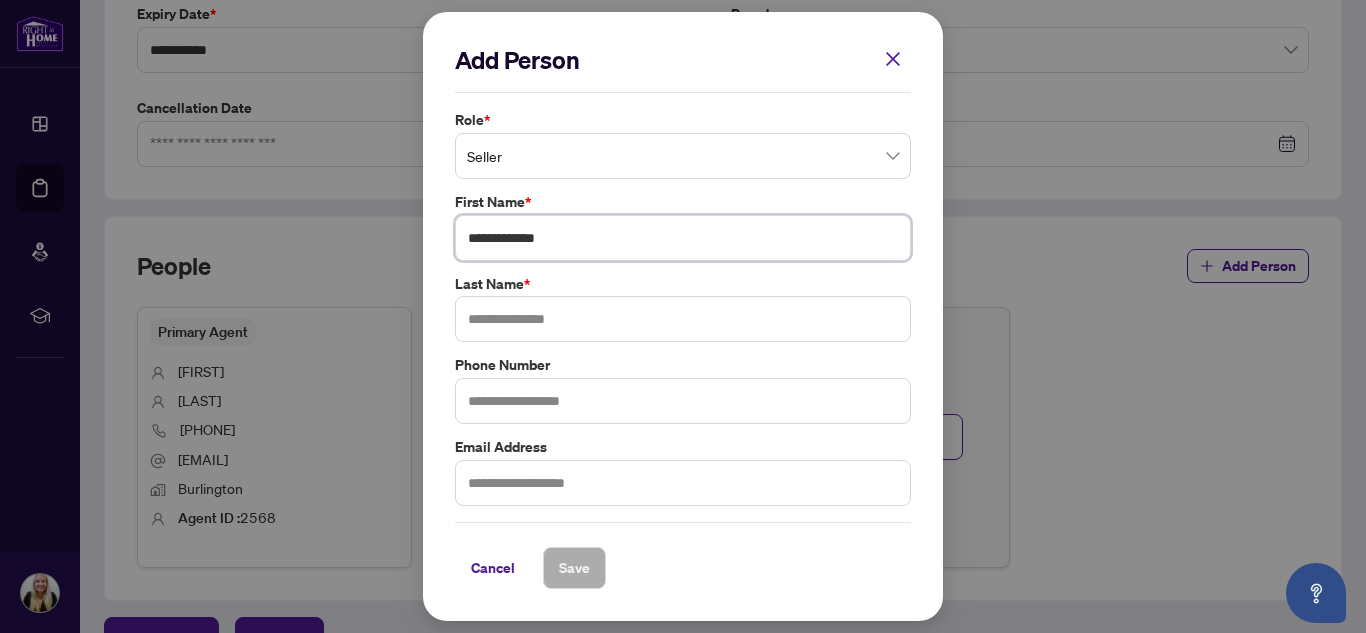type on "**********" 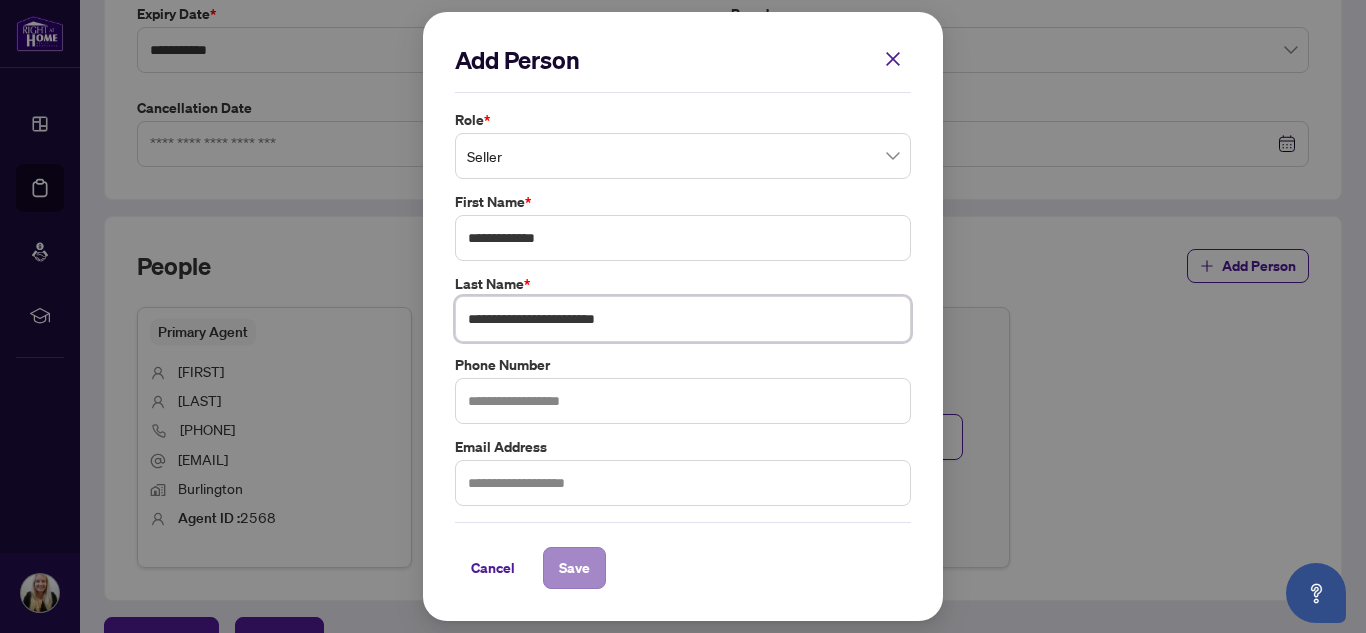 type on "**********" 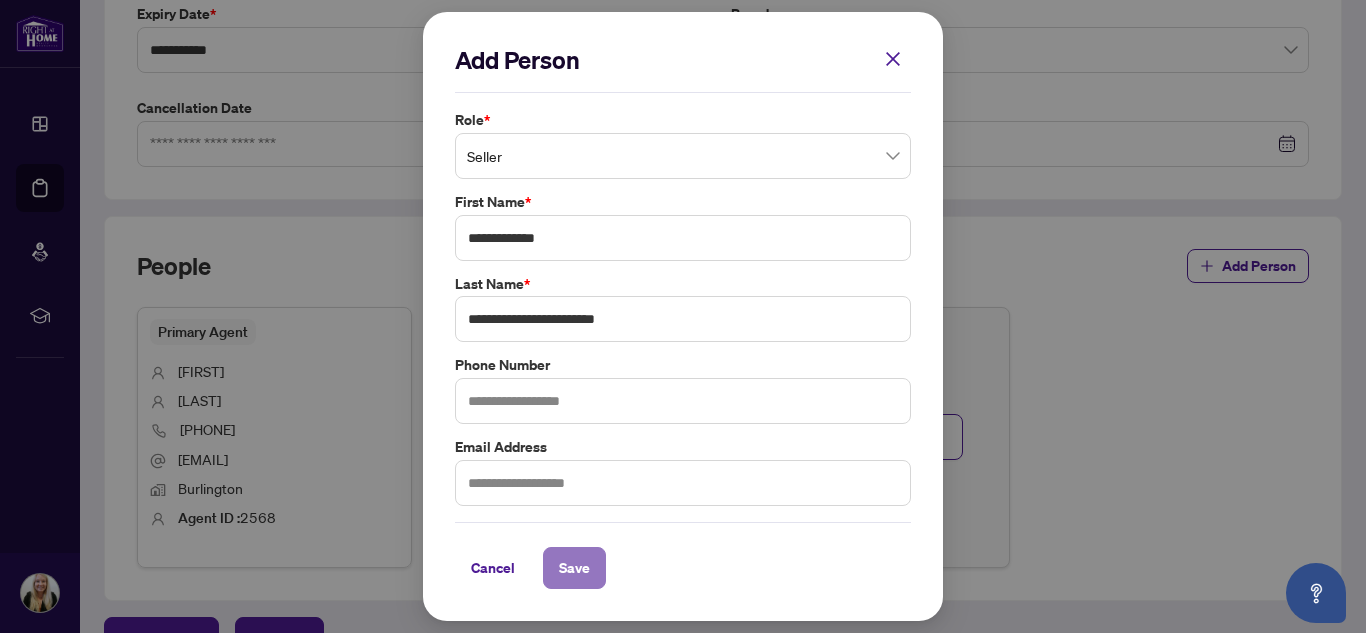click on "Save" at bounding box center [574, 568] 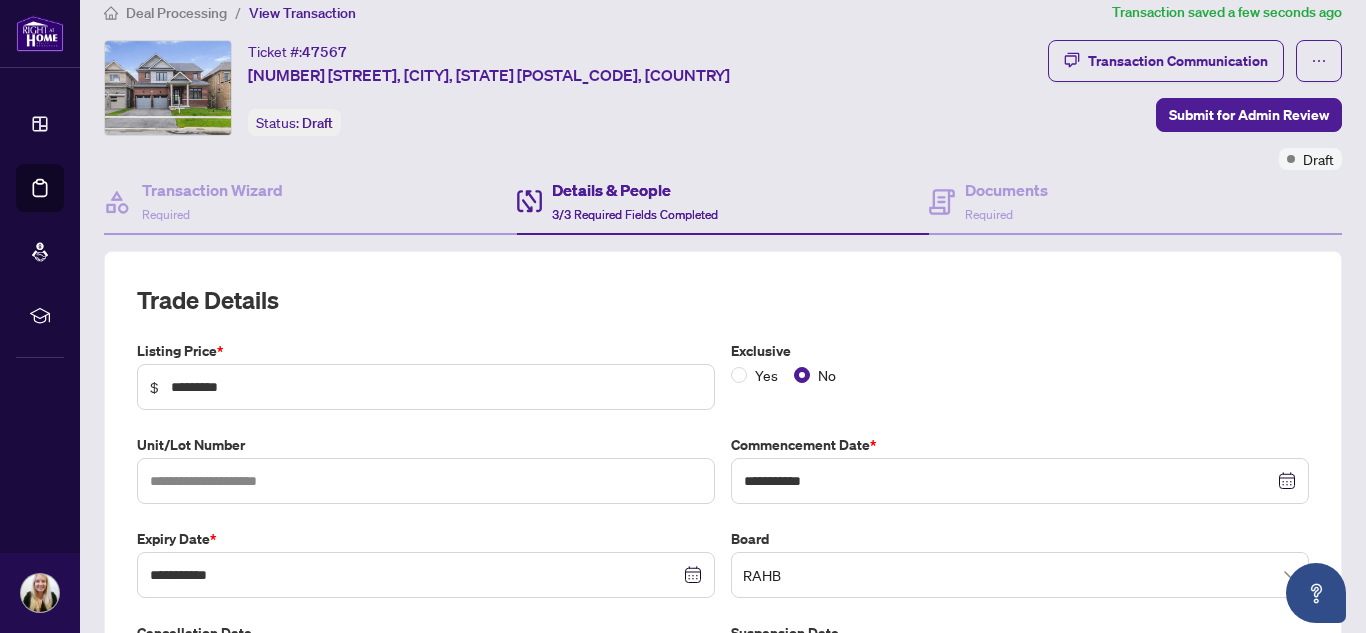 scroll, scrollTop: 0, scrollLeft: 0, axis: both 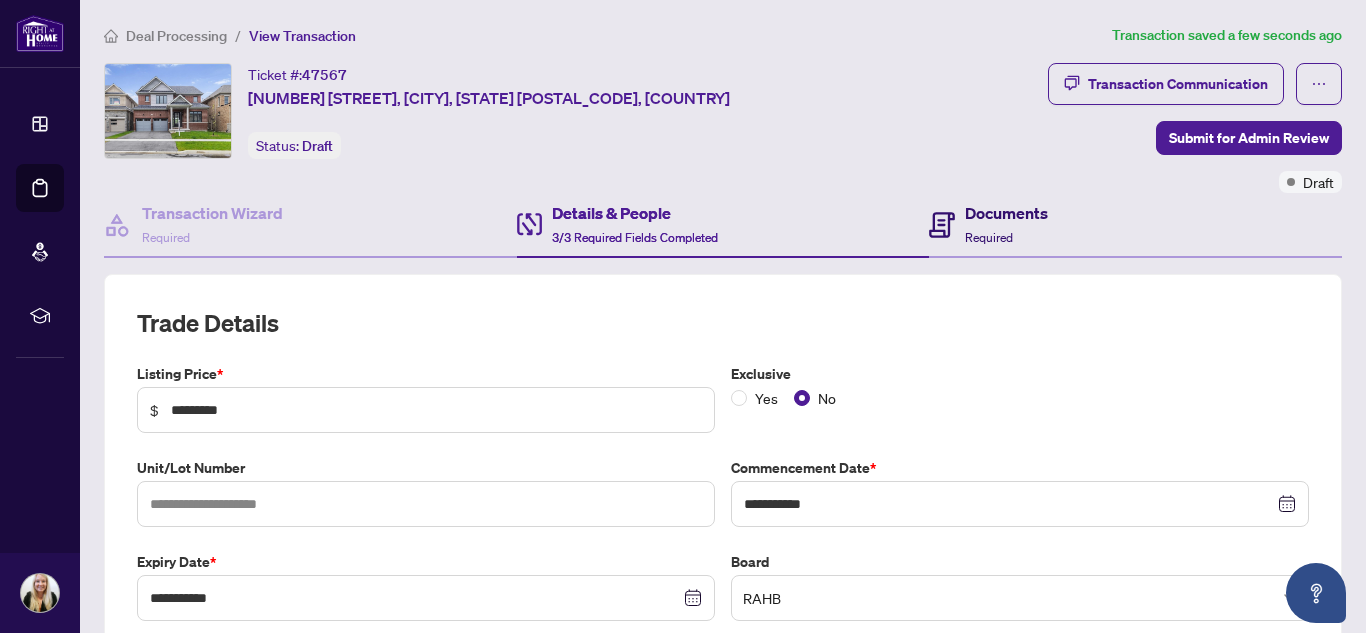 click on "Documents" at bounding box center [1006, 213] 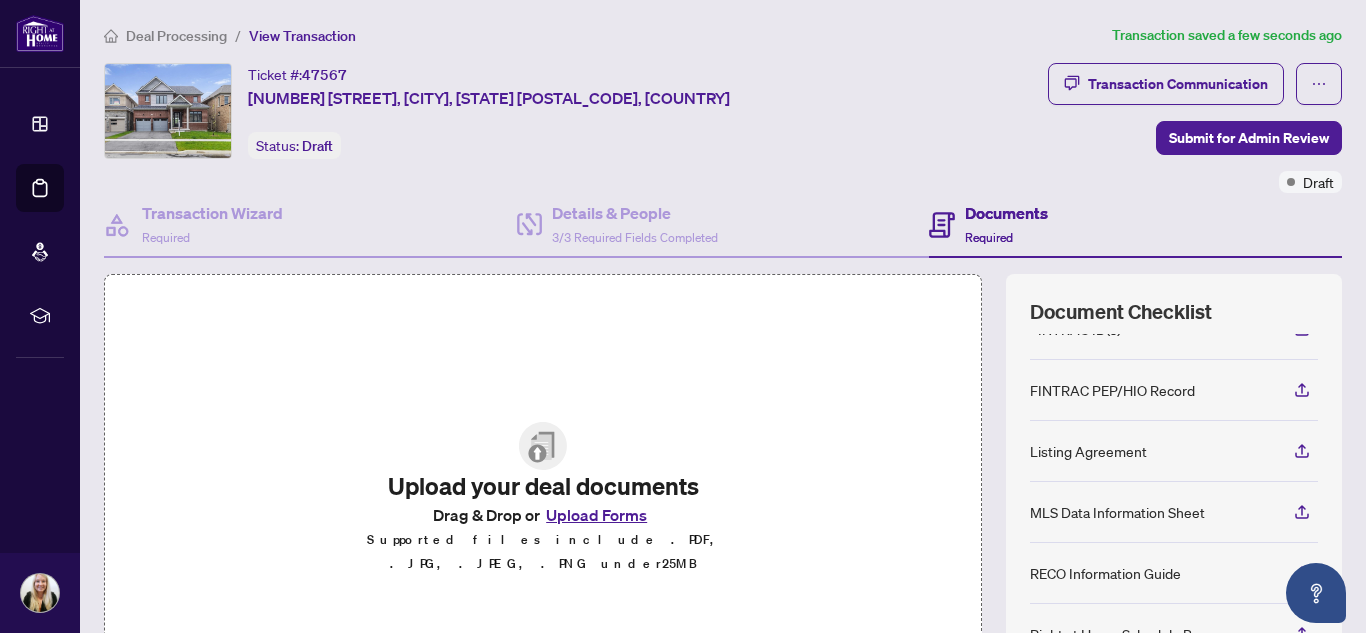 scroll, scrollTop: 0, scrollLeft: 0, axis: both 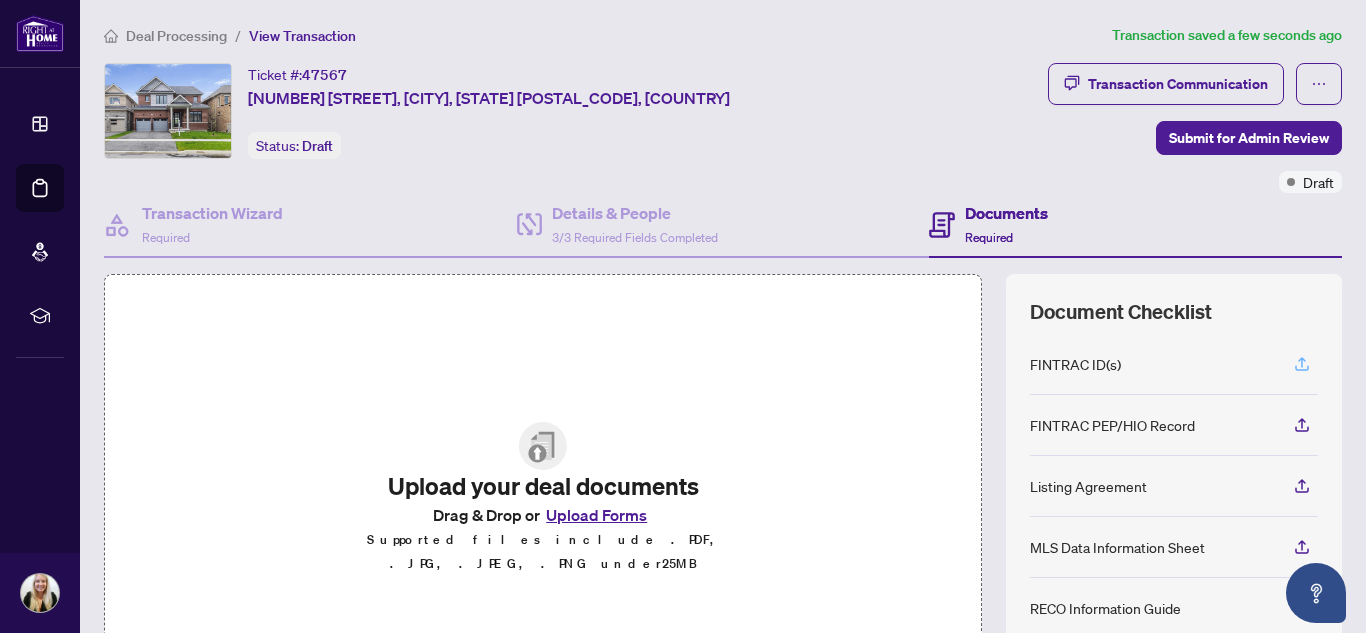 click 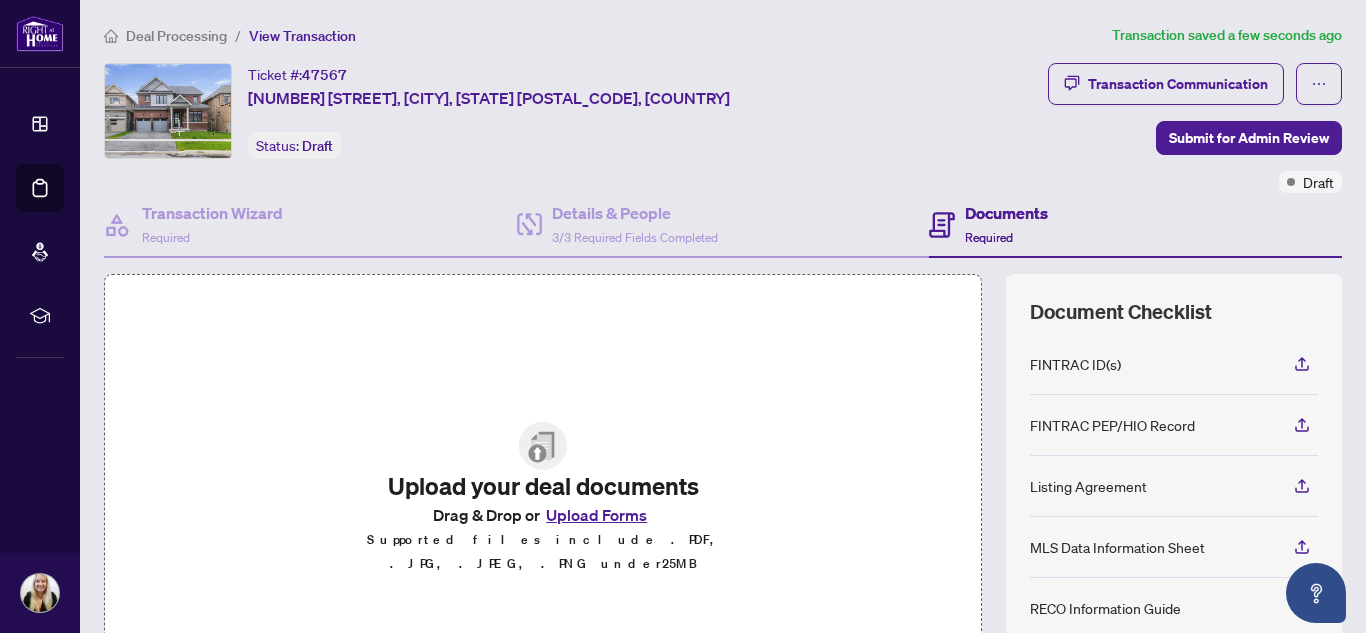 click on "FINTRAC ID(s)" at bounding box center (1174, 364) 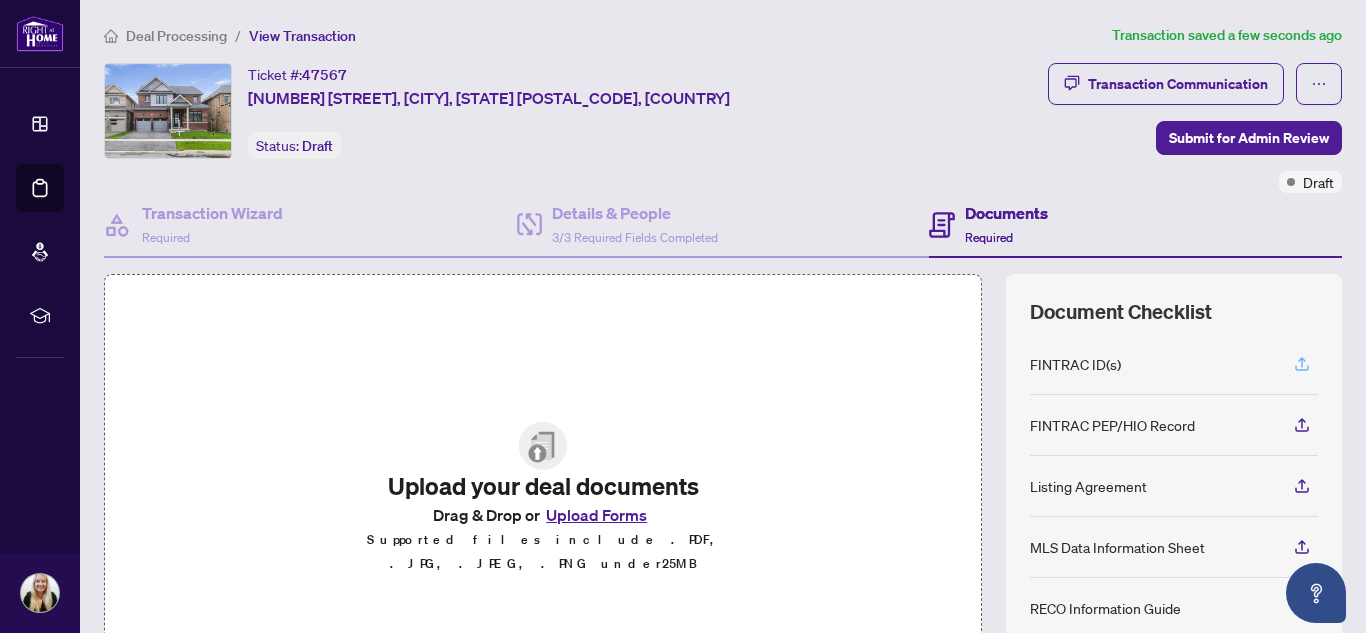click at bounding box center [1302, 364] 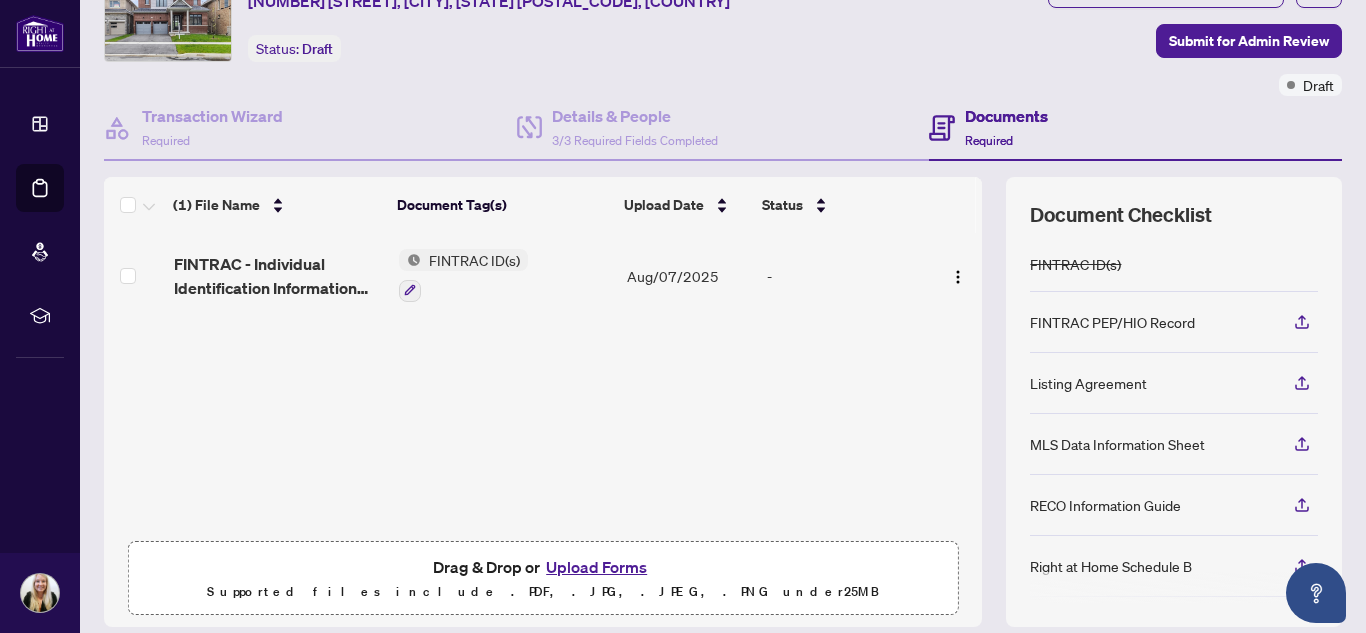 scroll, scrollTop: 200, scrollLeft: 0, axis: vertical 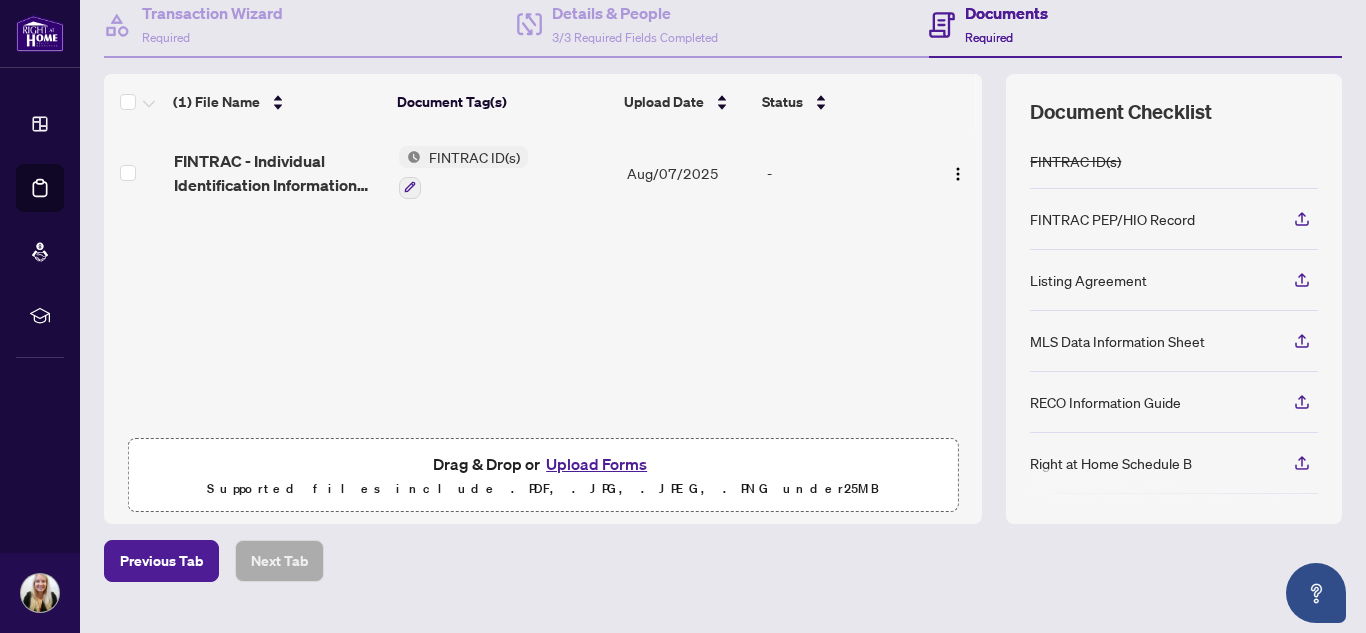click on "Upload Forms" at bounding box center (596, 464) 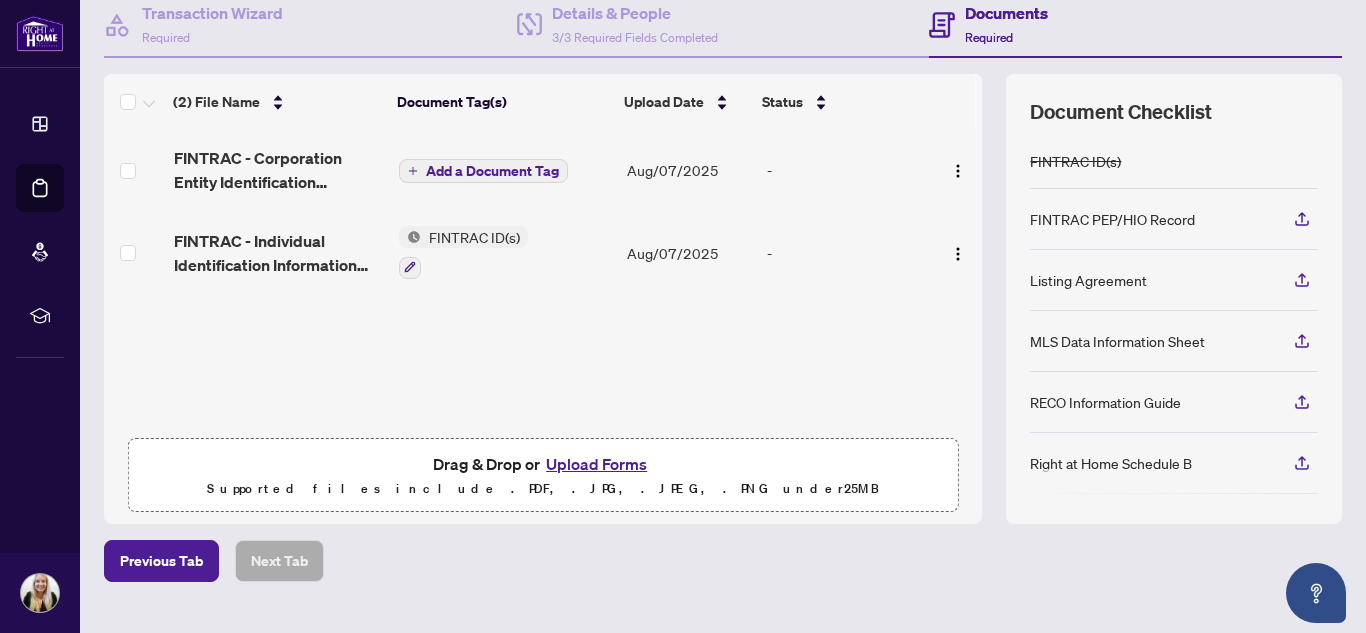 click on "Upload Forms" at bounding box center (596, 464) 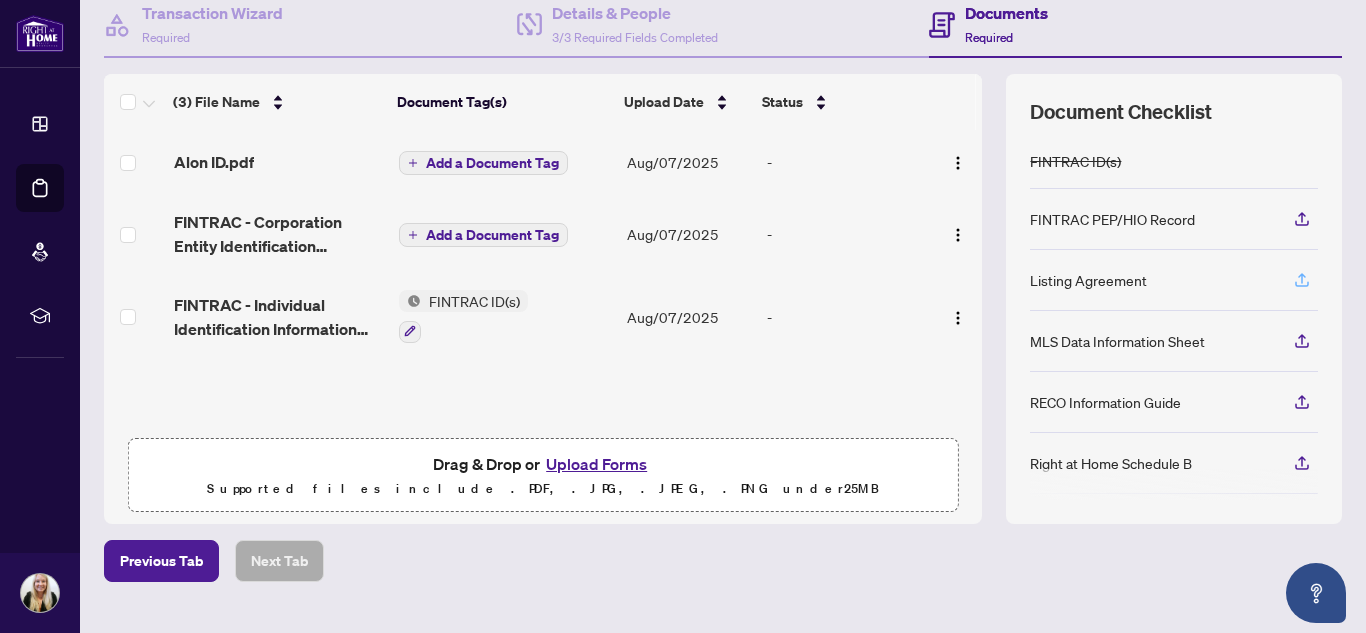 click at bounding box center [1302, 280] 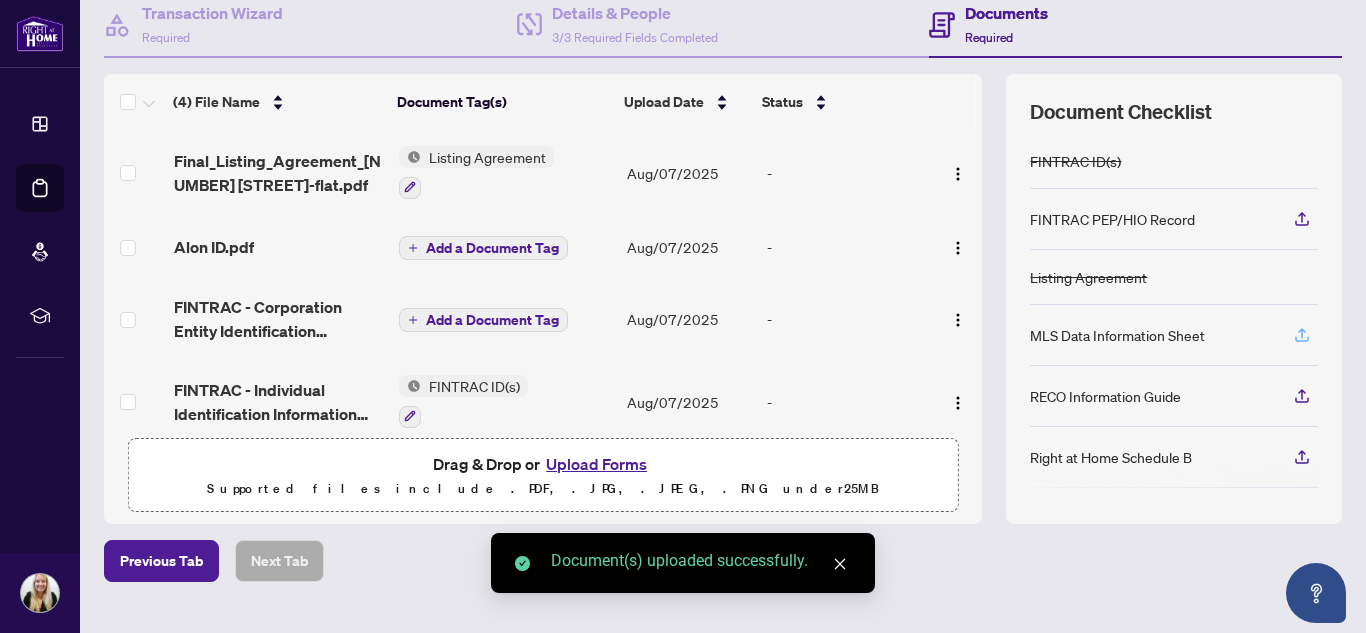 click 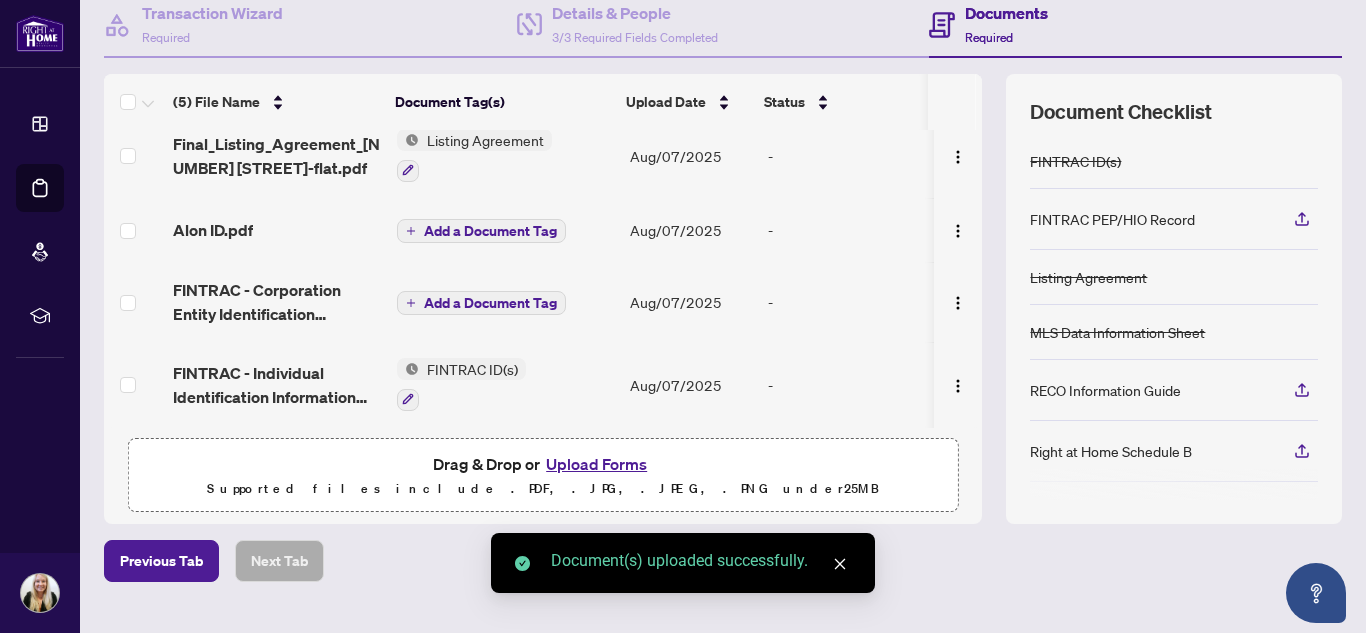scroll, scrollTop: 0, scrollLeft: 0, axis: both 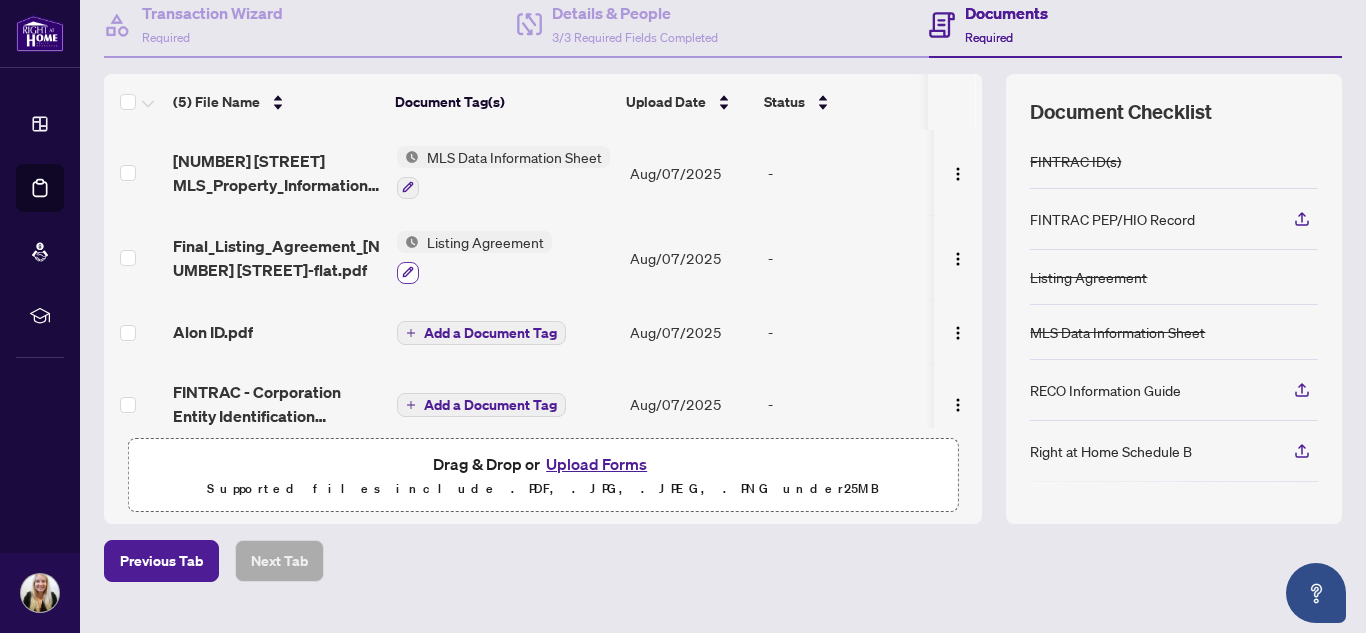click 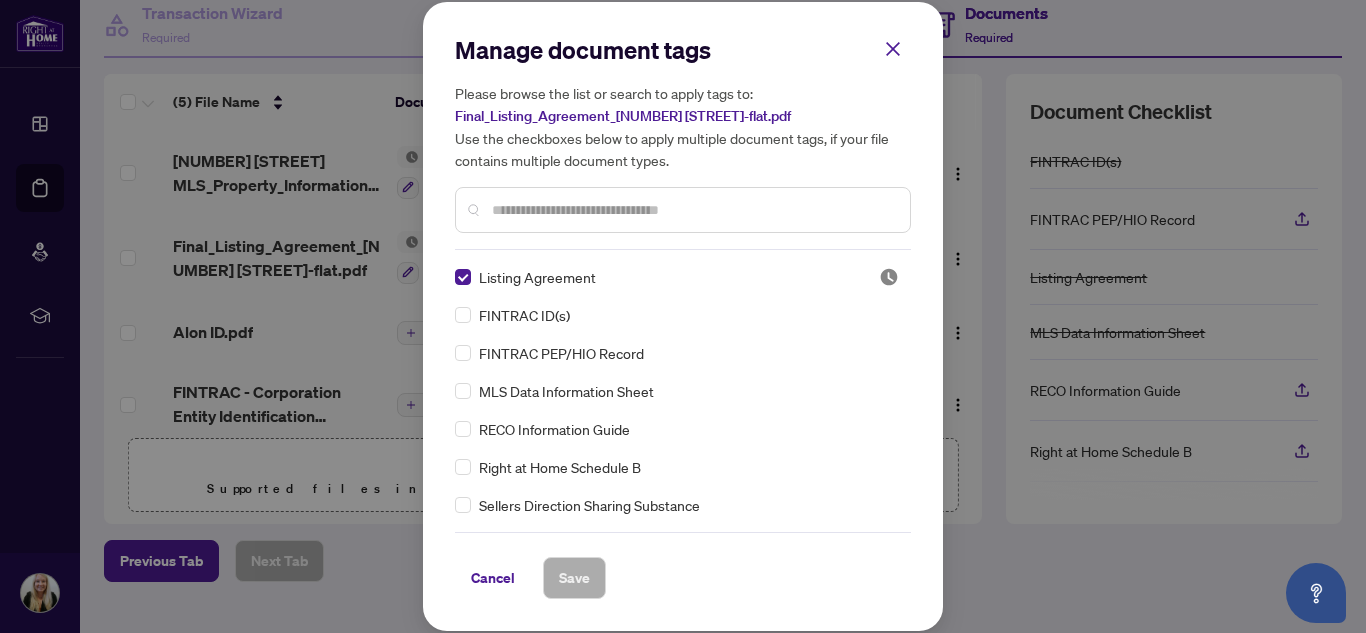 click at bounding box center (693, 210) 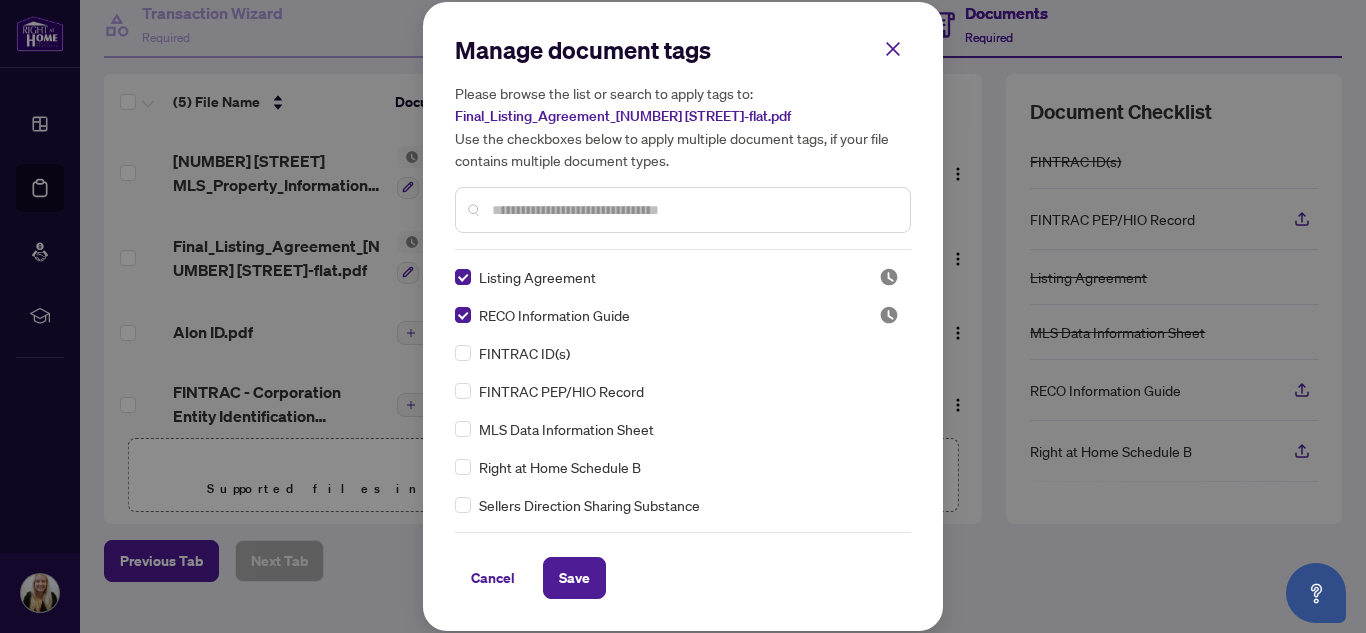 click at bounding box center [693, 210] 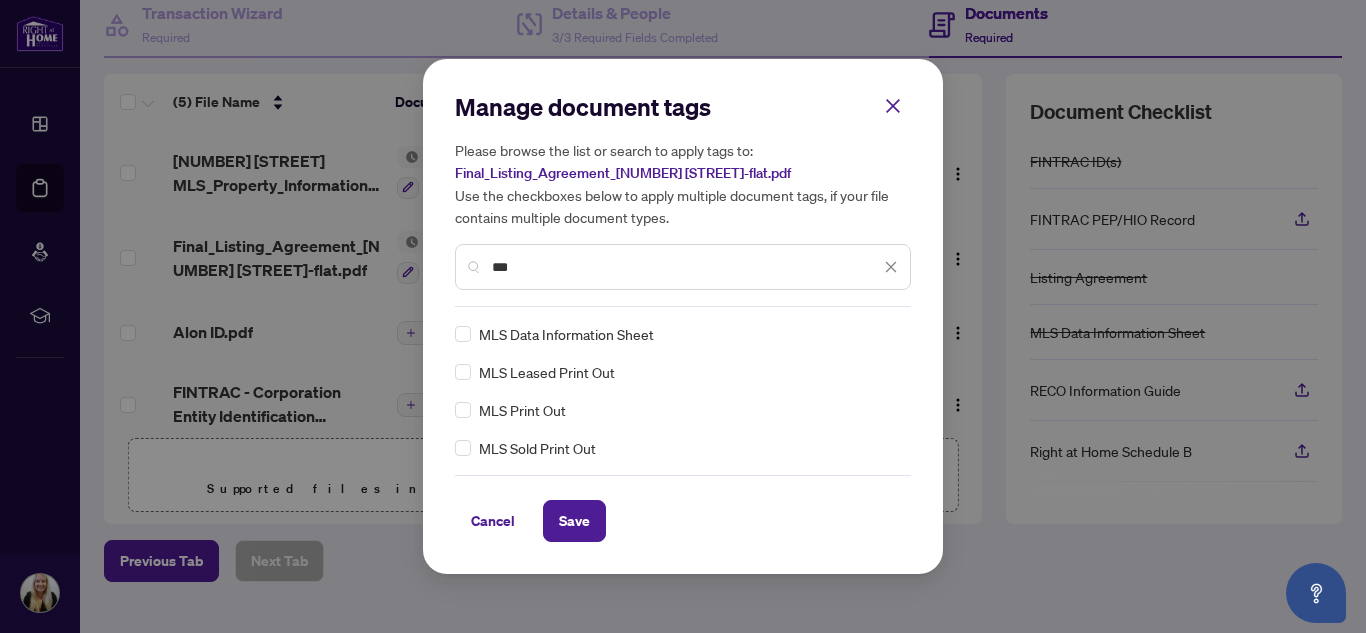 type on "***" 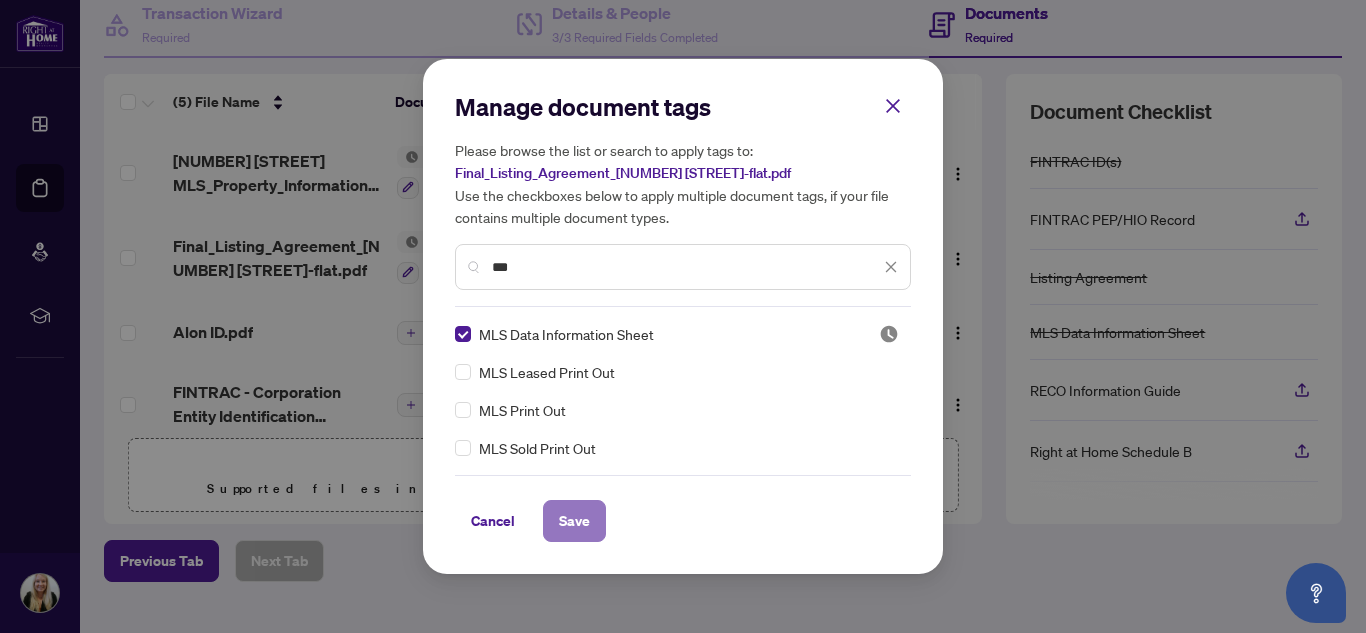 click on "Save" at bounding box center (574, 521) 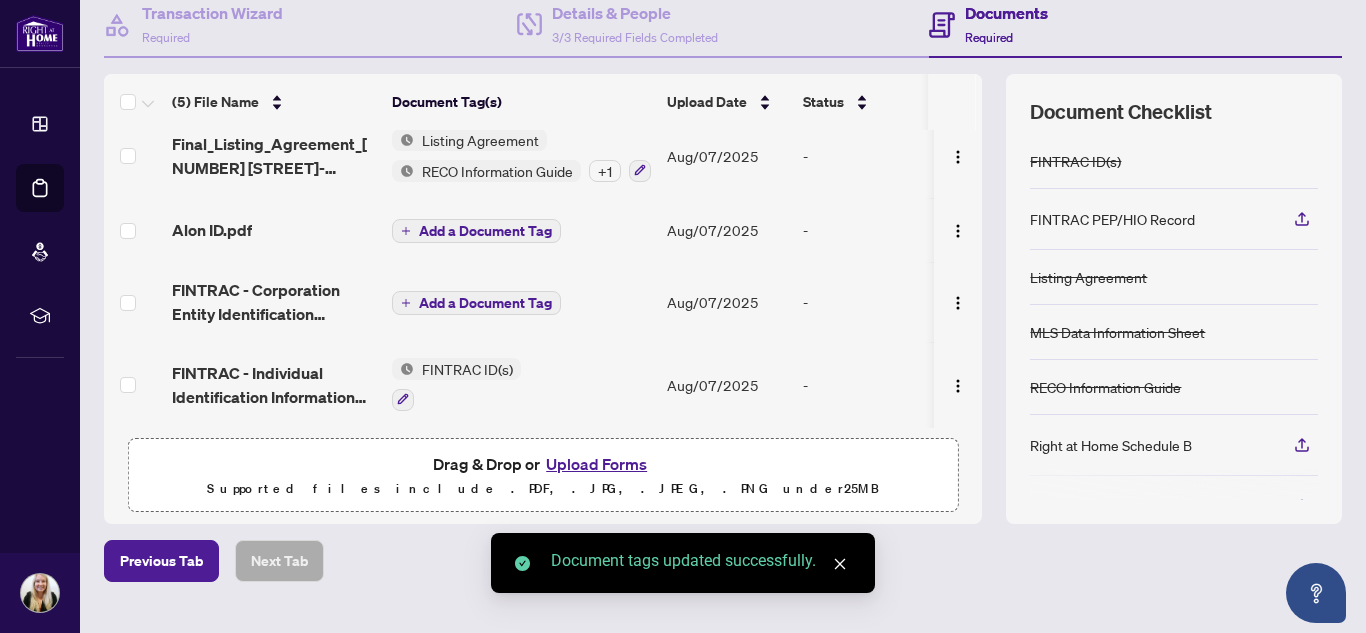 scroll, scrollTop: 0, scrollLeft: 0, axis: both 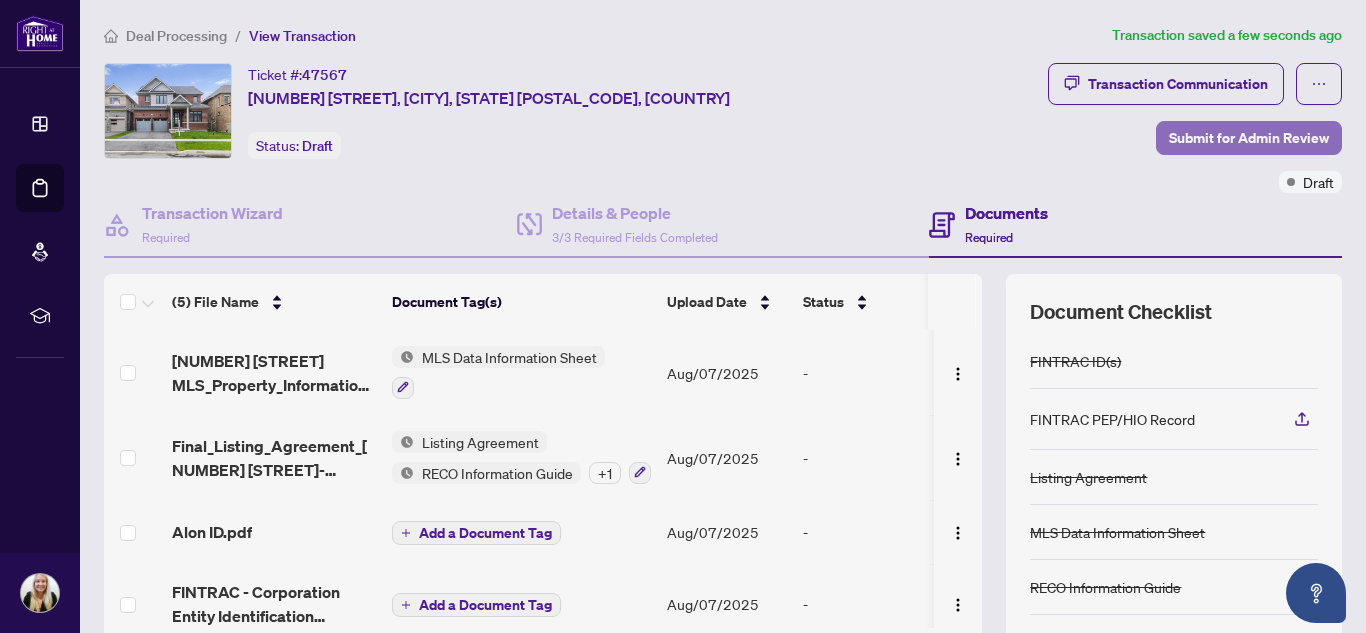 click on "Submit for Admin Review" at bounding box center [1249, 138] 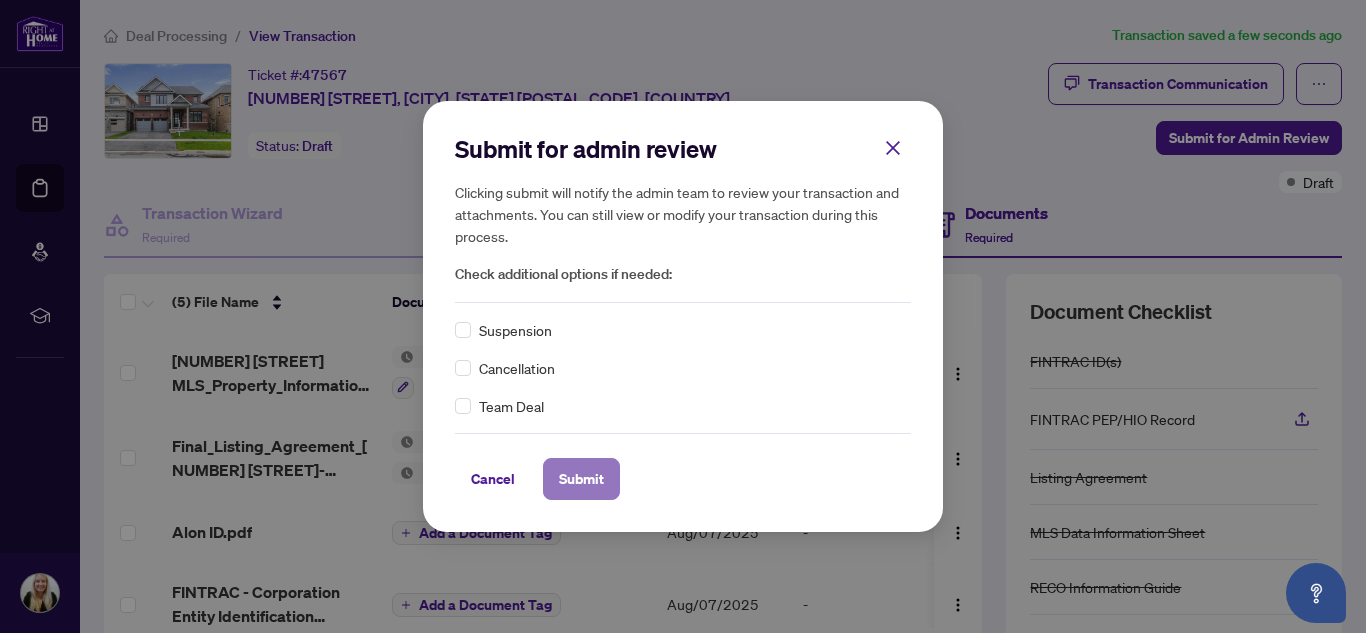 click on "Submit" at bounding box center (581, 479) 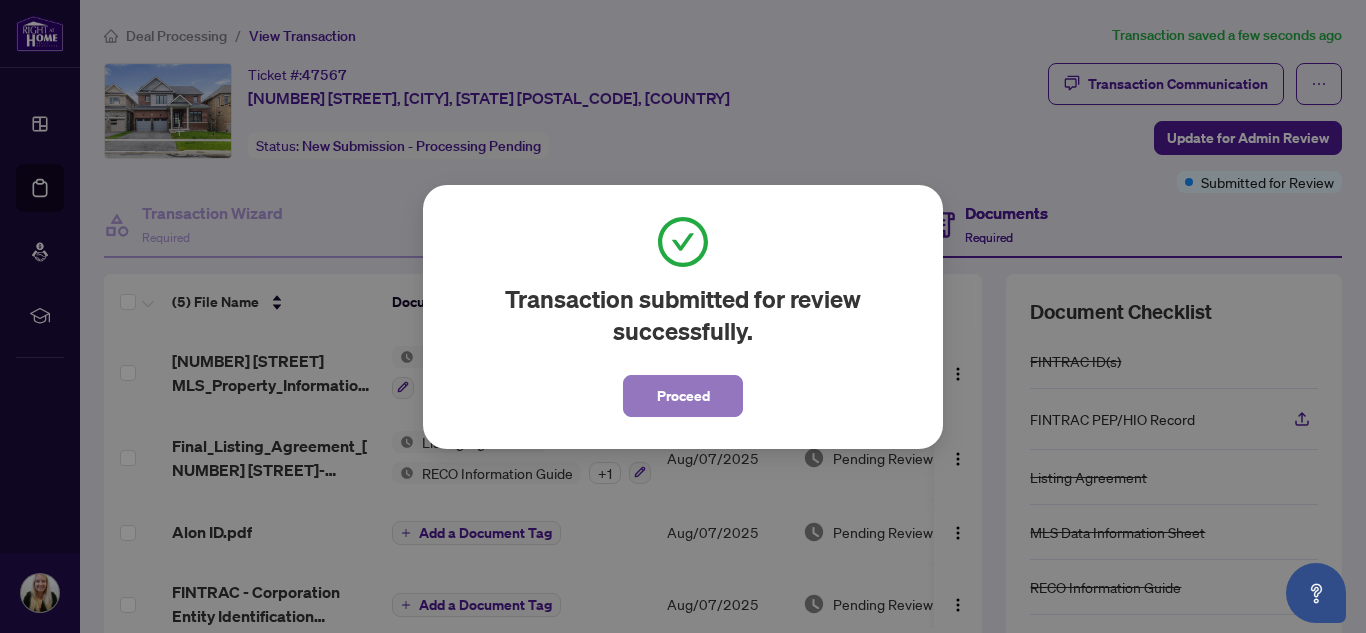 click on "Proceed" at bounding box center [683, 396] 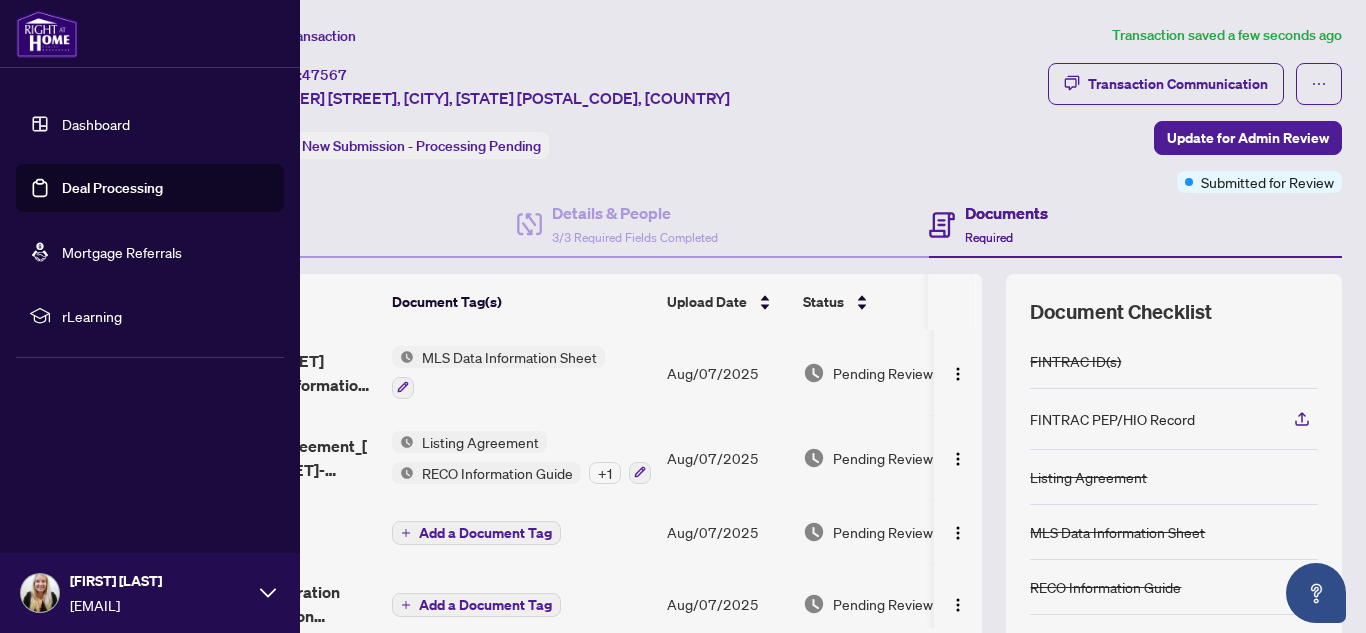 click on "Deal Processing" at bounding box center [112, 188] 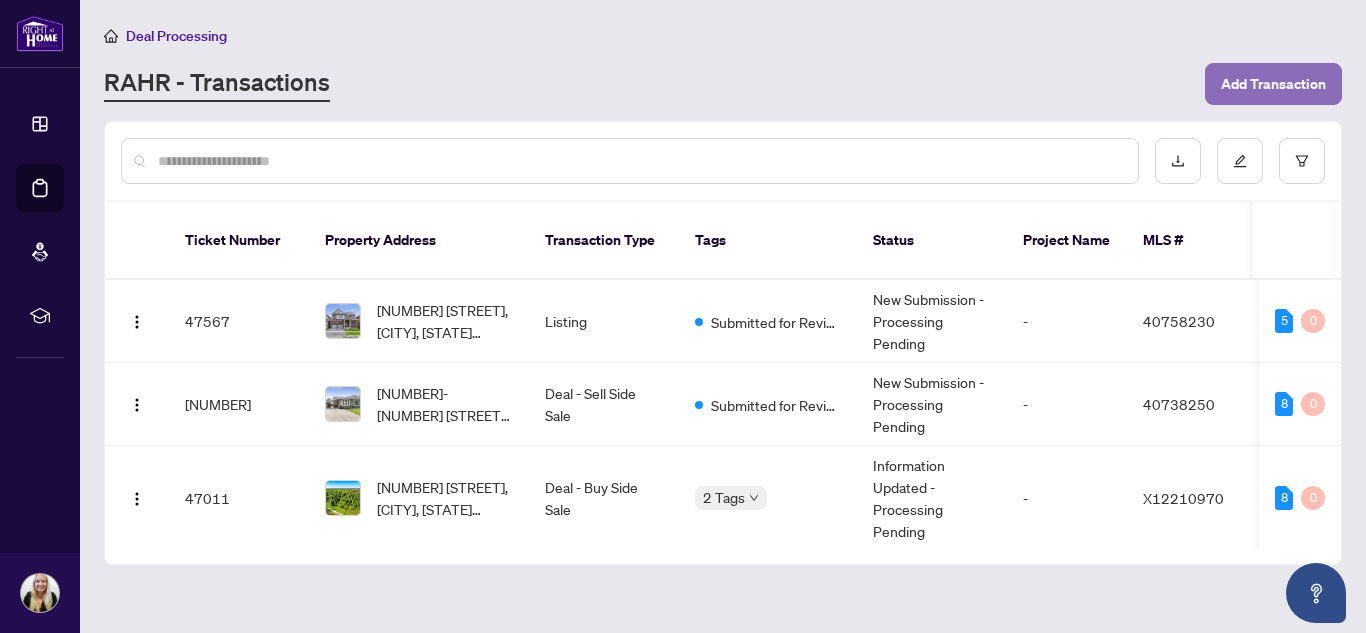 click on "Add Transaction" at bounding box center [1273, 84] 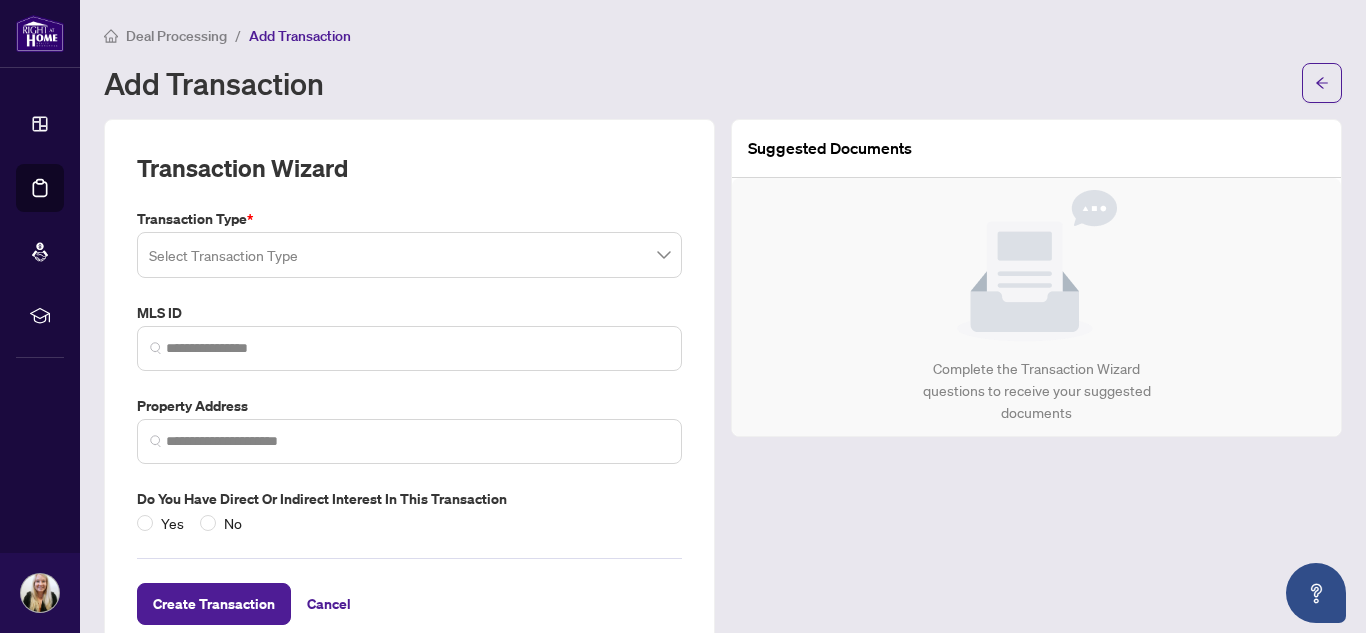 click at bounding box center (409, 255) 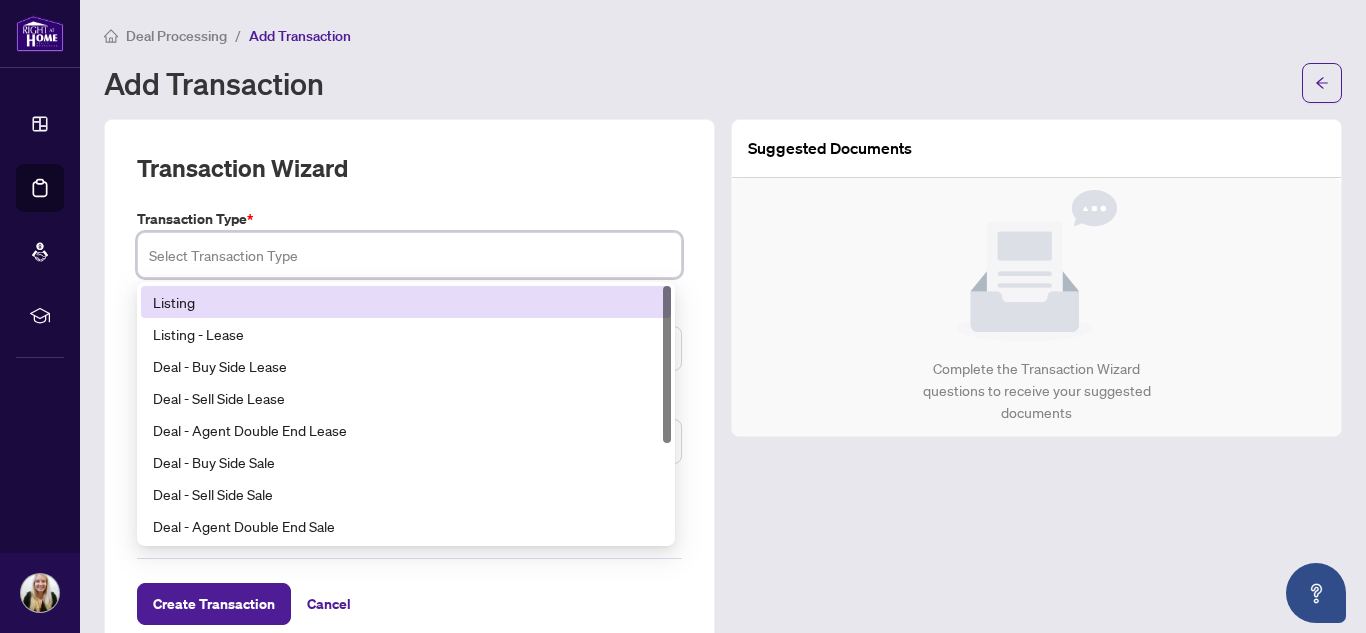 click on "Listing" at bounding box center [406, 302] 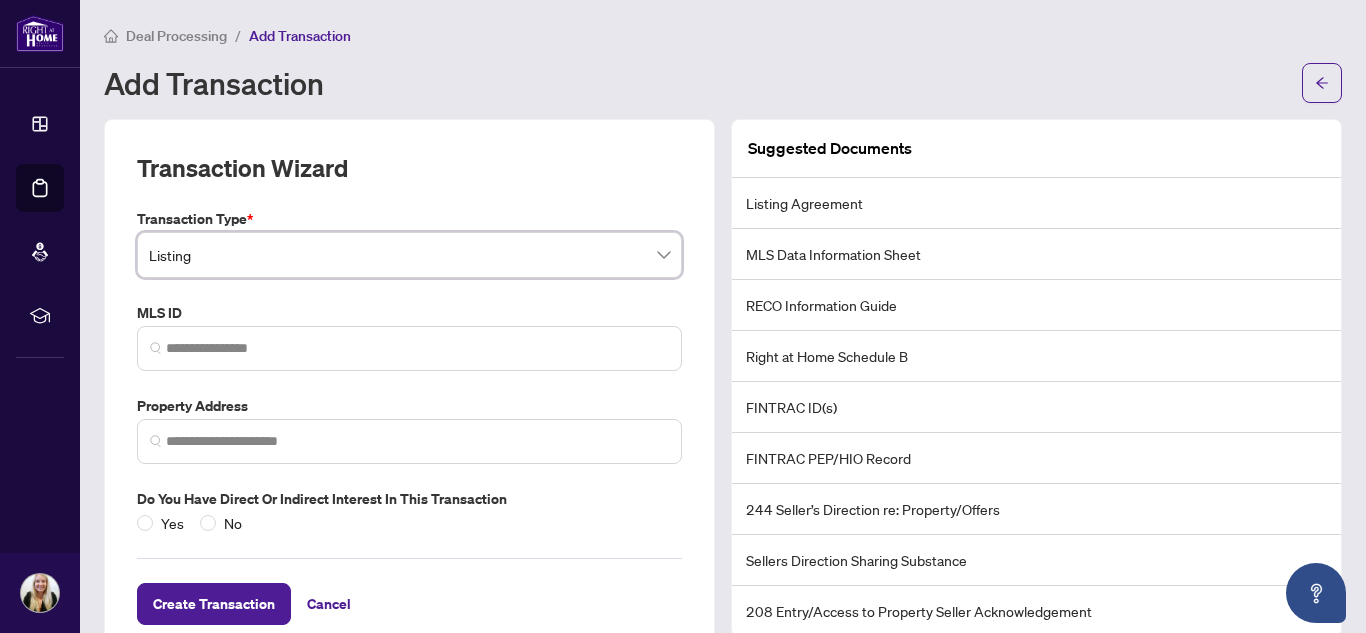 click on "MLS ID" at bounding box center [409, 313] 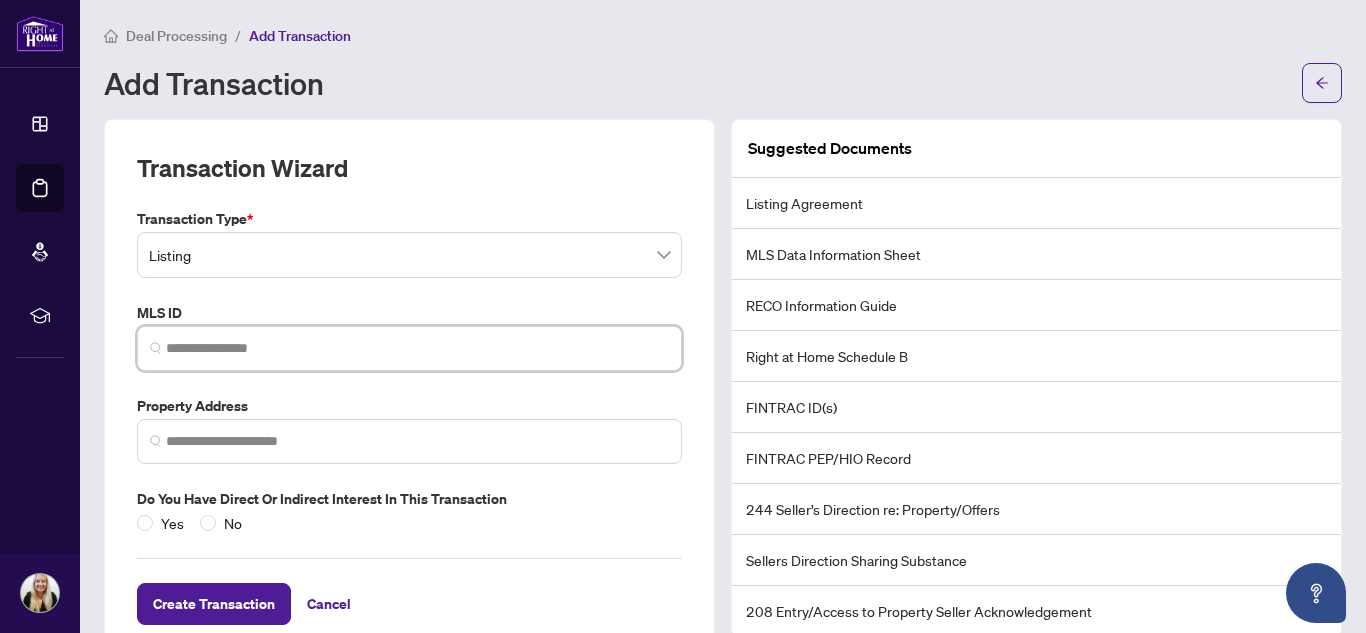 click at bounding box center [417, 348] 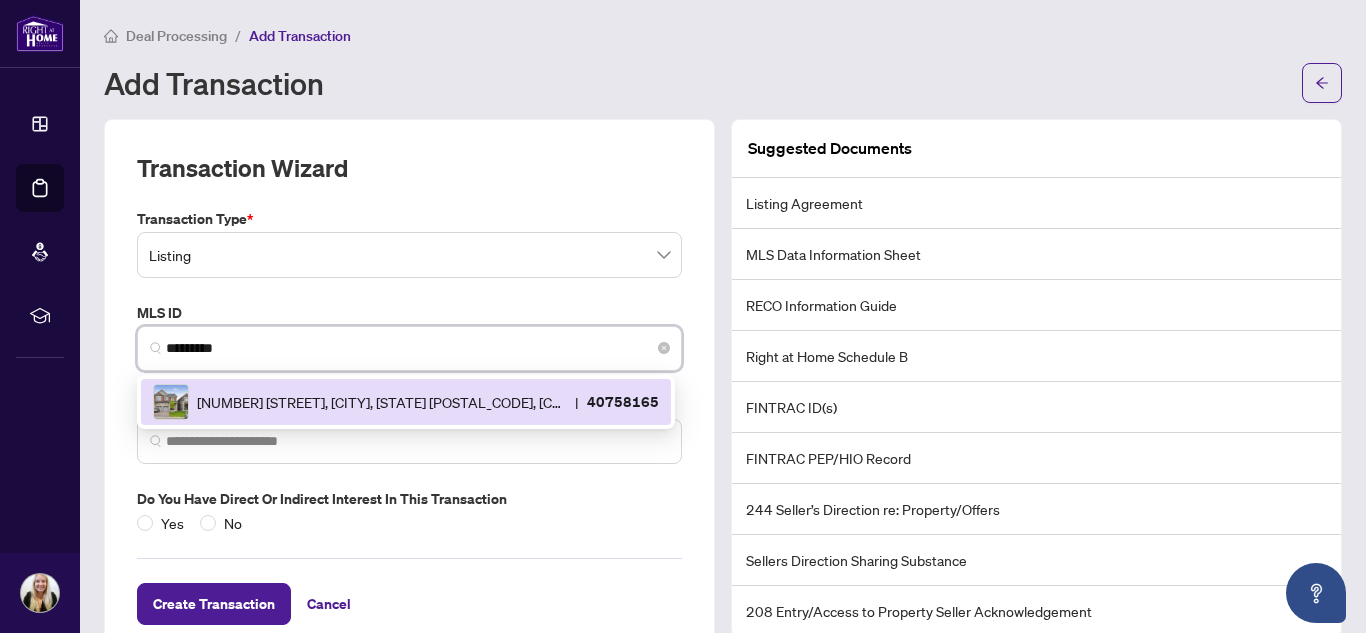click on "[NUMBER] [STREET], [CITY], [STATE] [POSTAL_CODE], [COUNTRY]" at bounding box center (382, 402) 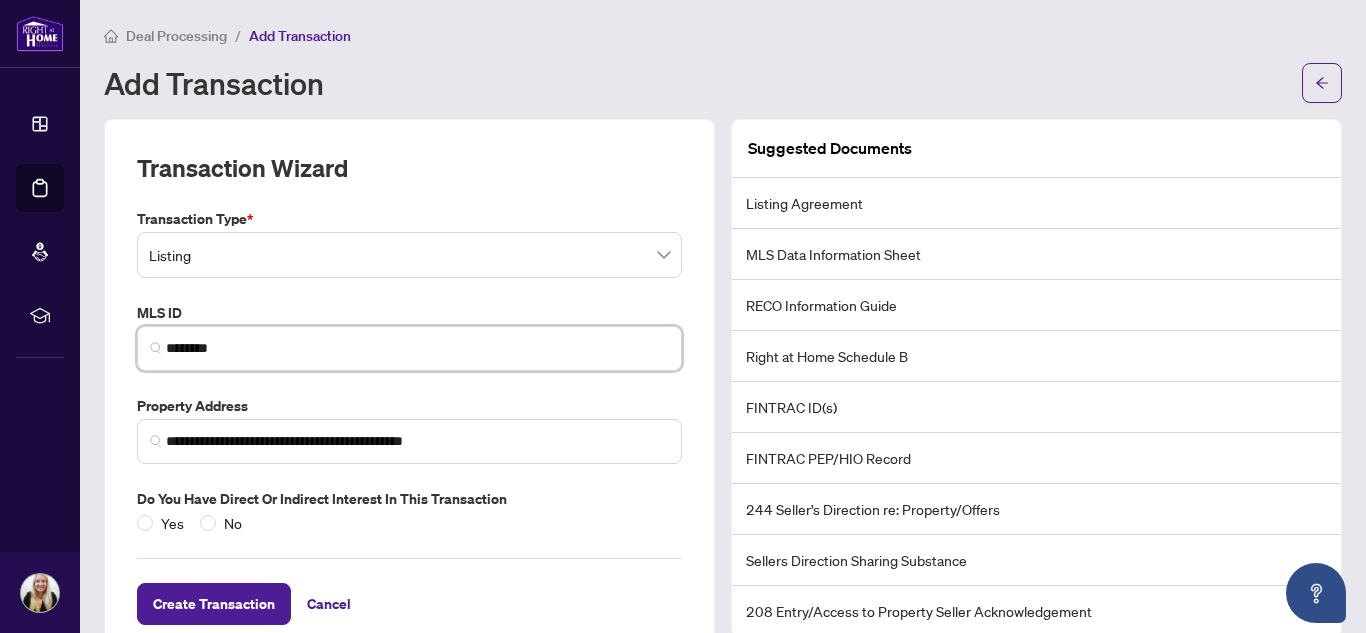 scroll, scrollTop: 48, scrollLeft: 0, axis: vertical 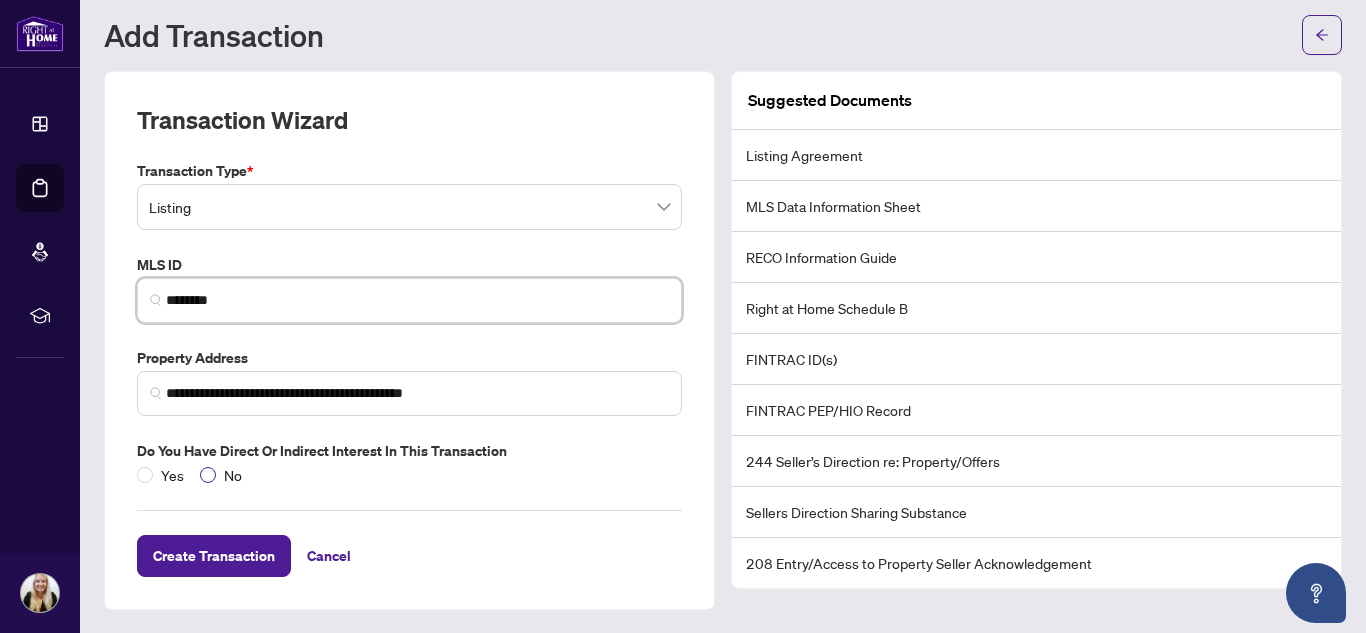 type on "********" 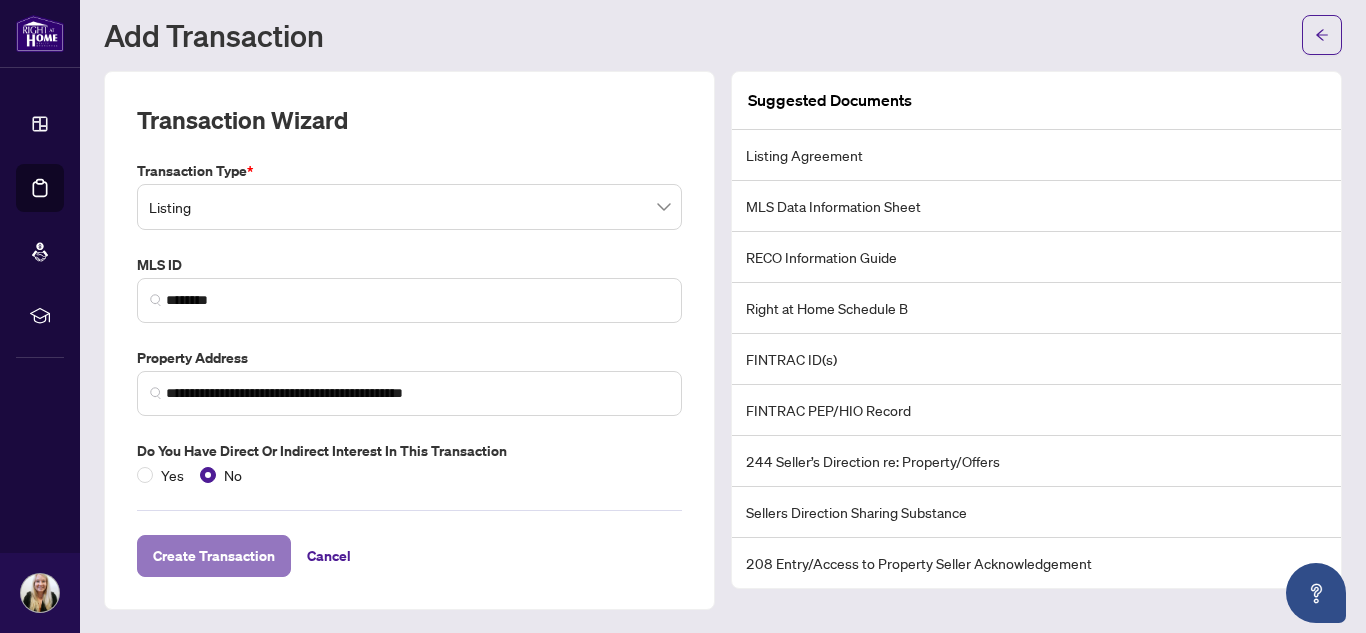 click on "Create Transaction" at bounding box center (214, 556) 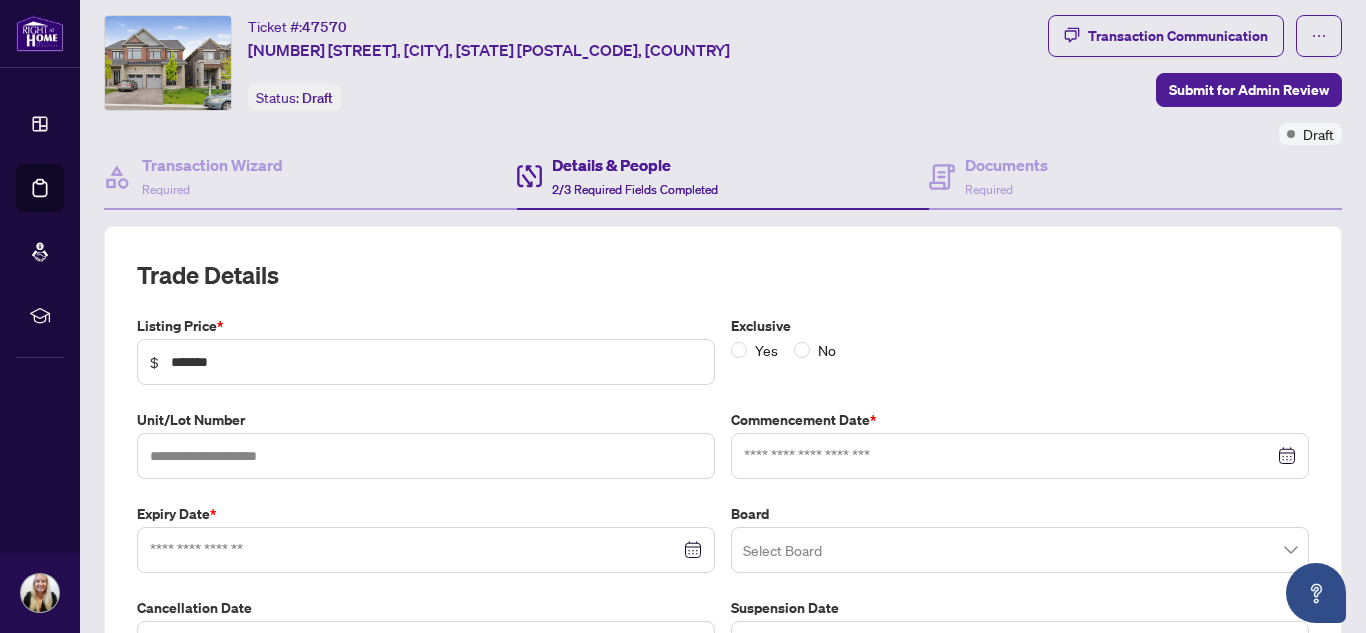 type on "**********" 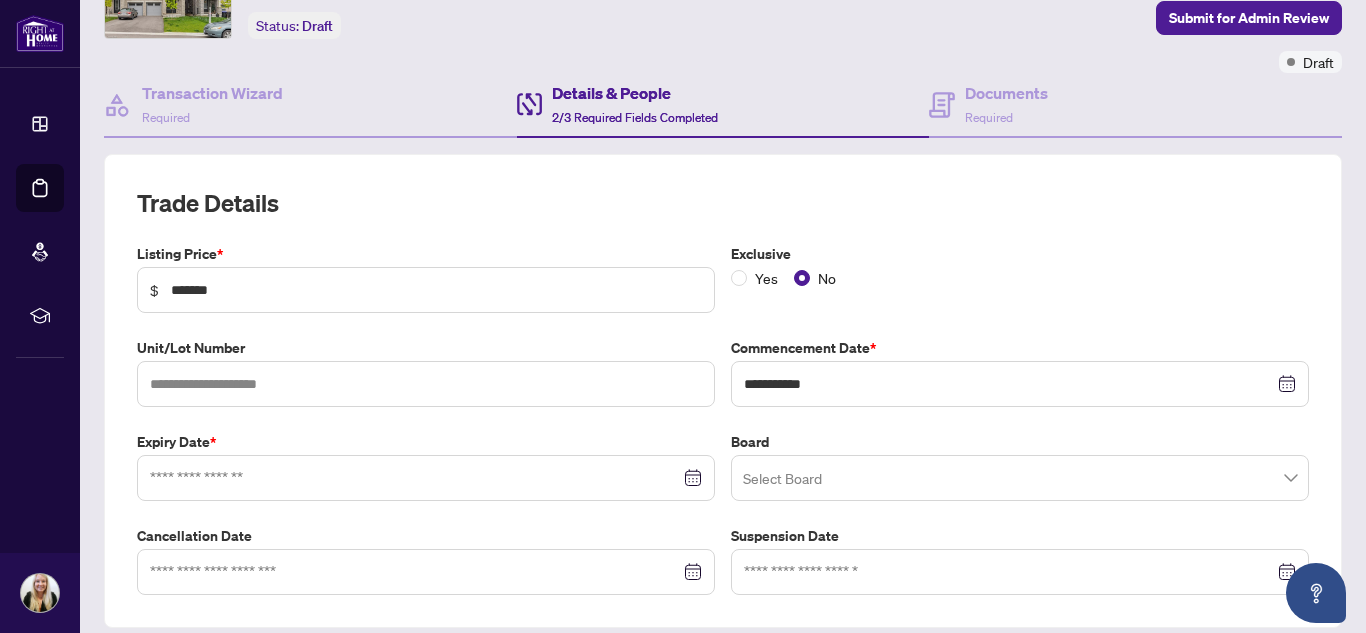 scroll, scrollTop: 148, scrollLeft: 0, axis: vertical 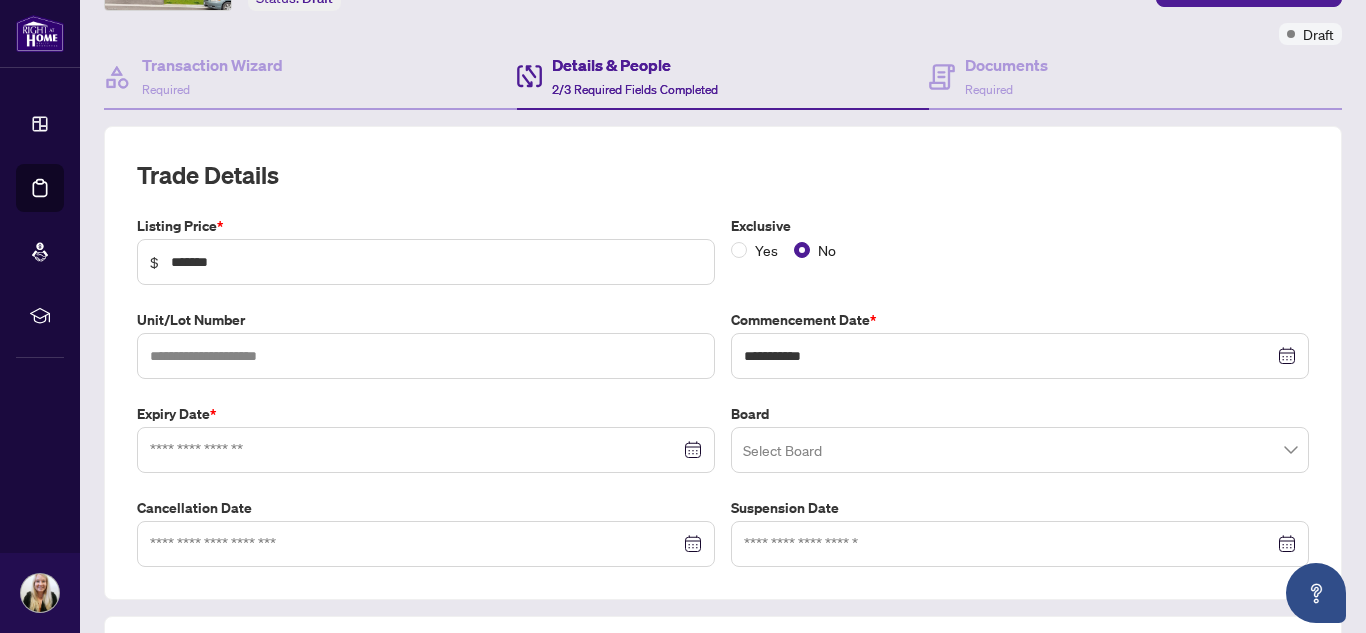 click at bounding box center [426, 450] 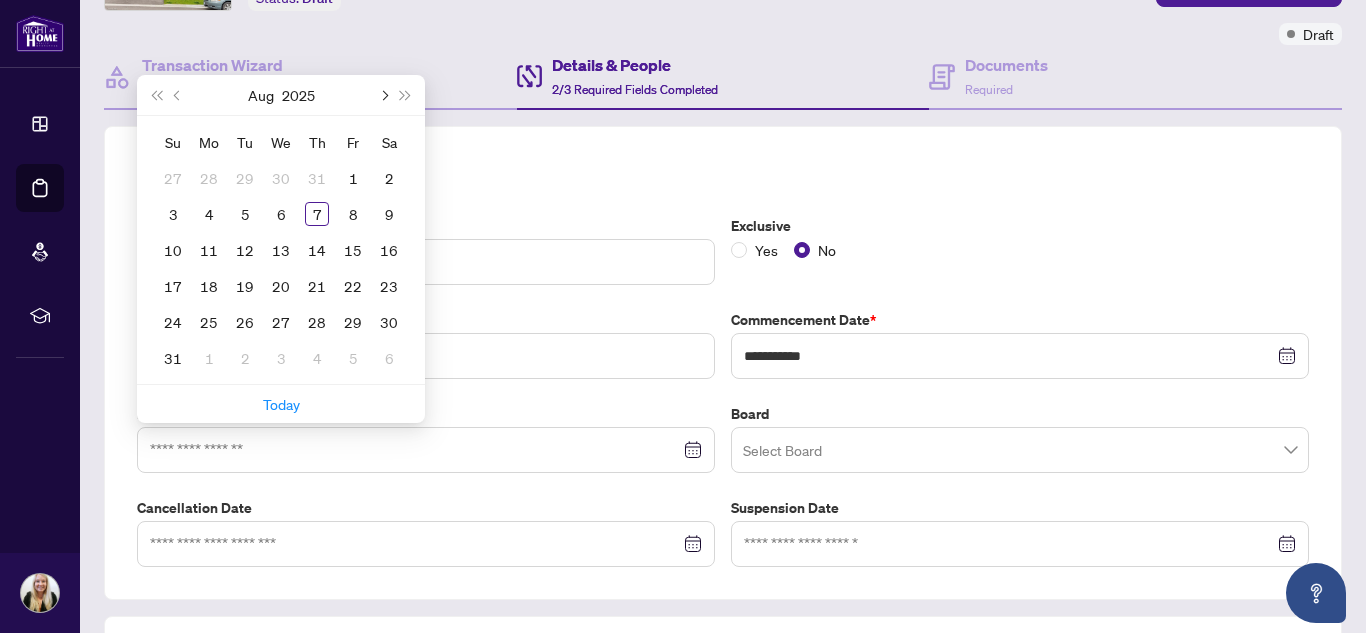 click at bounding box center [383, 95] 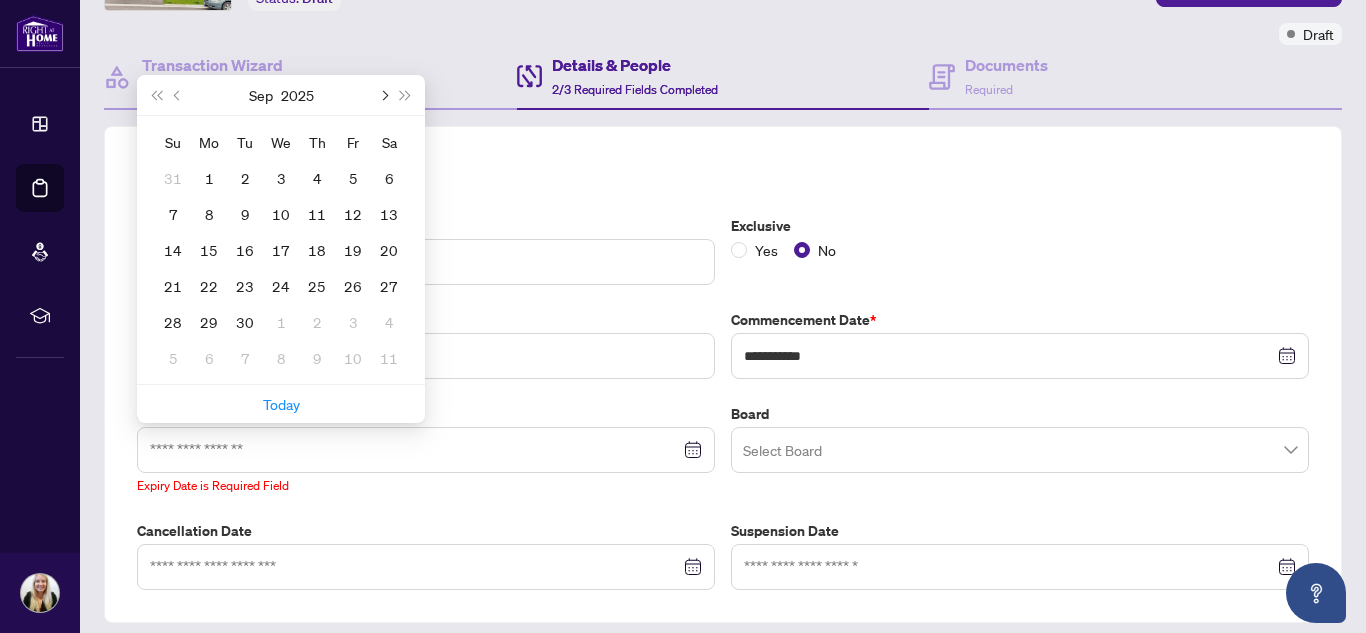 click at bounding box center (383, 95) 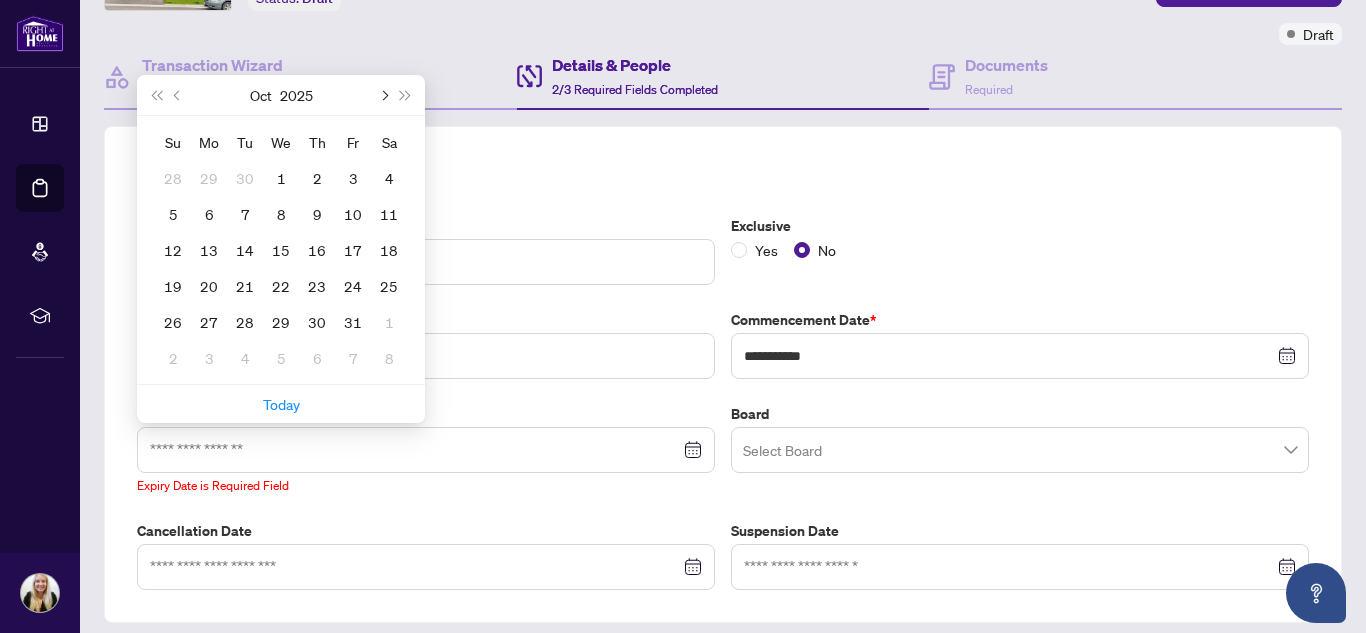 click at bounding box center (383, 95) 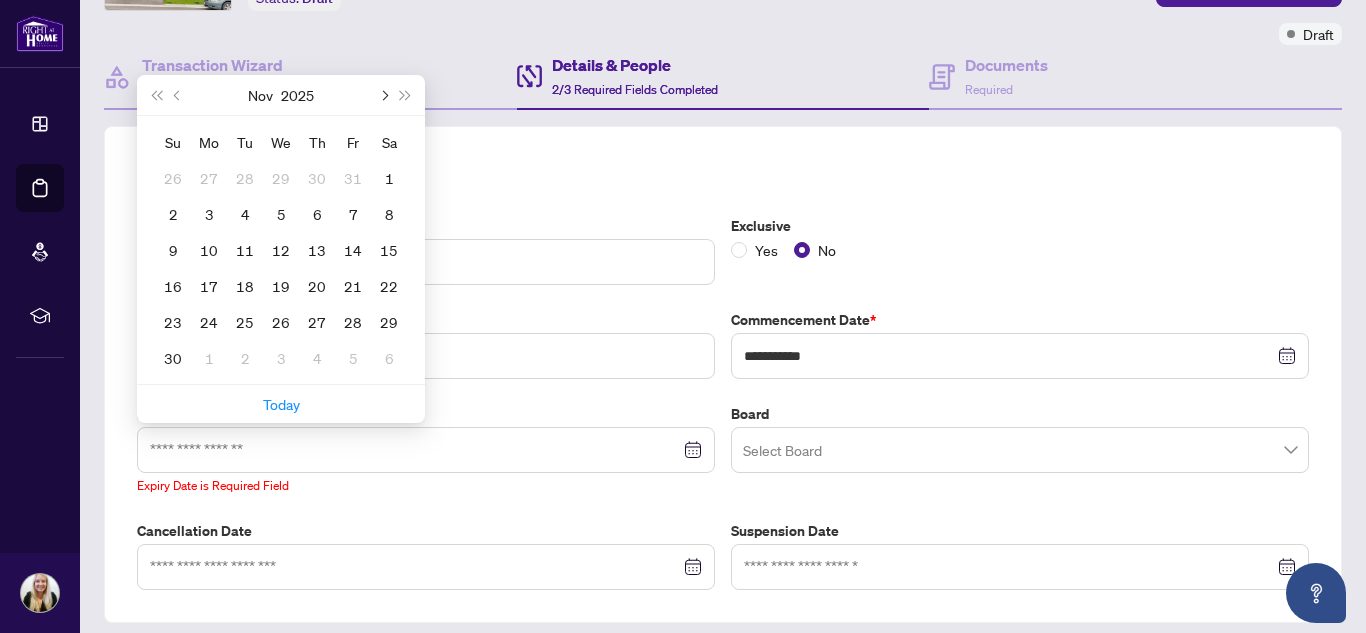 click at bounding box center [383, 95] 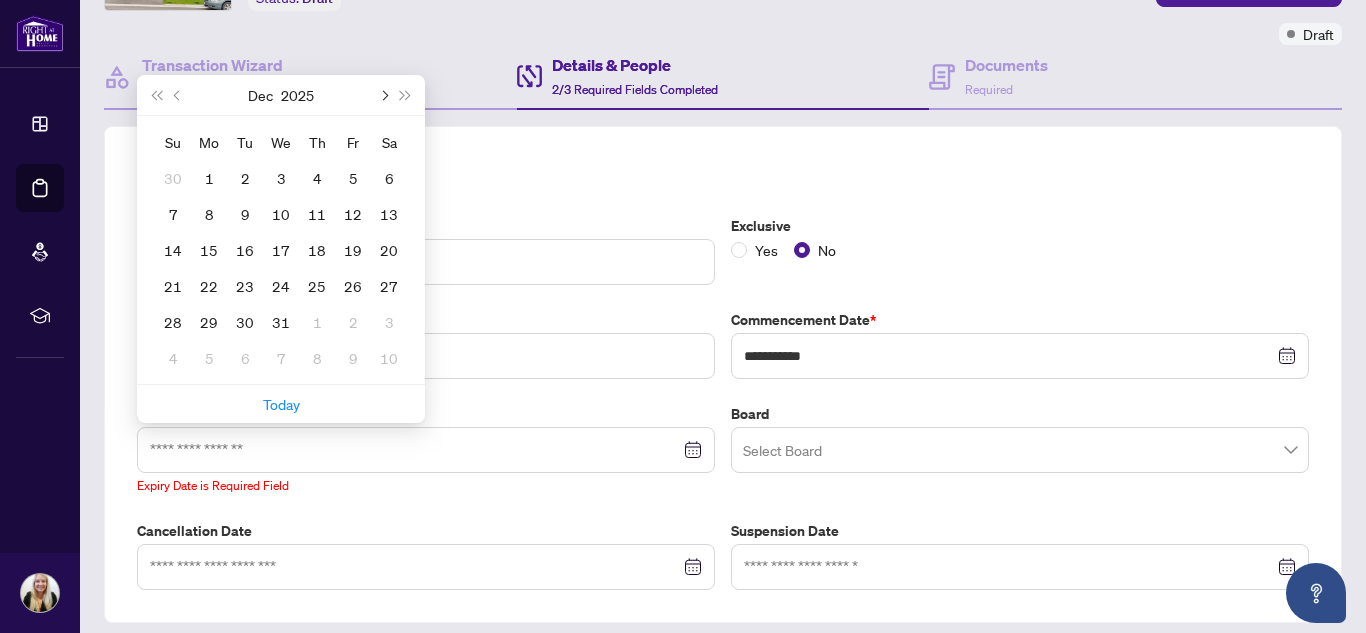click at bounding box center (383, 95) 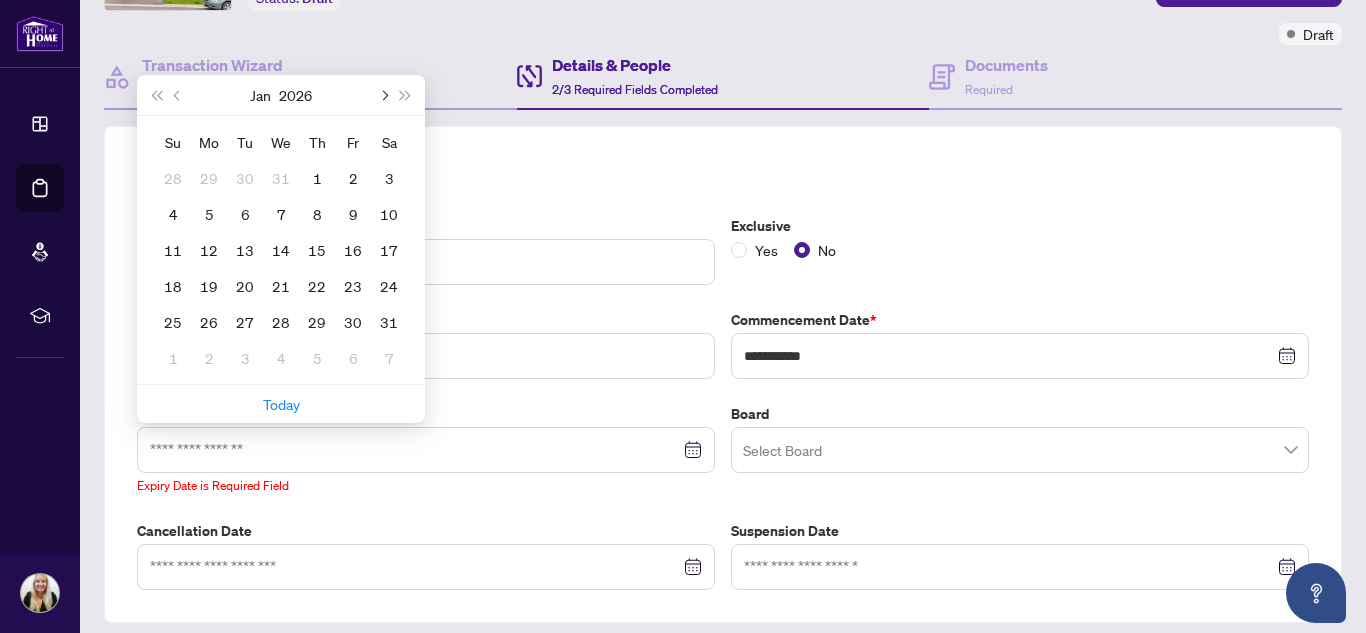 click at bounding box center [383, 95] 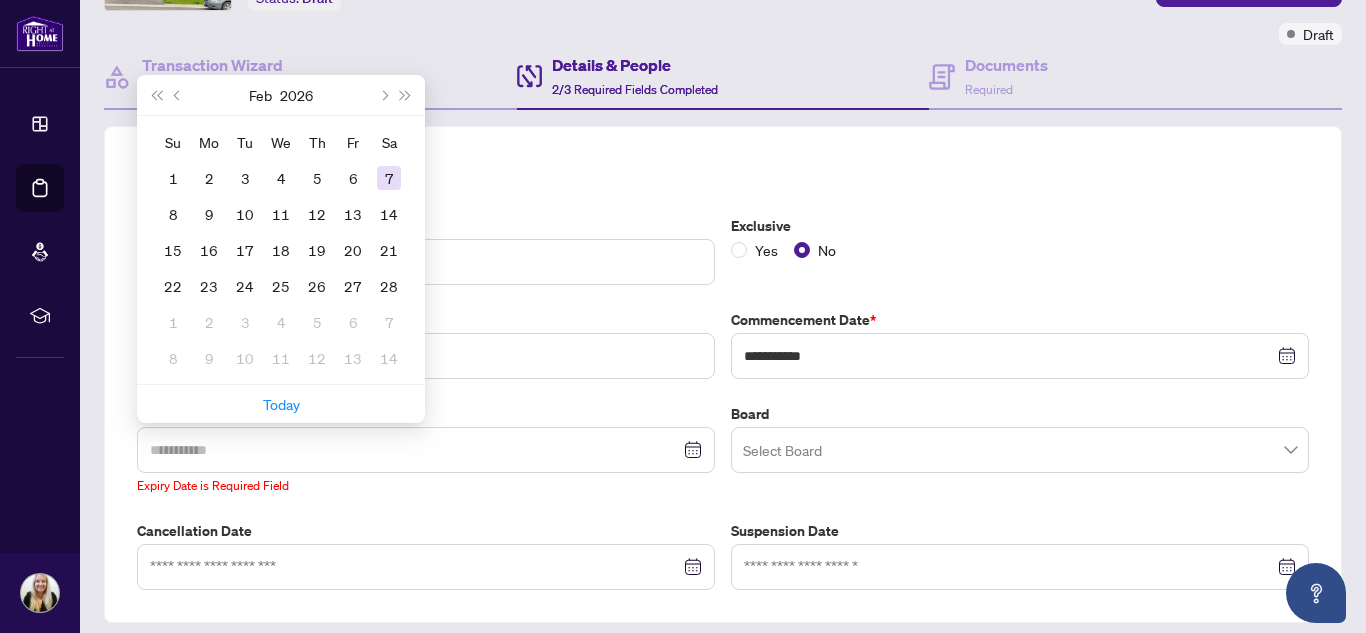 type on "**********" 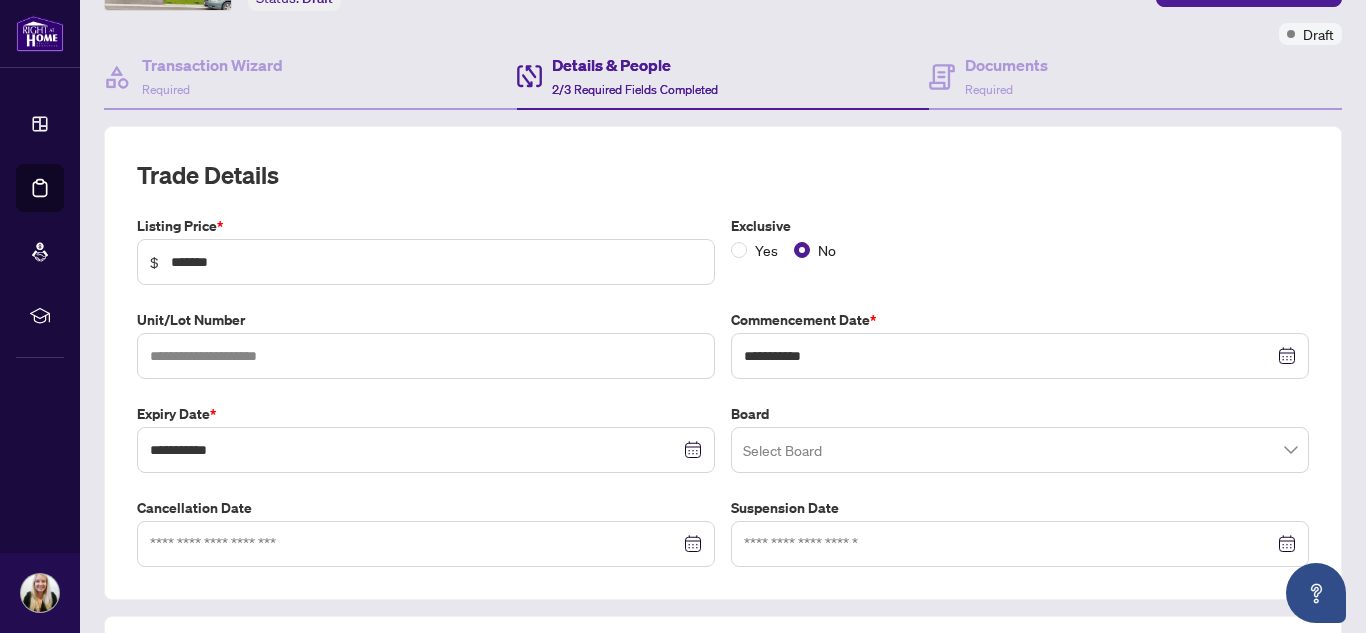 click at bounding box center (1020, 450) 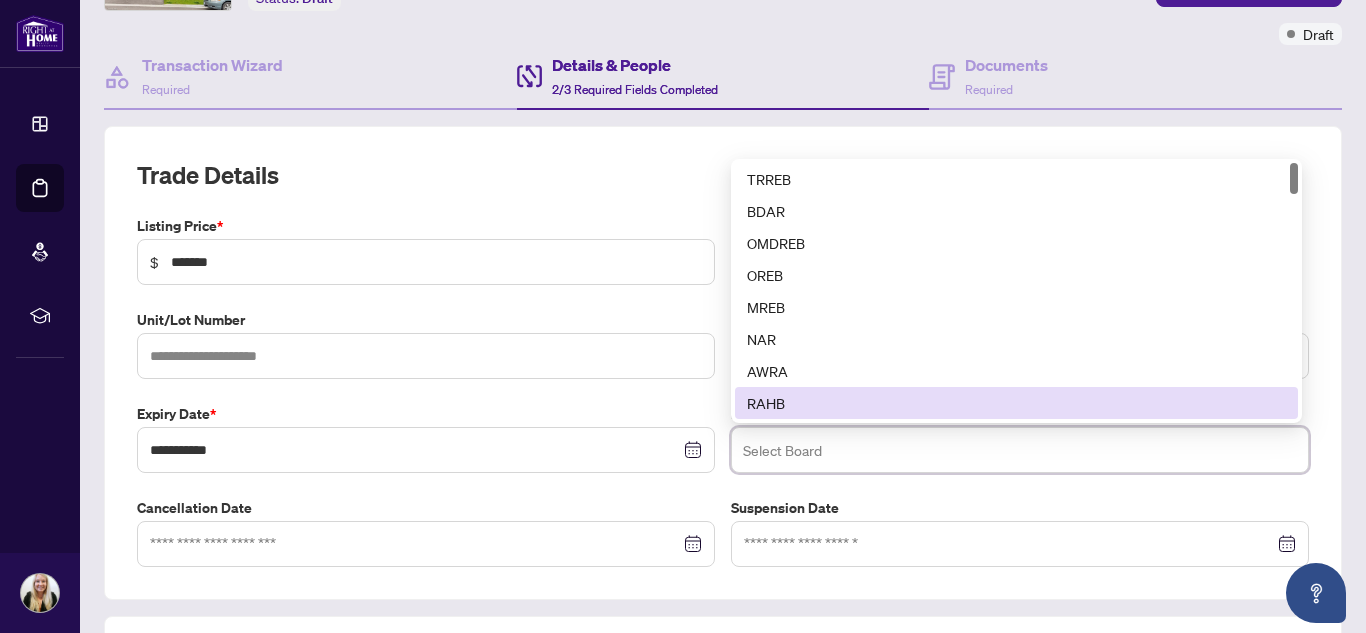 click on "RAHB" at bounding box center (1016, 403) 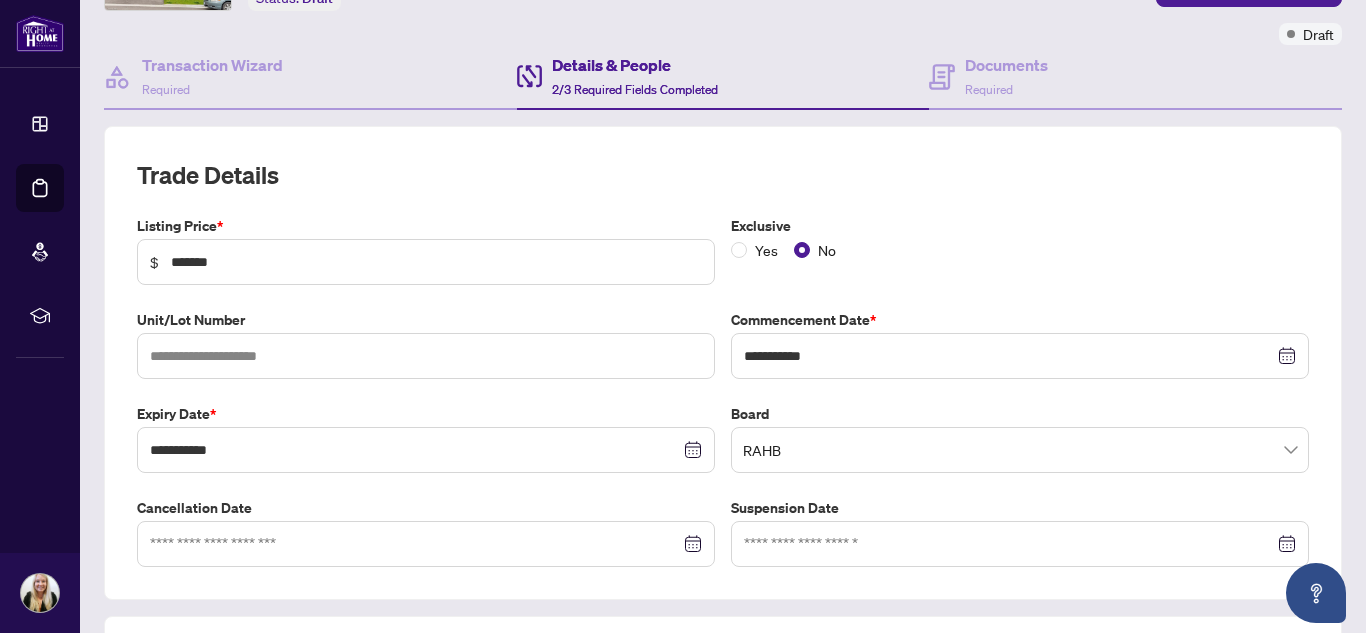 click on "**********" at bounding box center (723, 391) 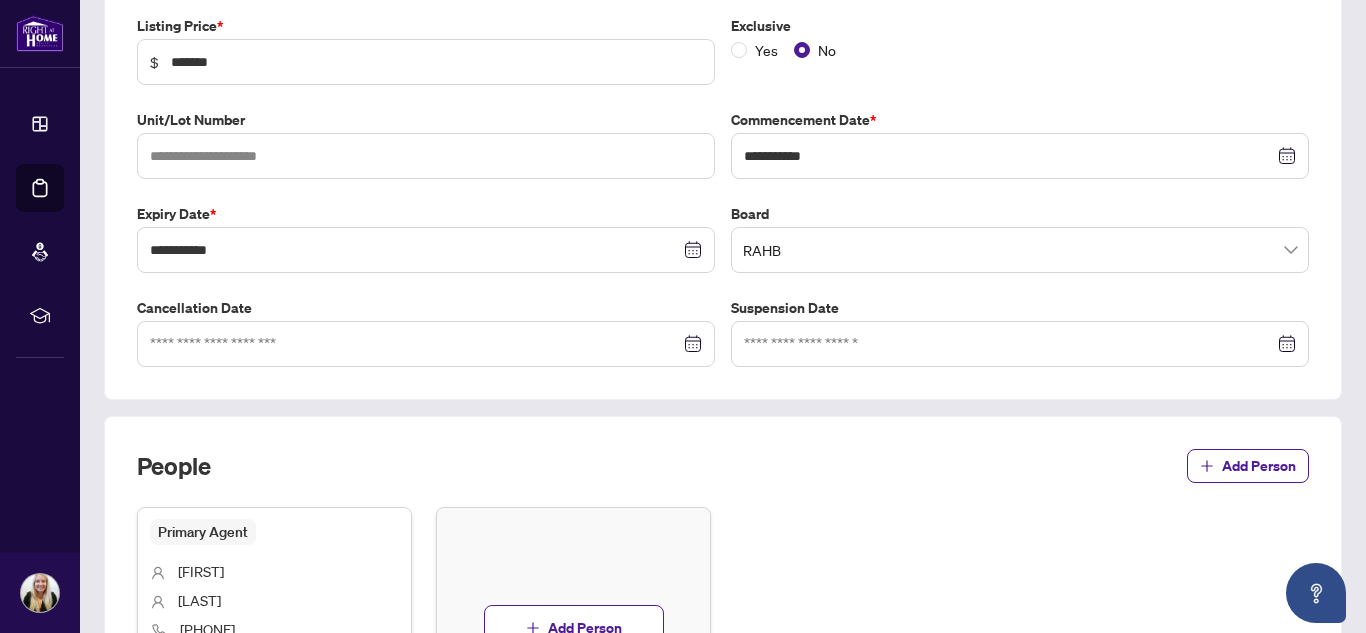 scroll, scrollTop: 448, scrollLeft: 0, axis: vertical 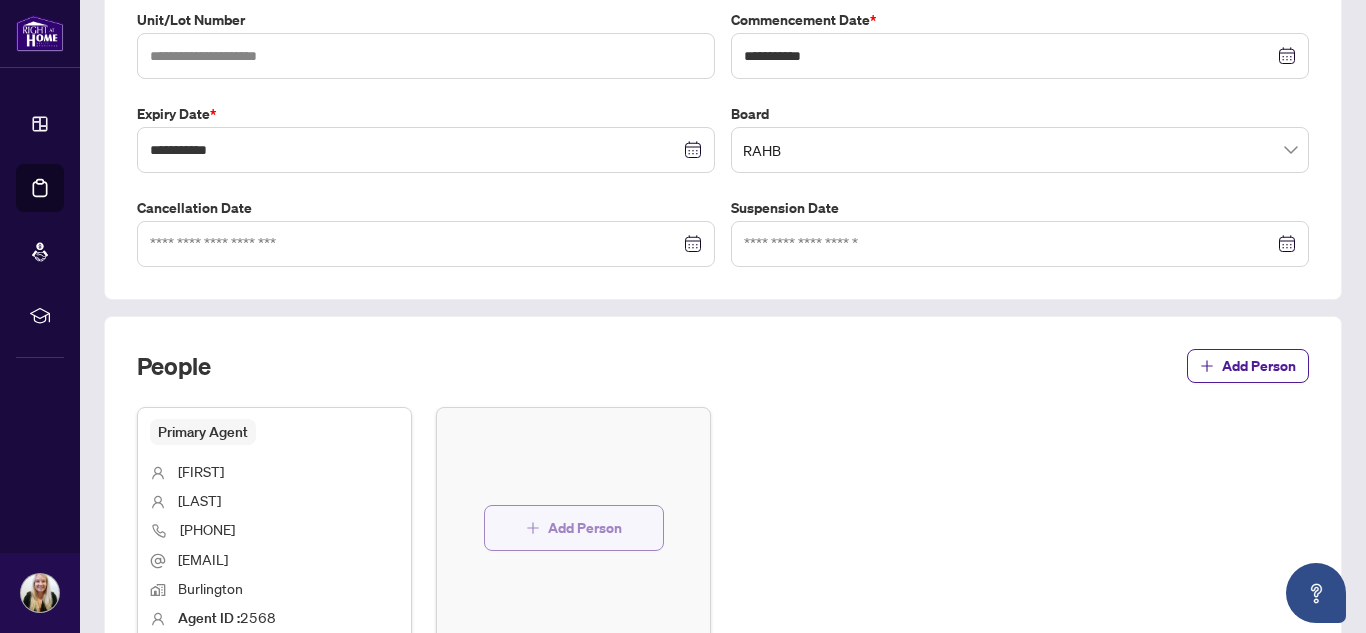 click on "Add Person" at bounding box center [574, 528] 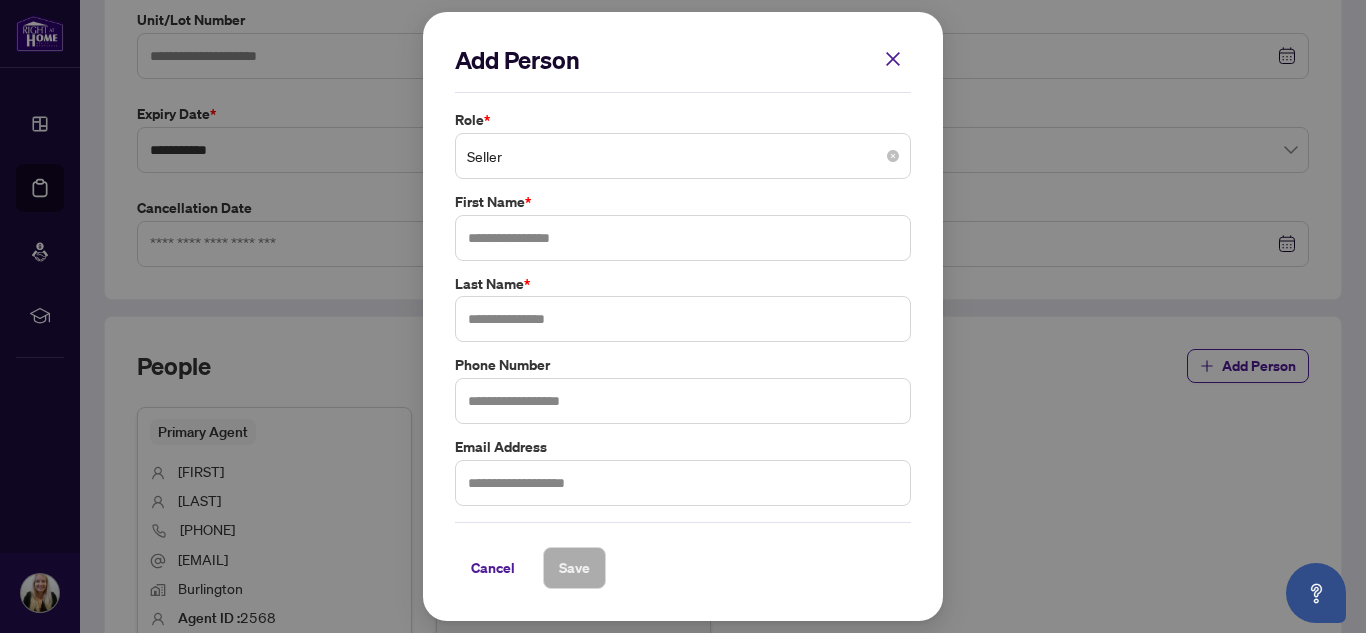 click on "Seller" at bounding box center [683, 156] 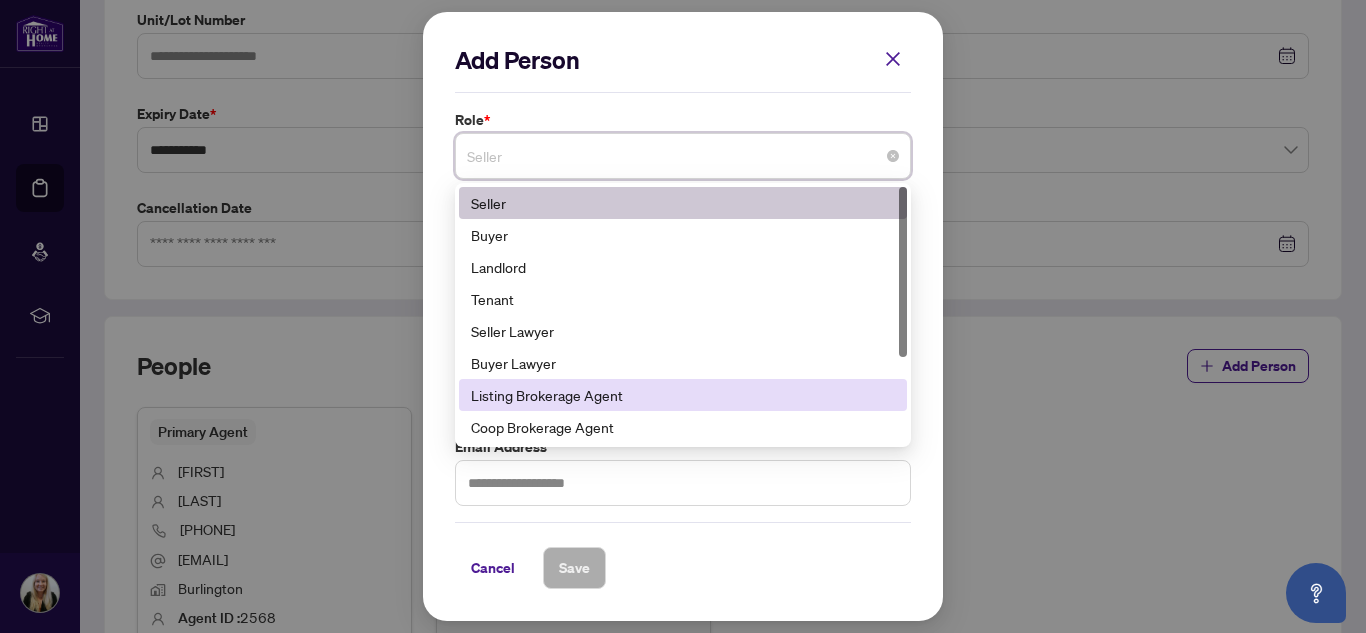 scroll, scrollTop: 100, scrollLeft: 0, axis: vertical 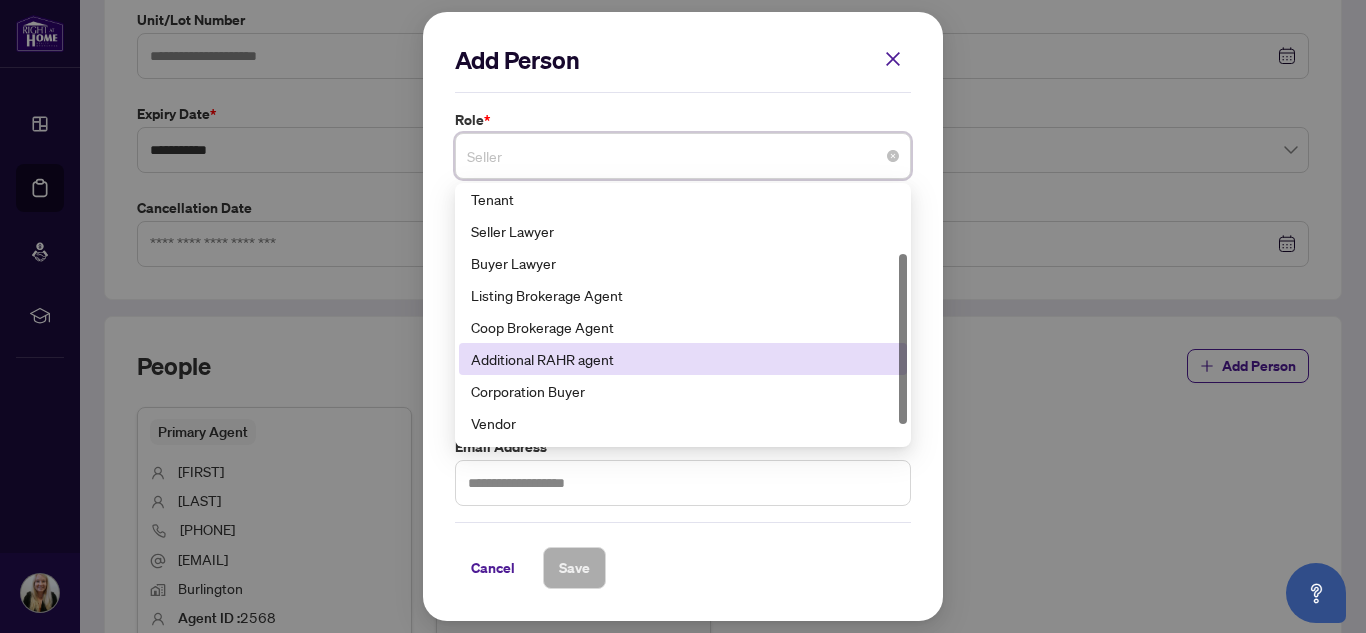 click on "Additional RAHR agent" at bounding box center (683, 359) 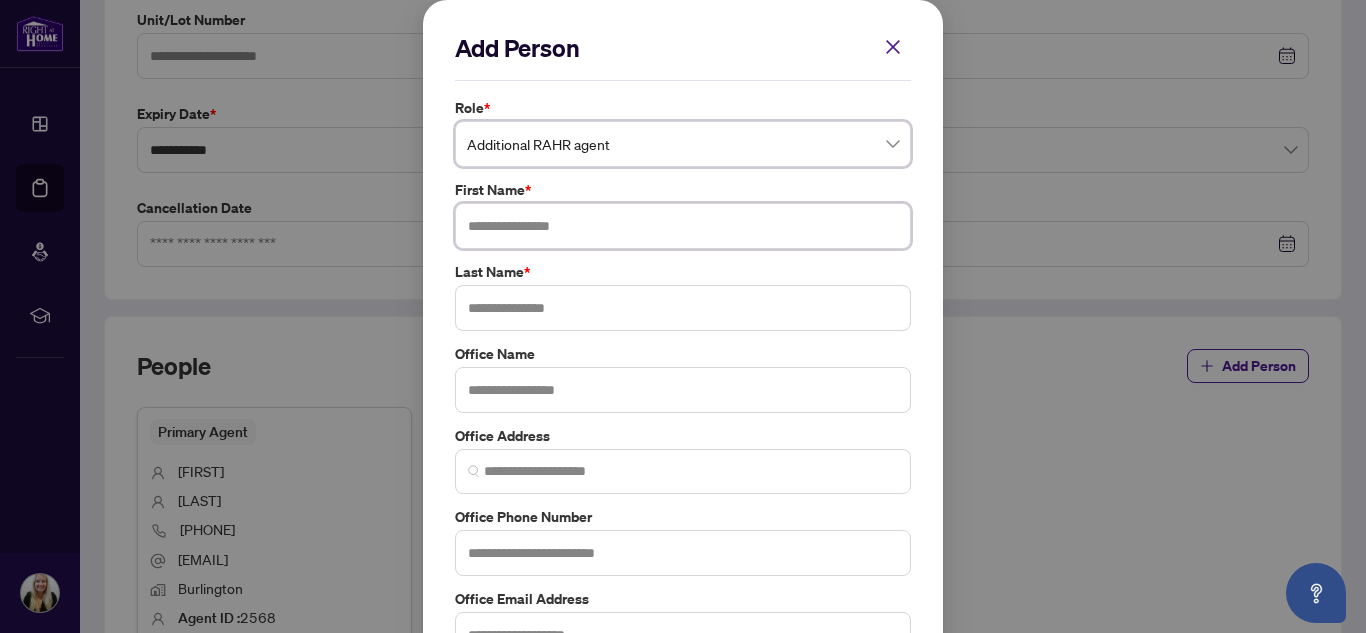 click at bounding box center (683, 226) 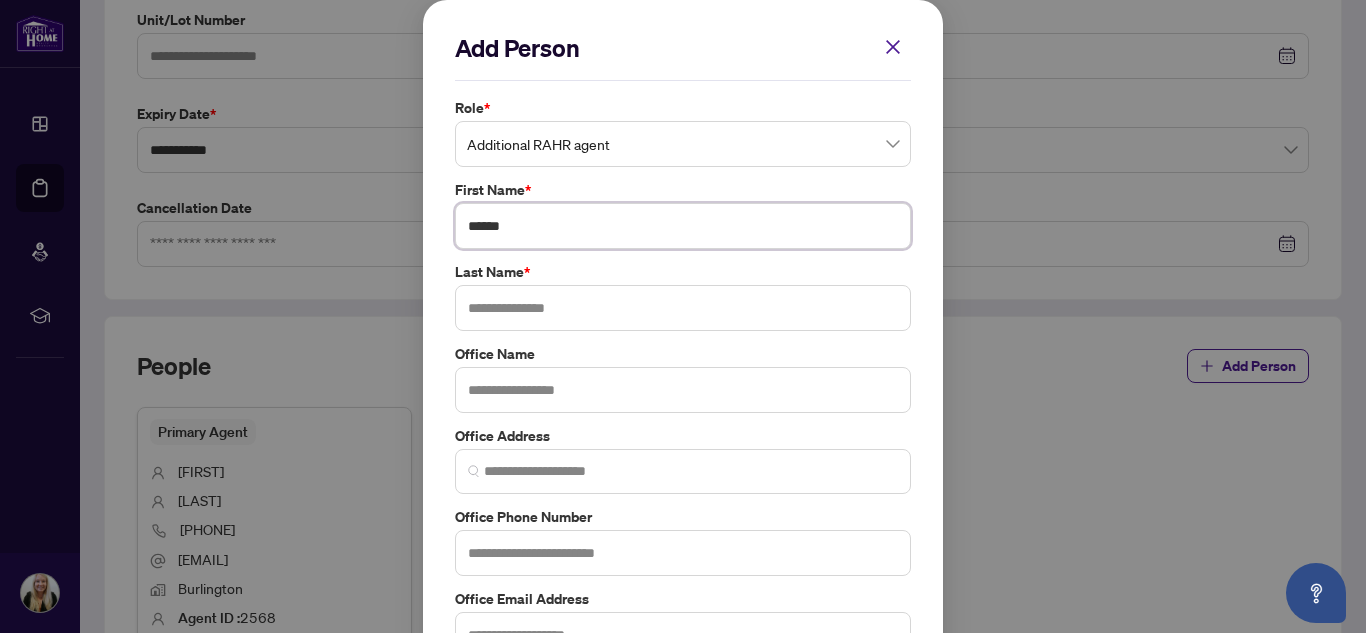 type on "******" 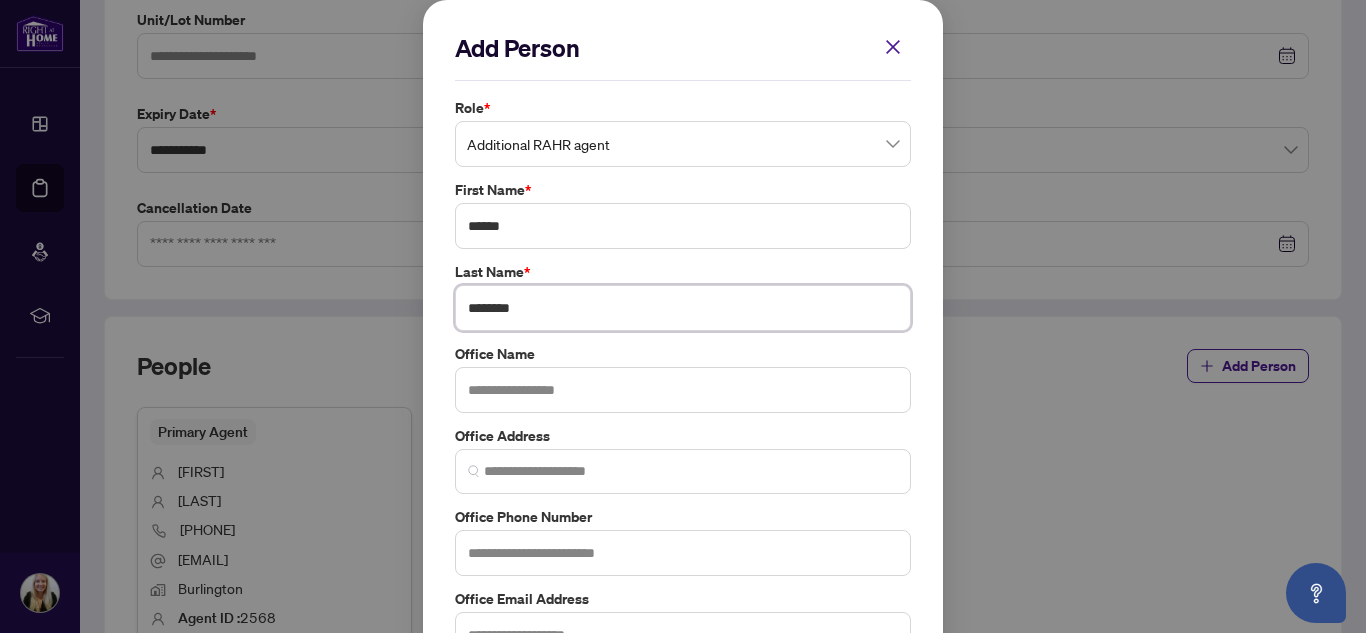 type on "********" 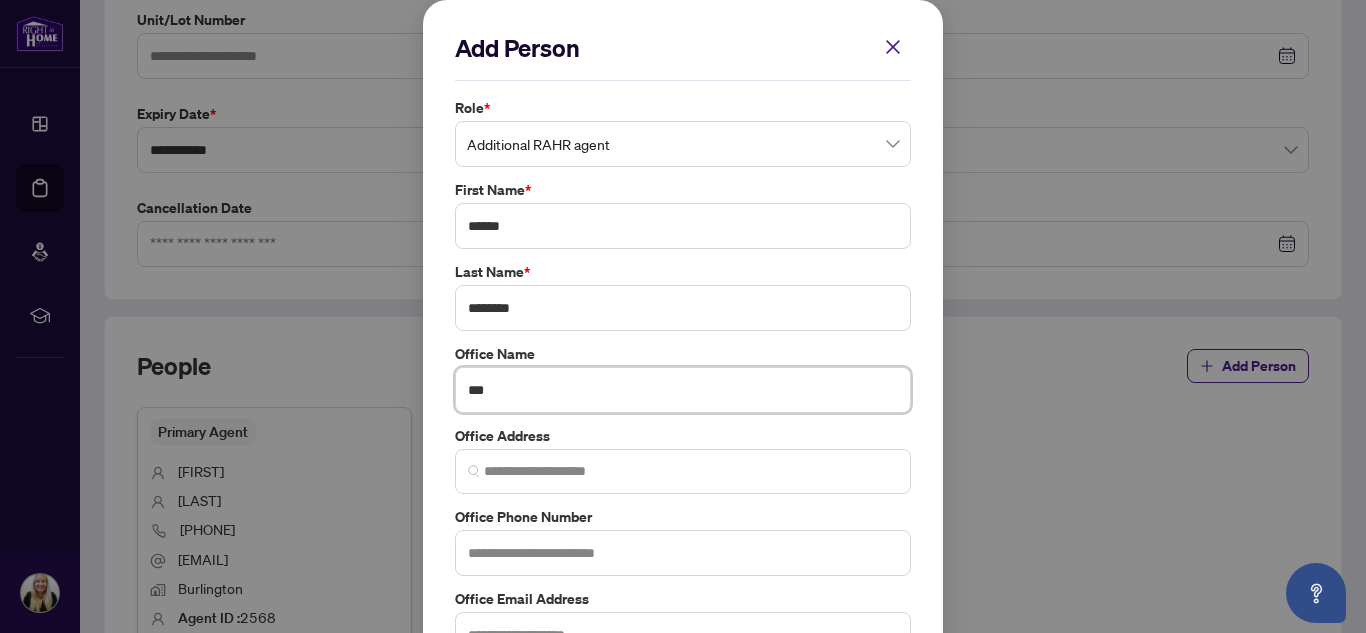 type on "***" 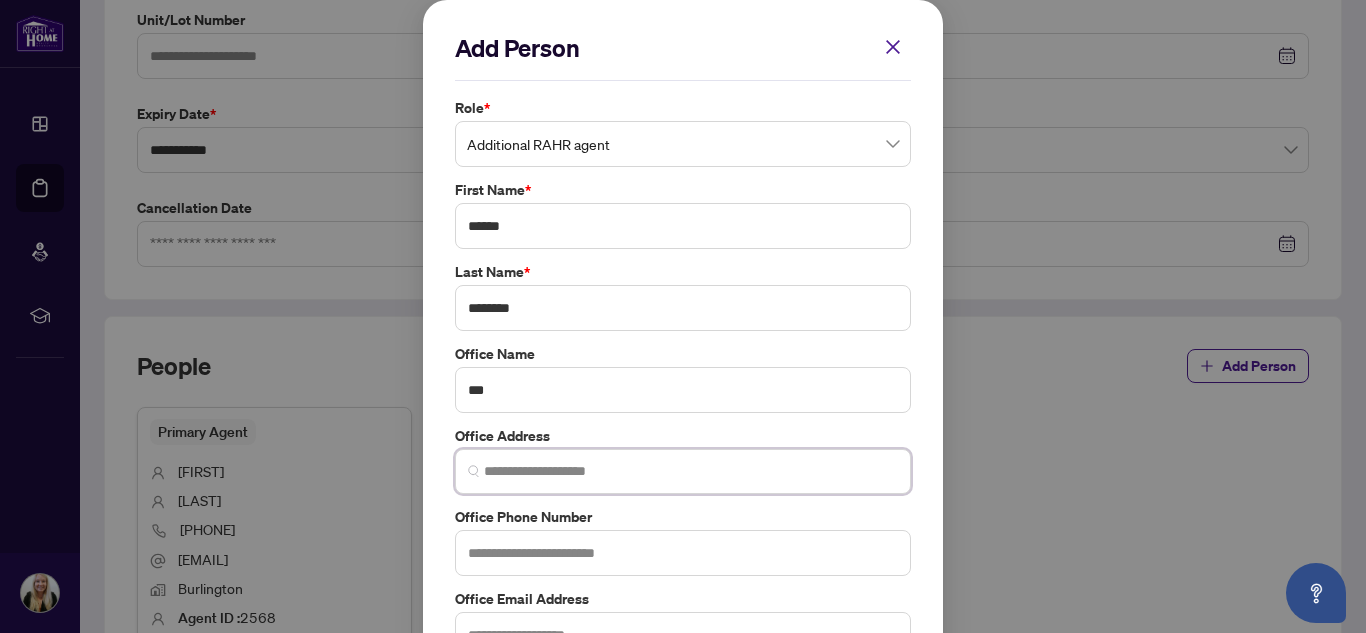 type on "*" 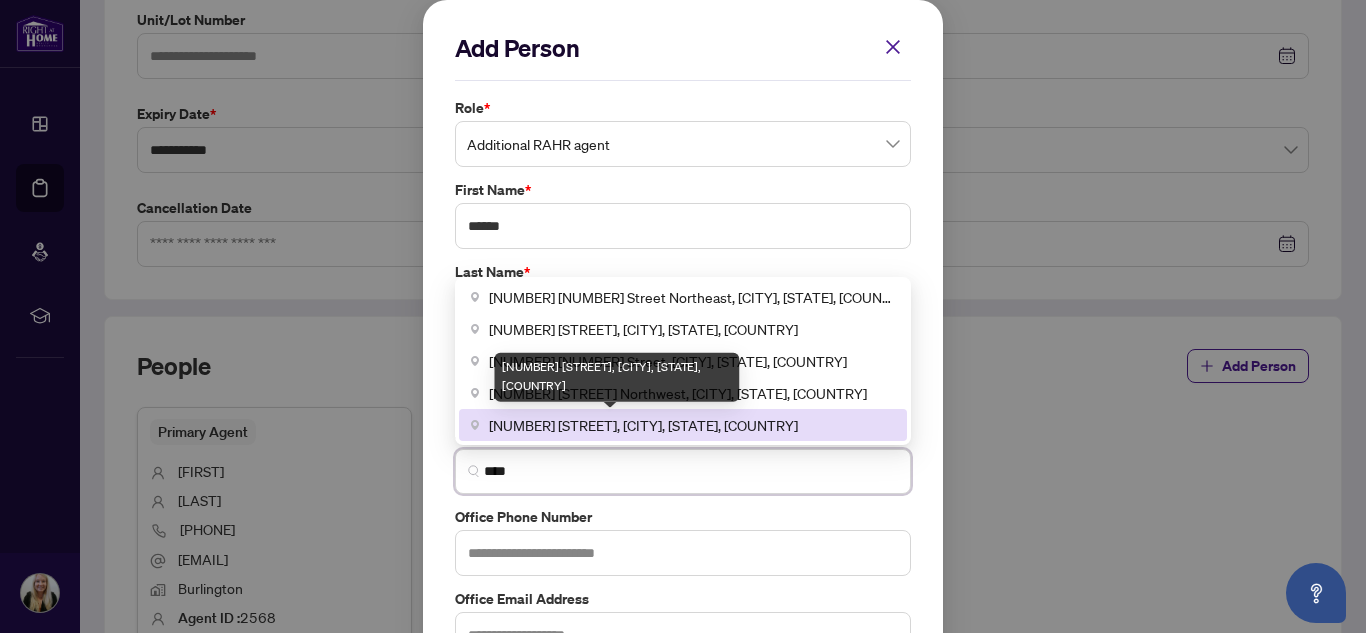 click on "[NUMBER] [STREET], [CITY], [STATE], [COUNTRY]" at bounding box center [643, 425] 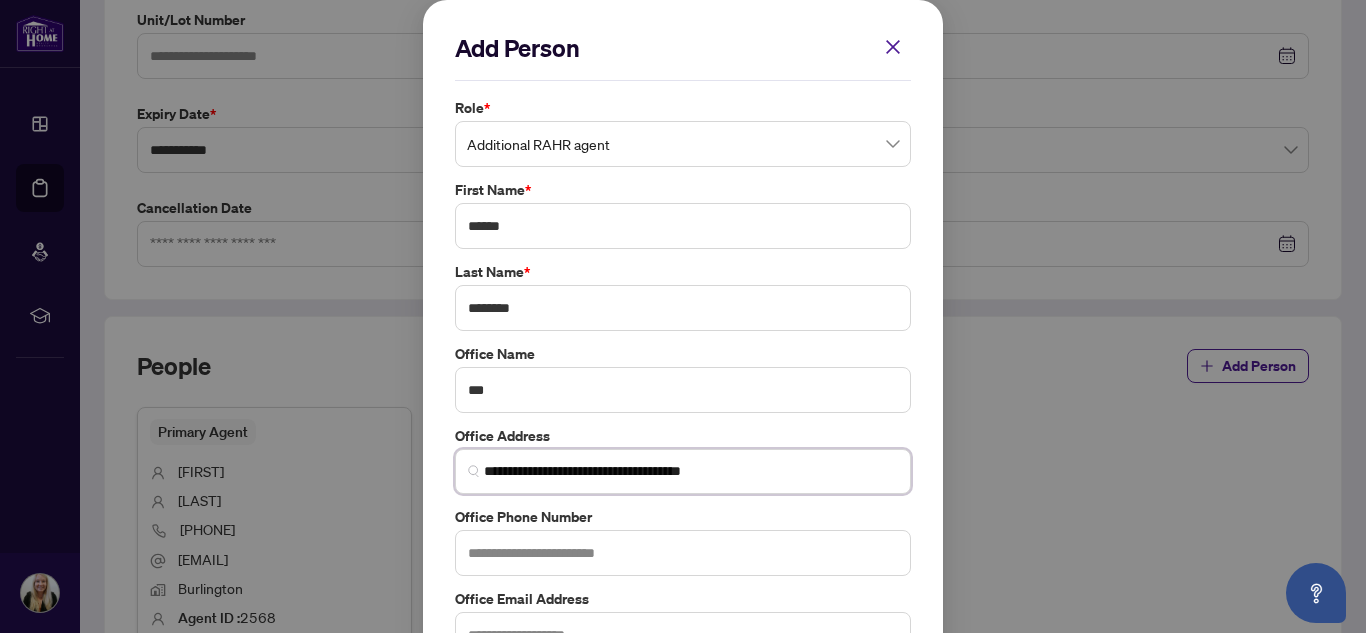 scroll, scrollTop: 100, scrollLeft: 0, axis: vertical 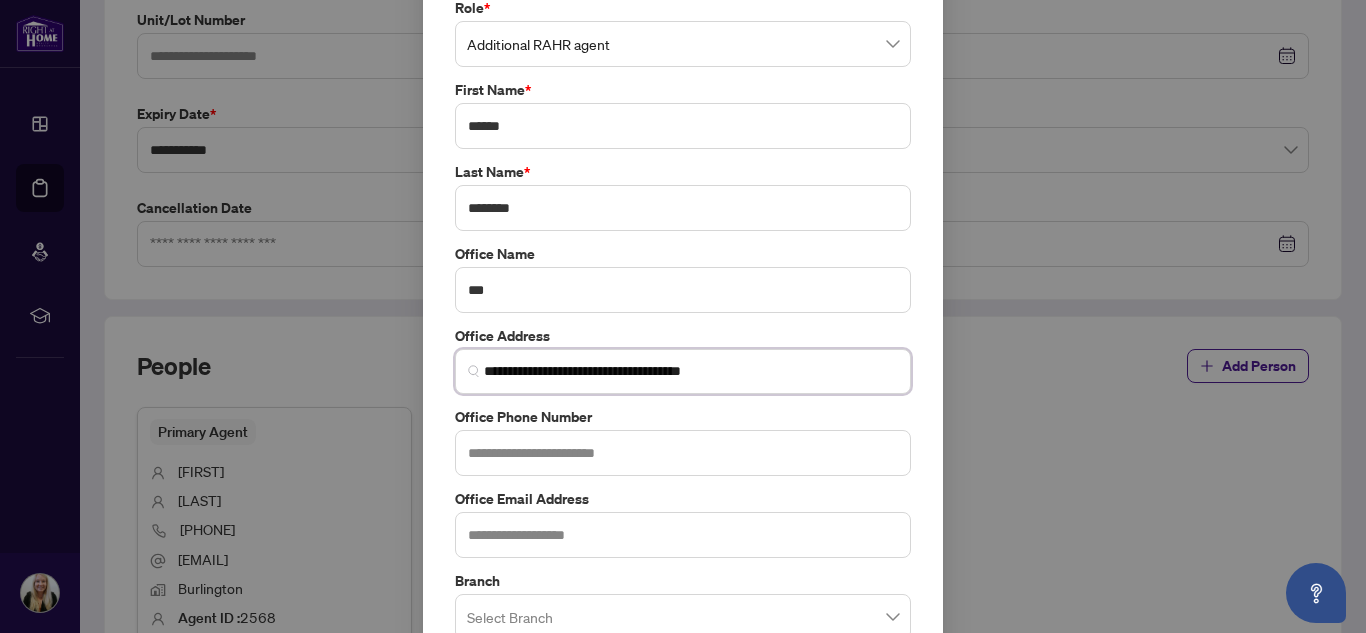 type on "**********" 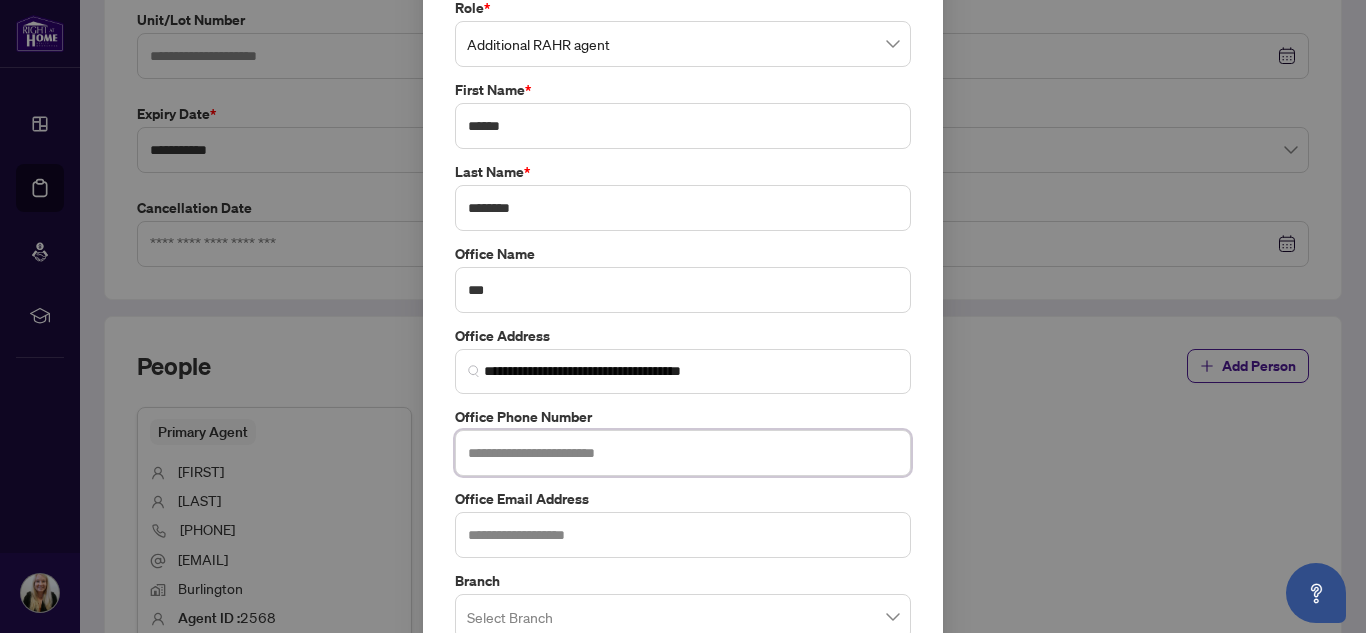 click at bounding box center (683, 453) 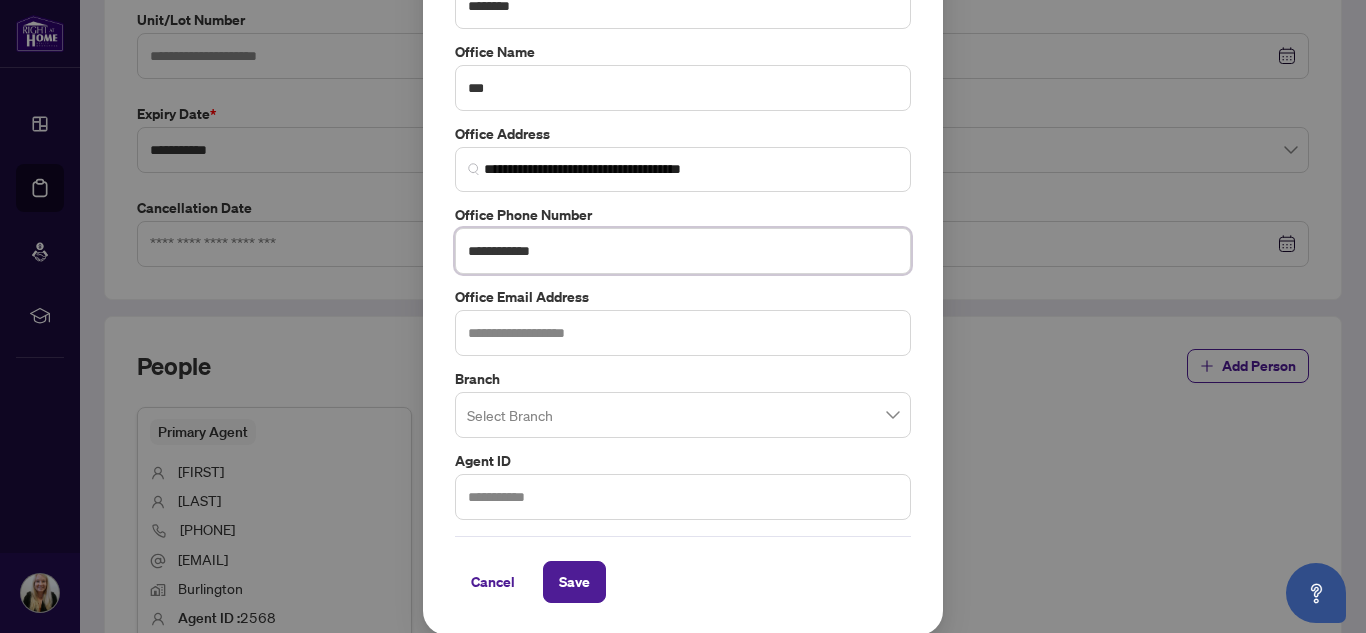 scroll, scrollTop: 304, scrollLeft: 0, axis: vertical 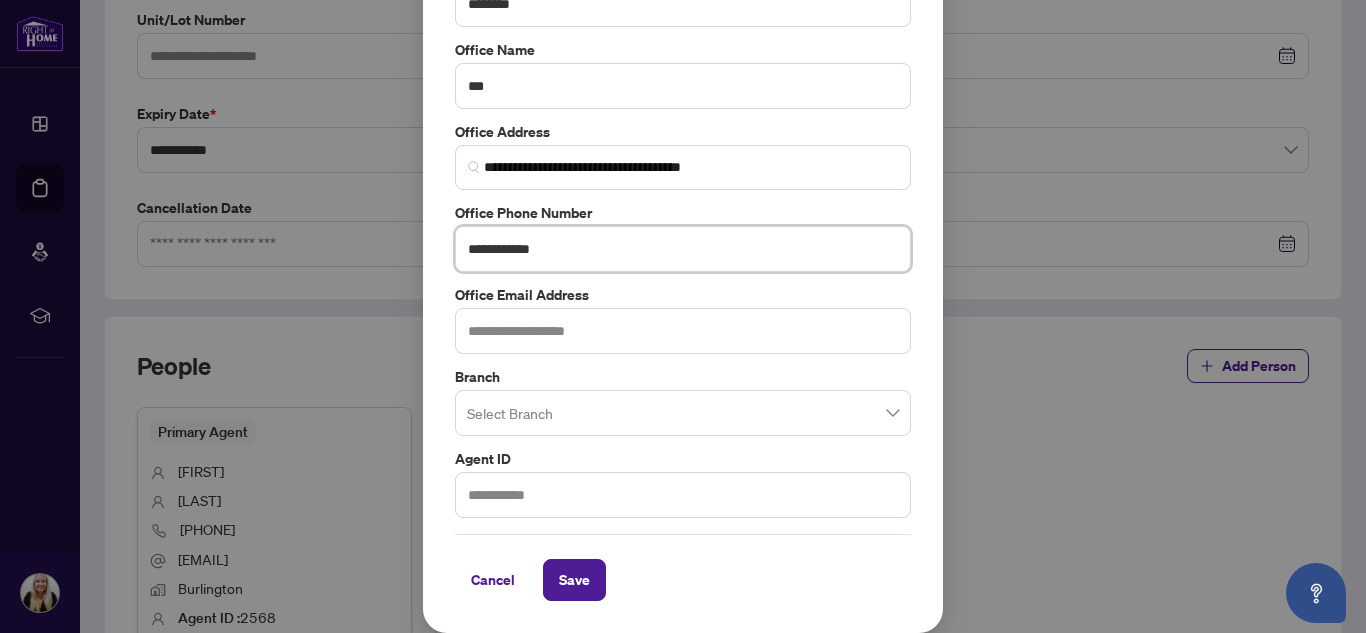 type on "**********" 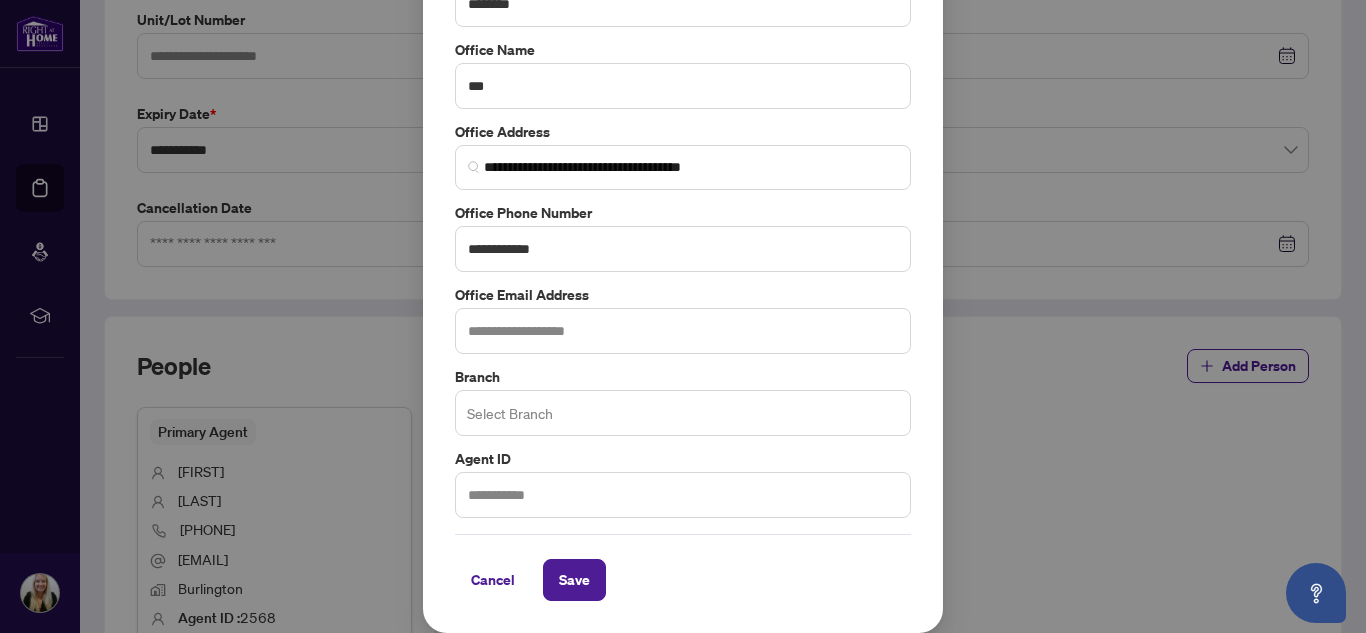 click at bounding box center (683, 413) 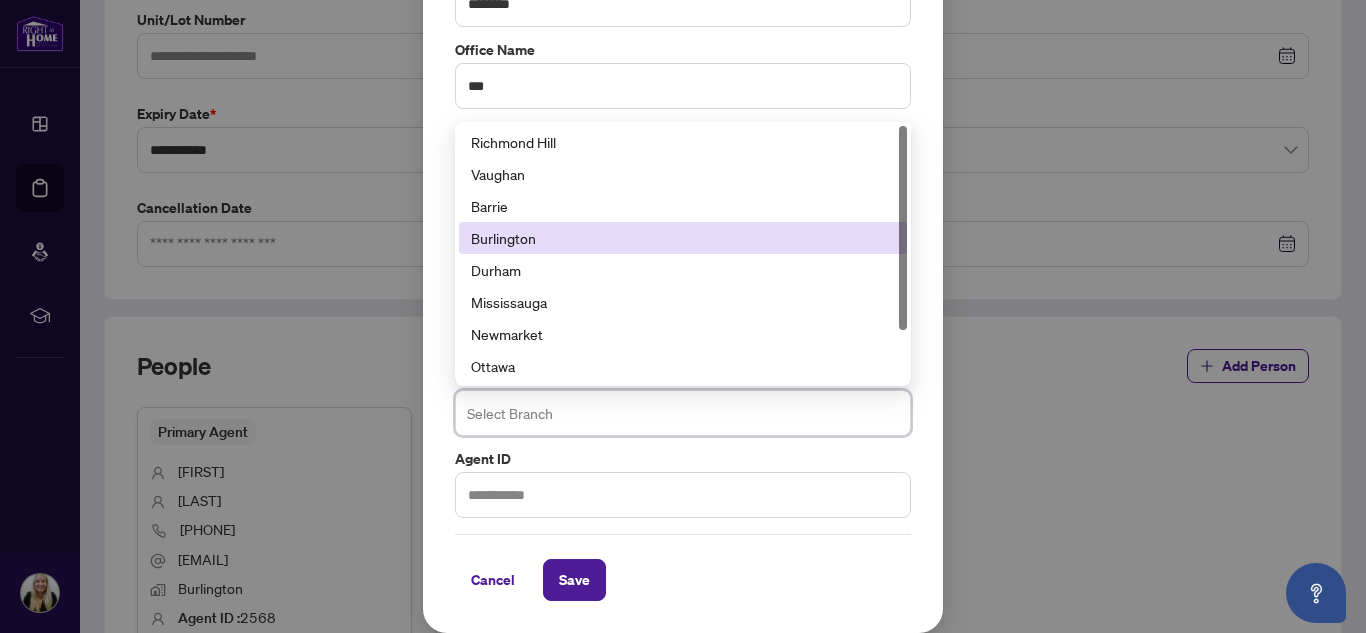 click on "Burlington" at bounding box center (683, 238) 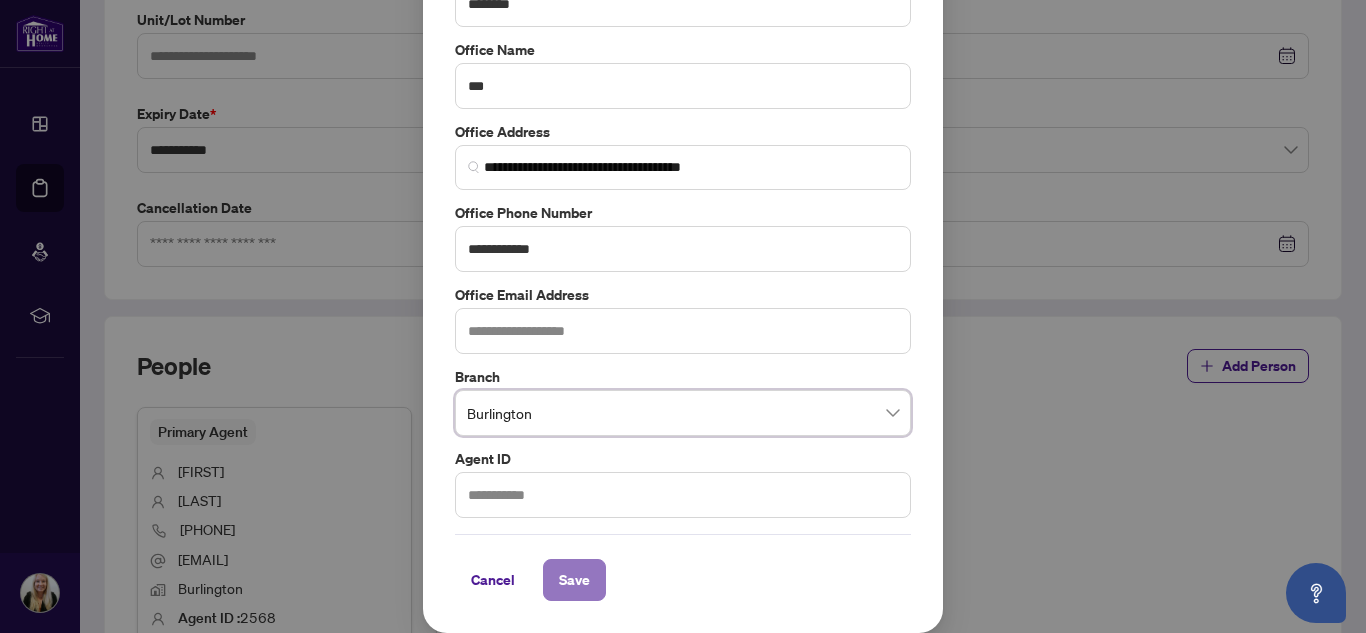 click on "Save" at bounding box center [574, 580] 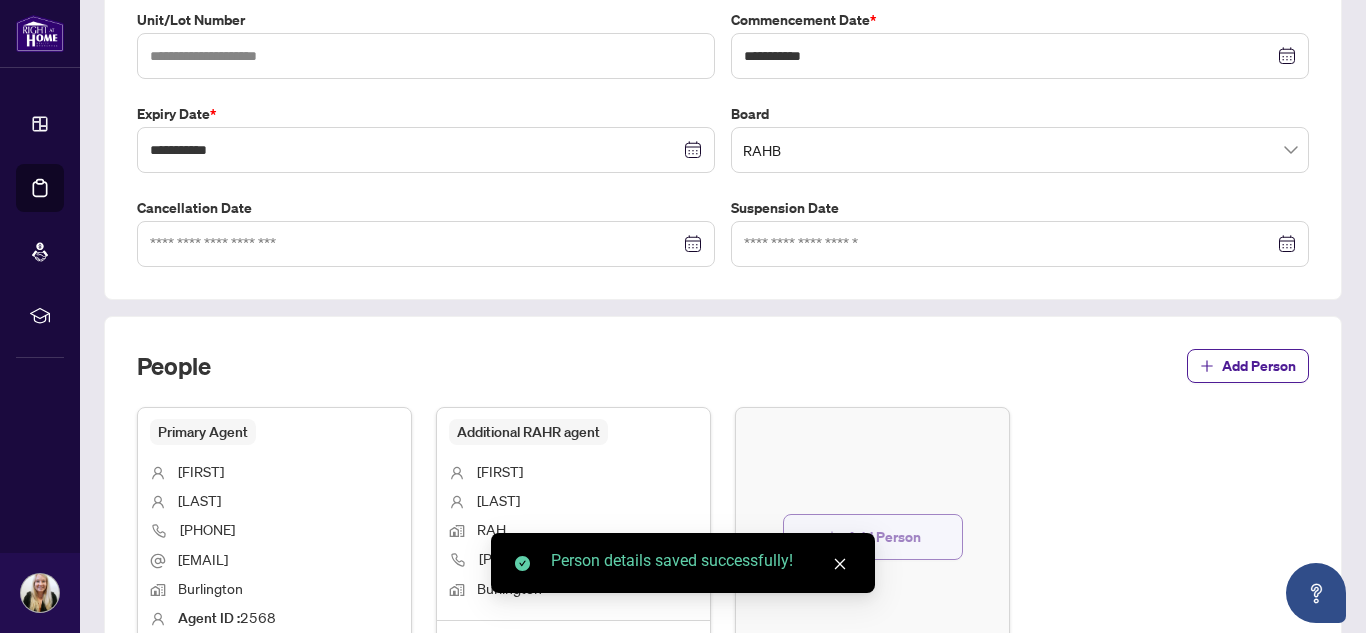 click on "Add Person" at bounding box center (873, 537) 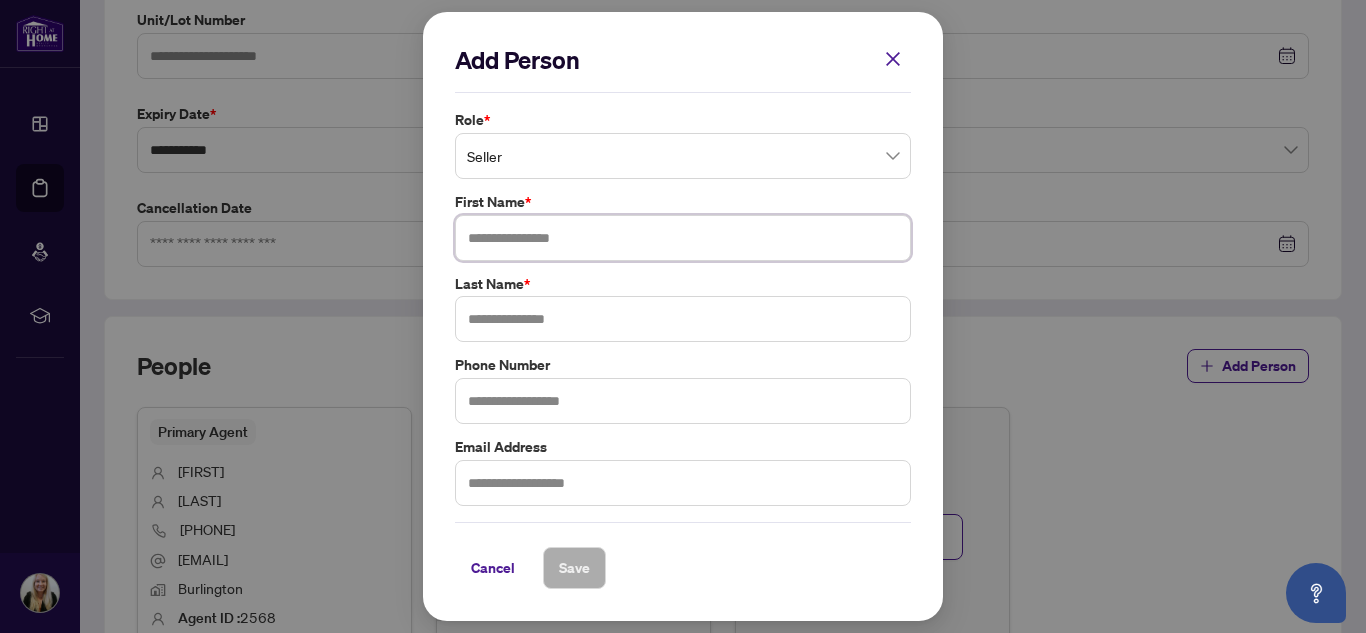 click at bounding box center (683, 238) 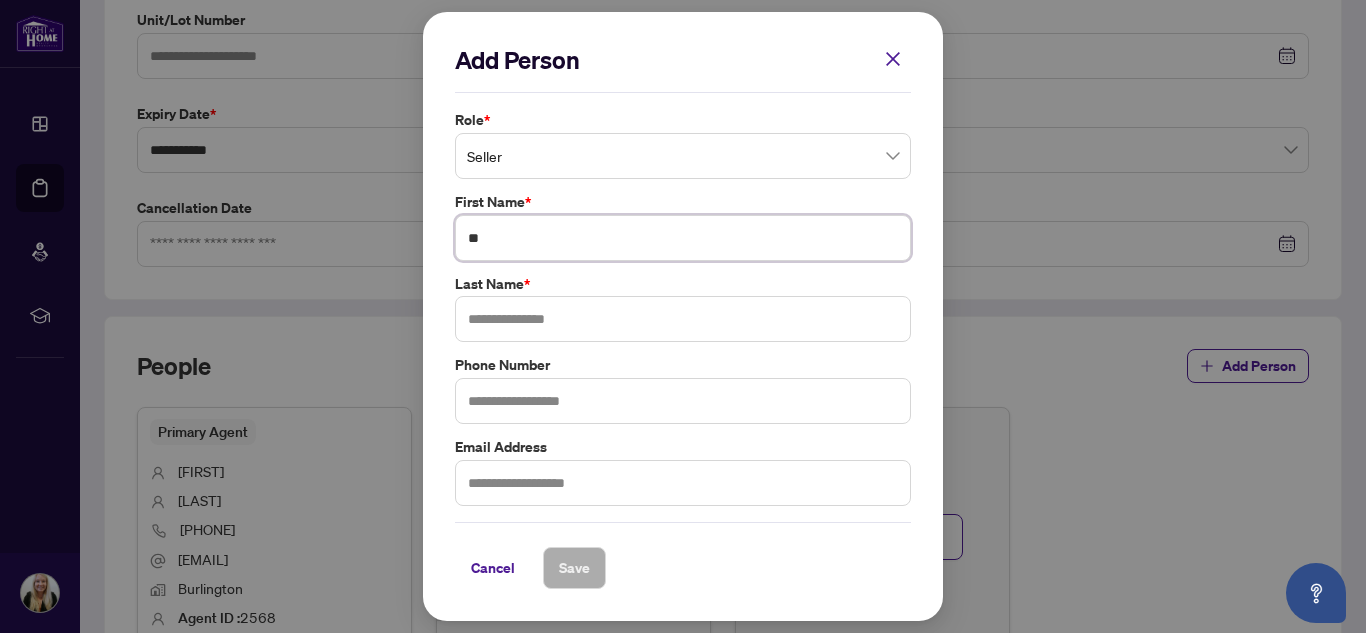 type on "*" 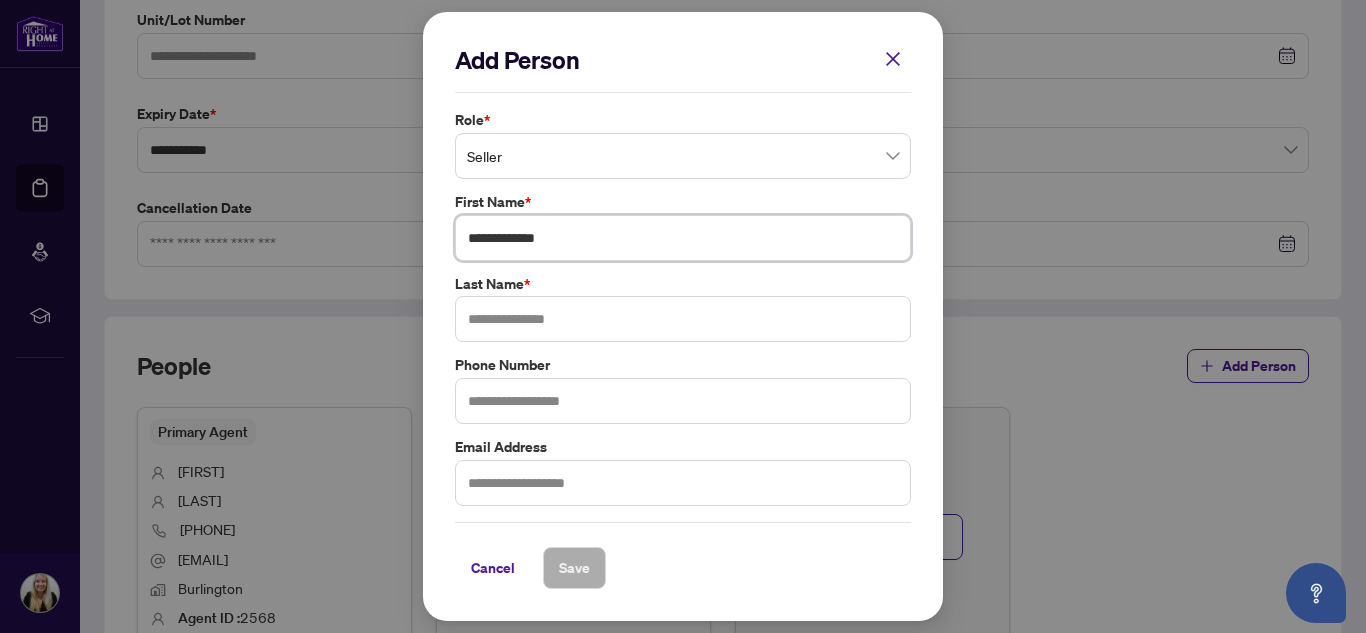 type on "**********" 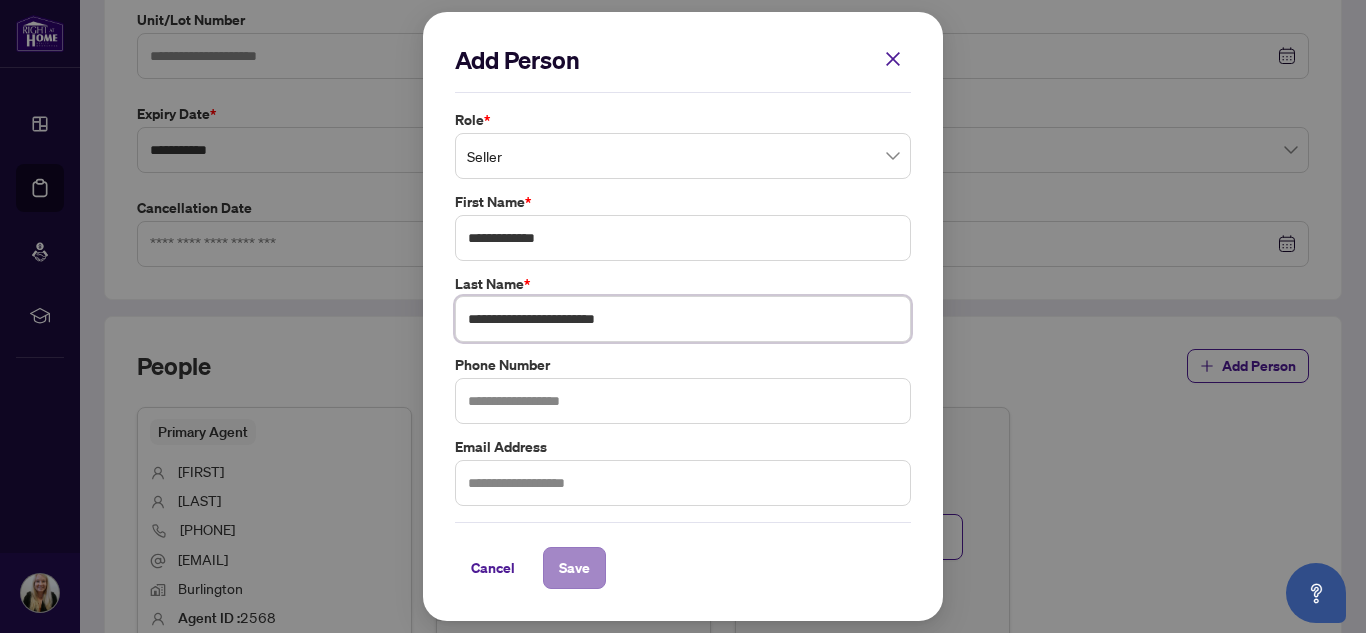 type on "**********" 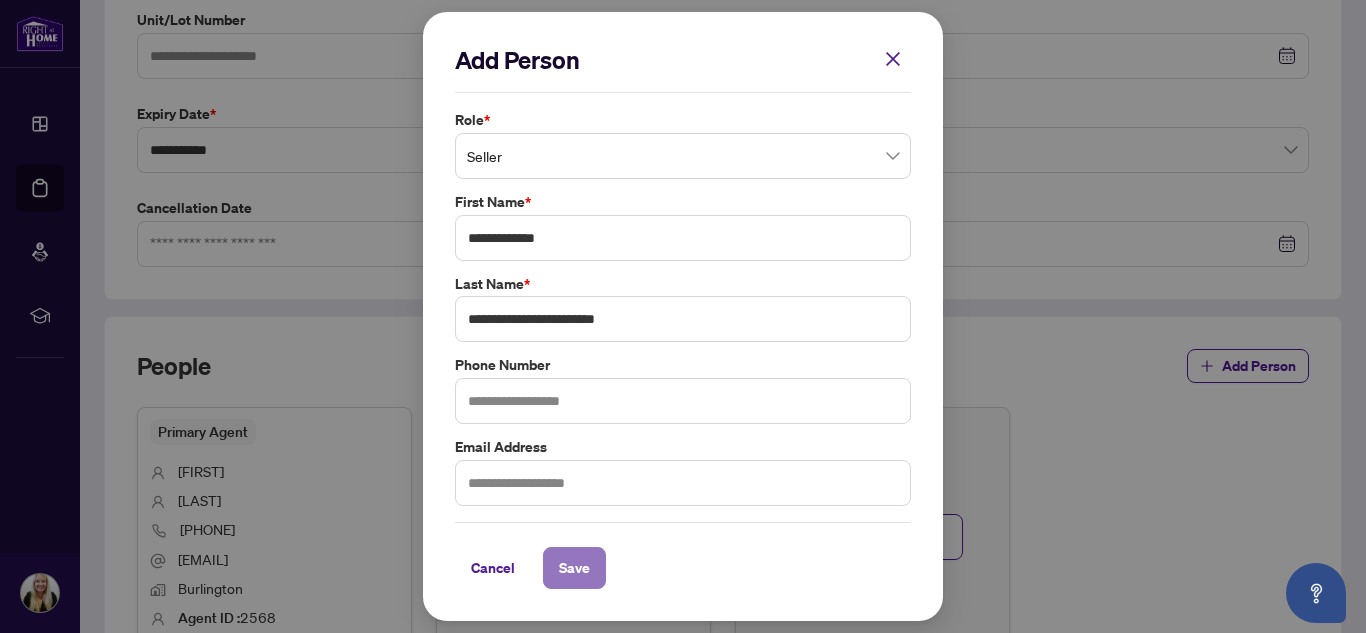 click on "Save" at bounding box center (574, 568) 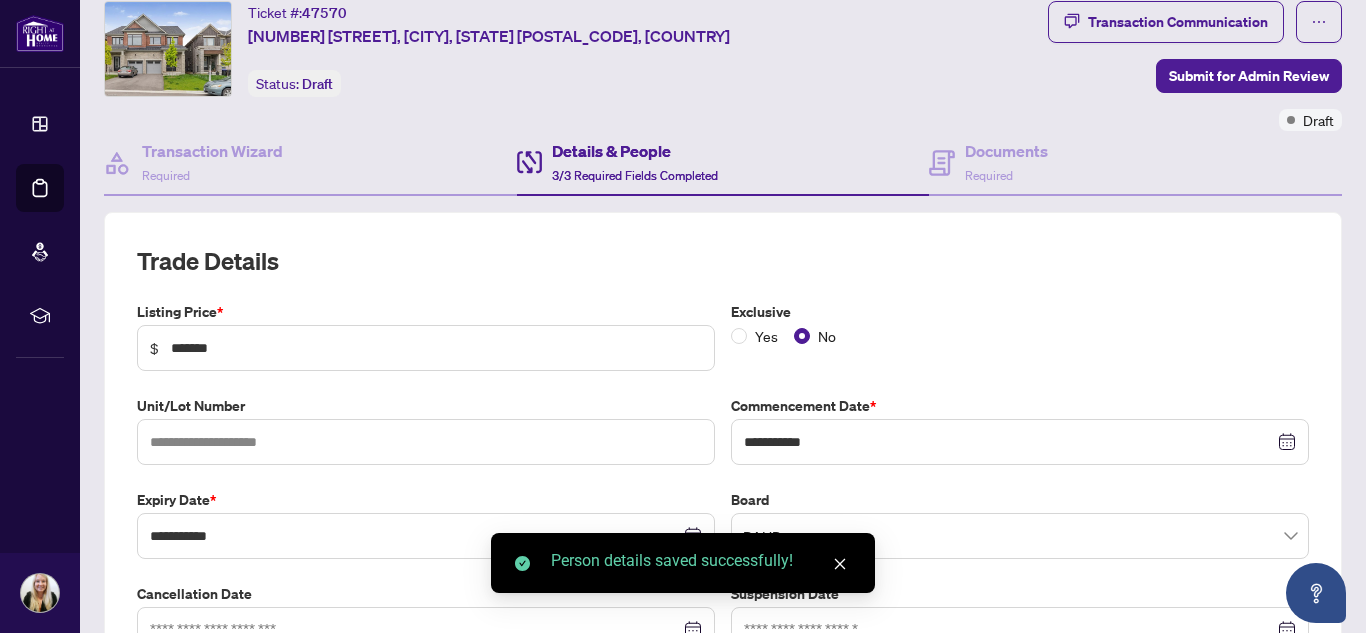 scroll, scrollTop: 0, scrollLeft: 0, axis: both 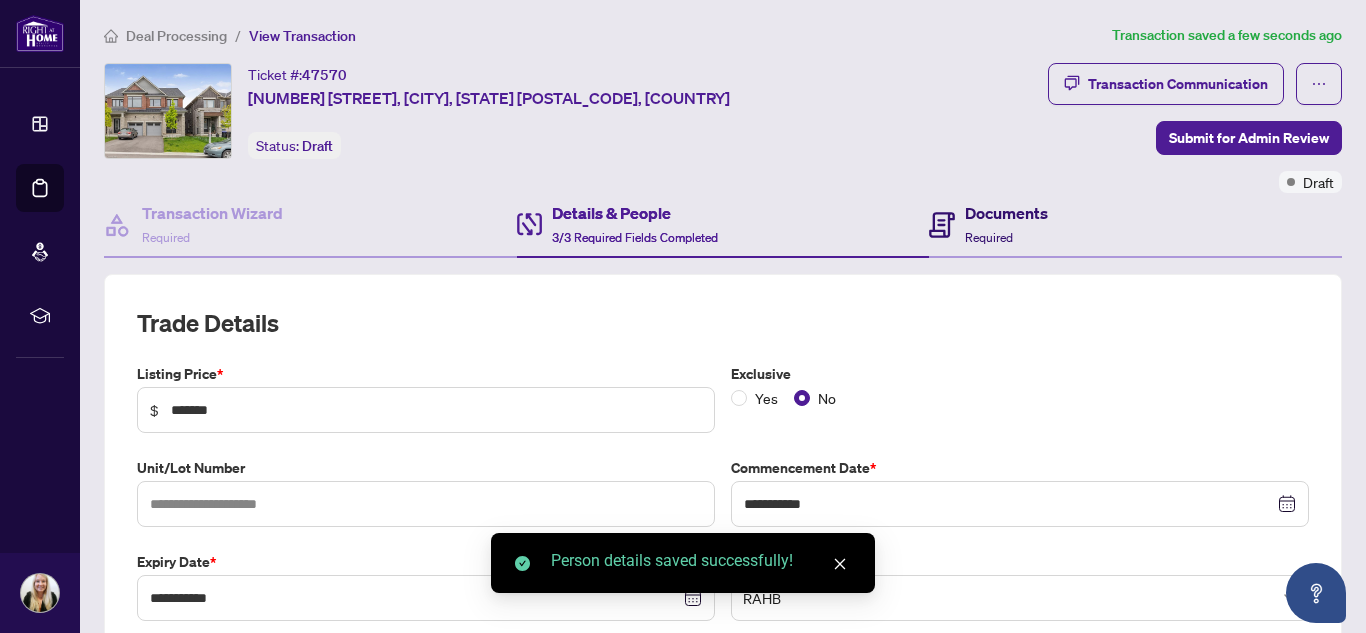 click on "Documents" at bounding box center [1006, 213] 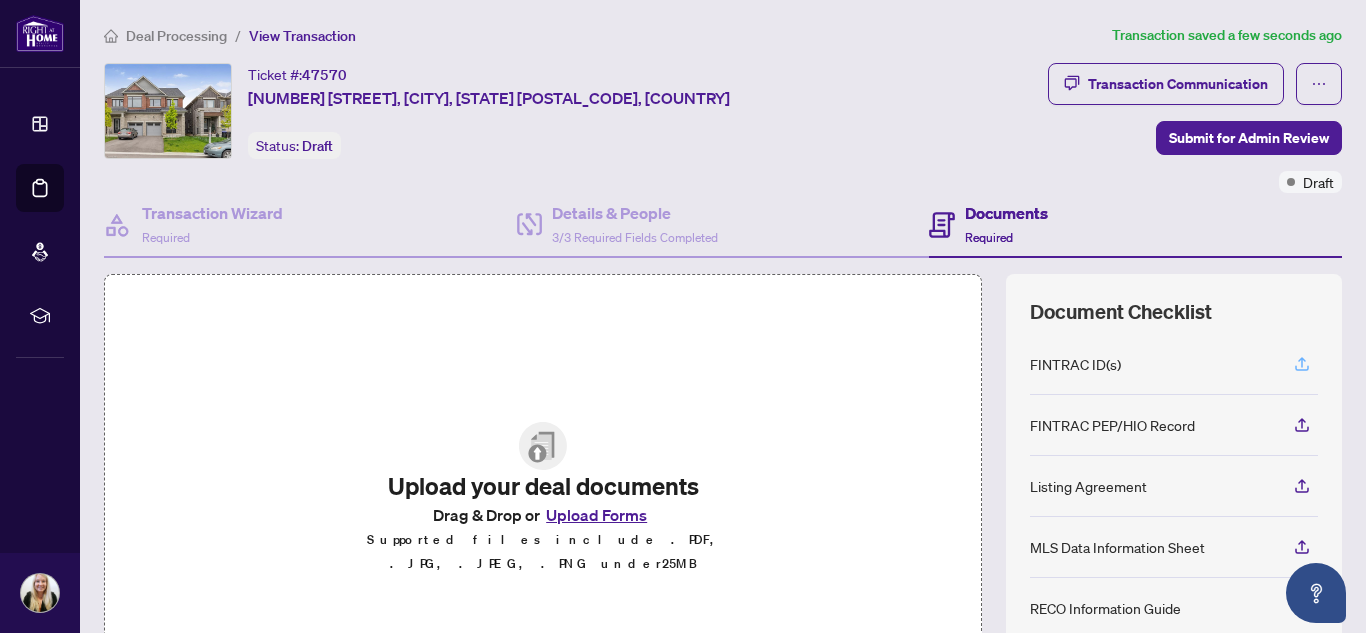 click 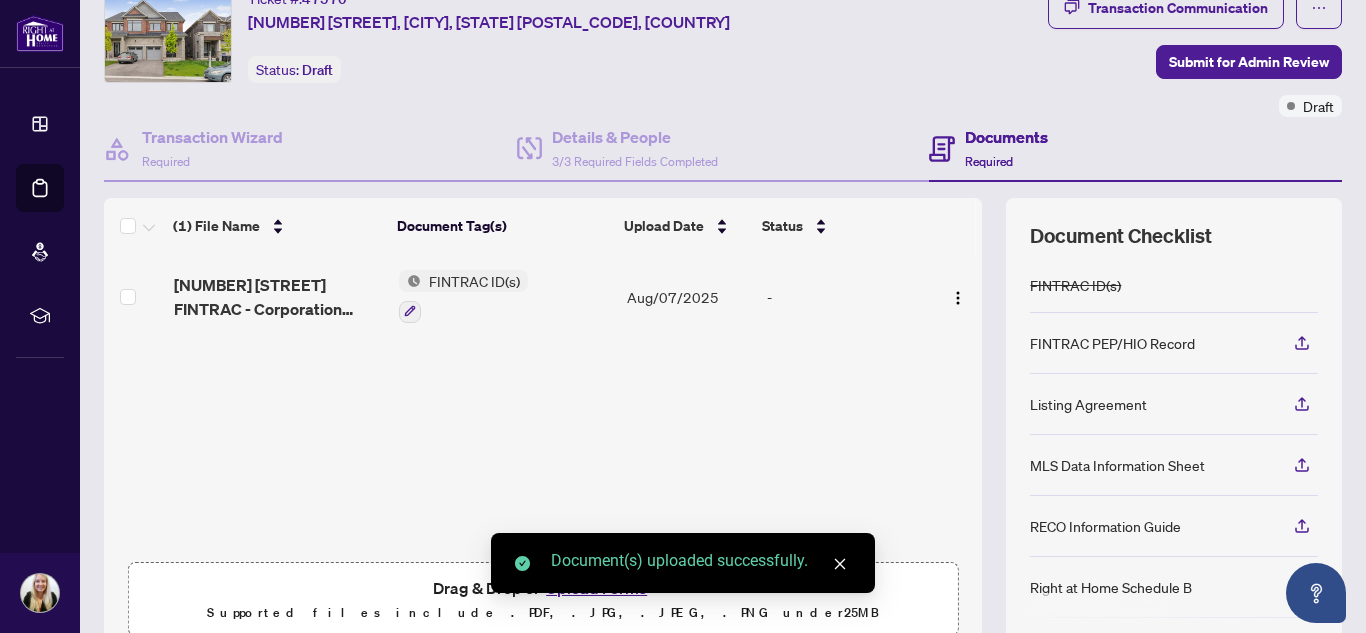 scroll, scrollTop: 200, scrollLeft: 0, axis: vertical 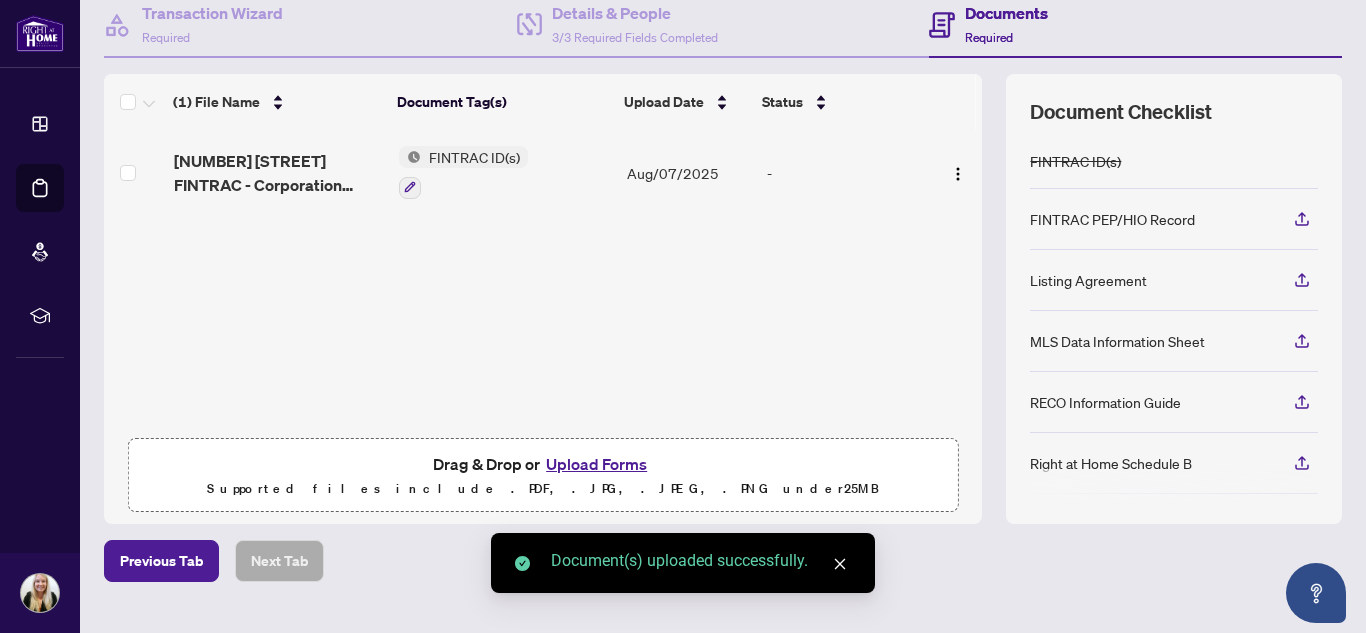 click on "Upload Forms" at bounding box center [596, 464] 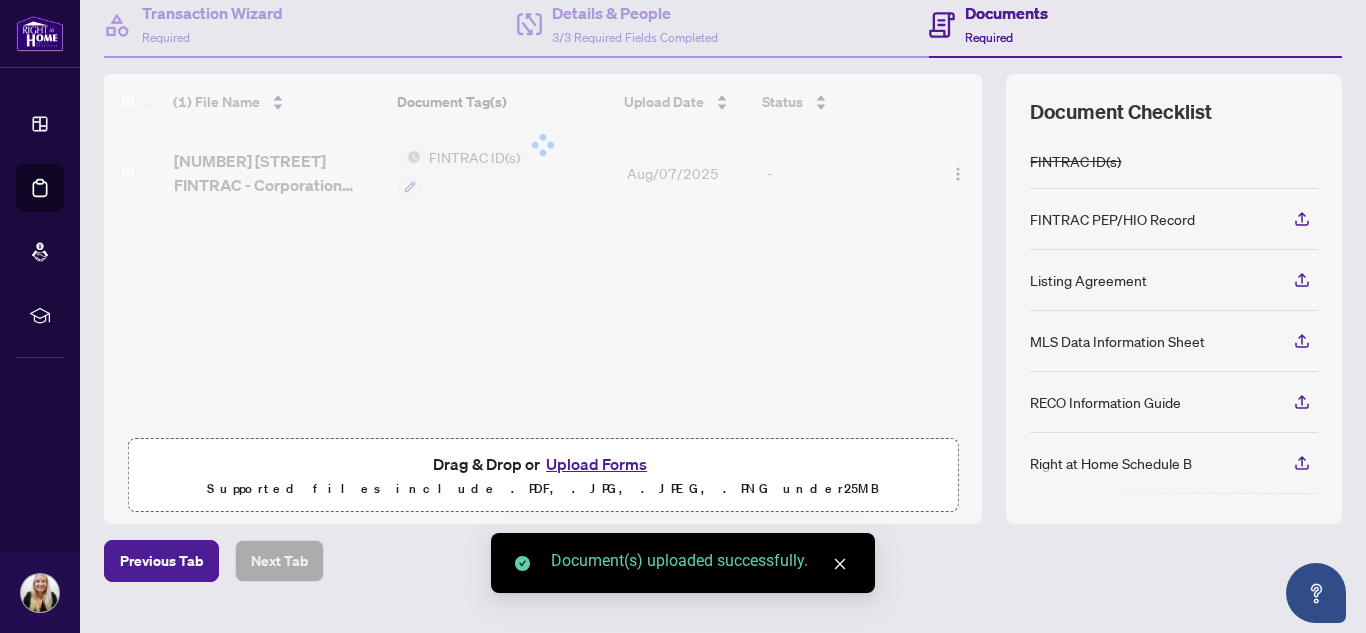 click on "Upload Forms" at bounding box center [596, 464] 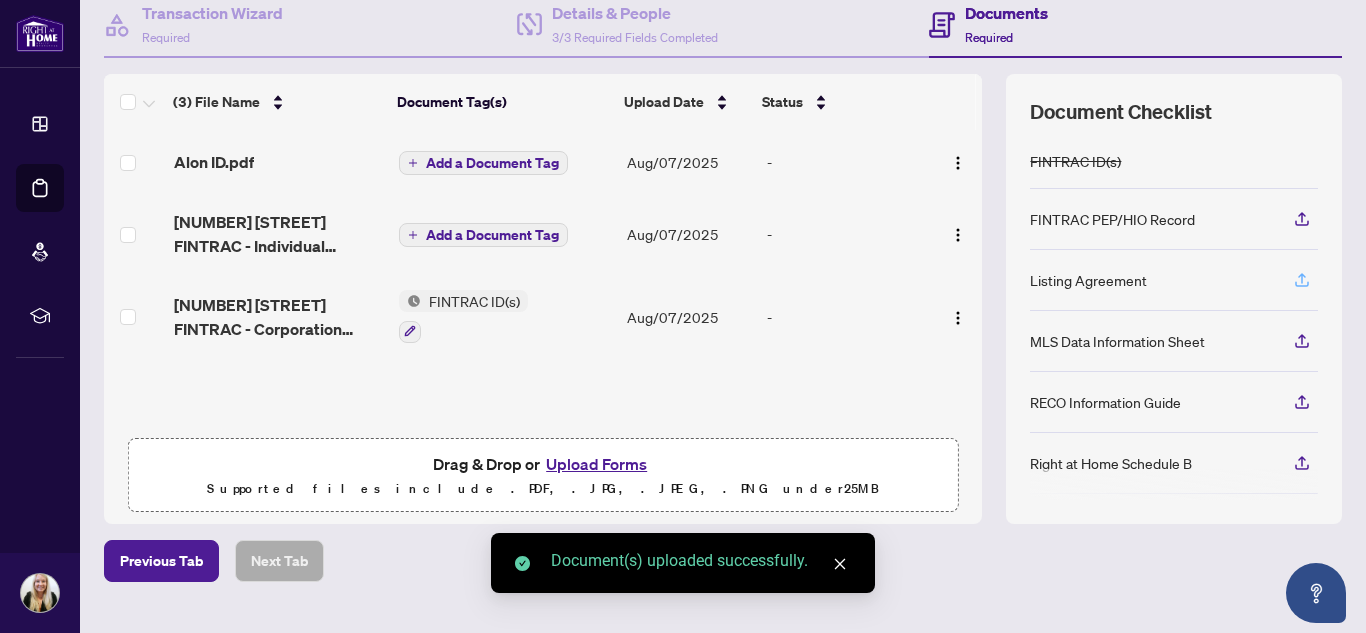 click 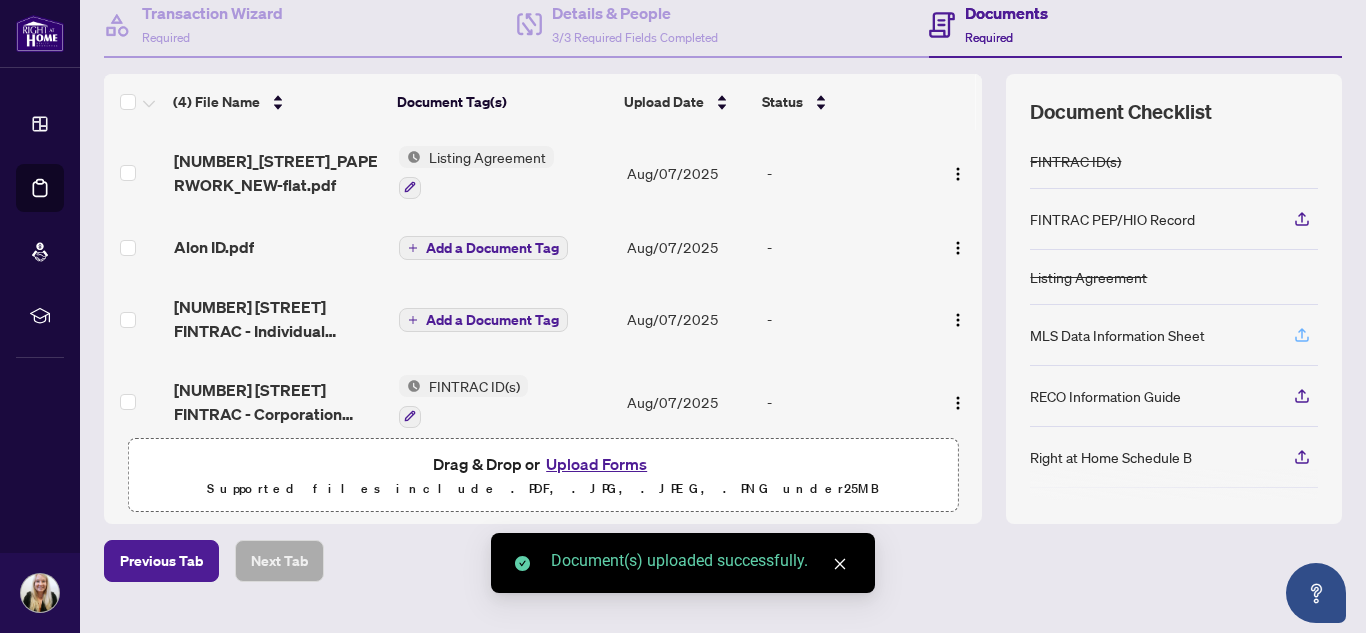 click at bounding box center [1302, 335] 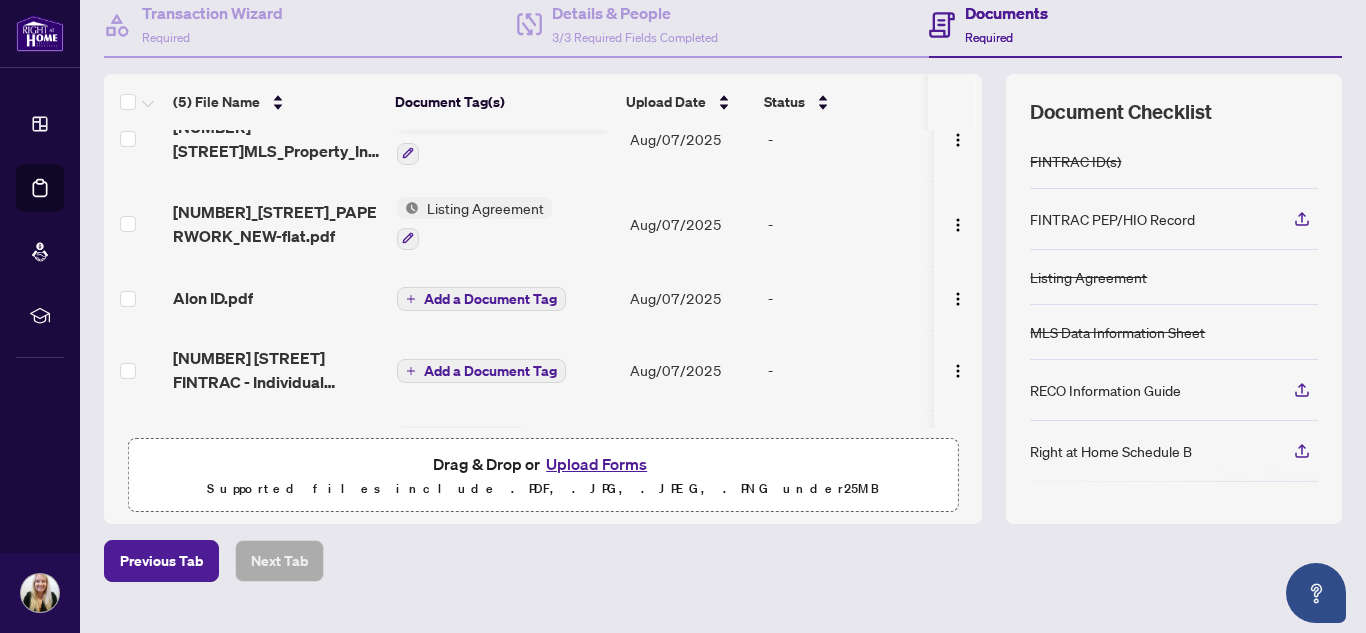scroll, scrollTop: 0, scrollLeft: 0, axis: both 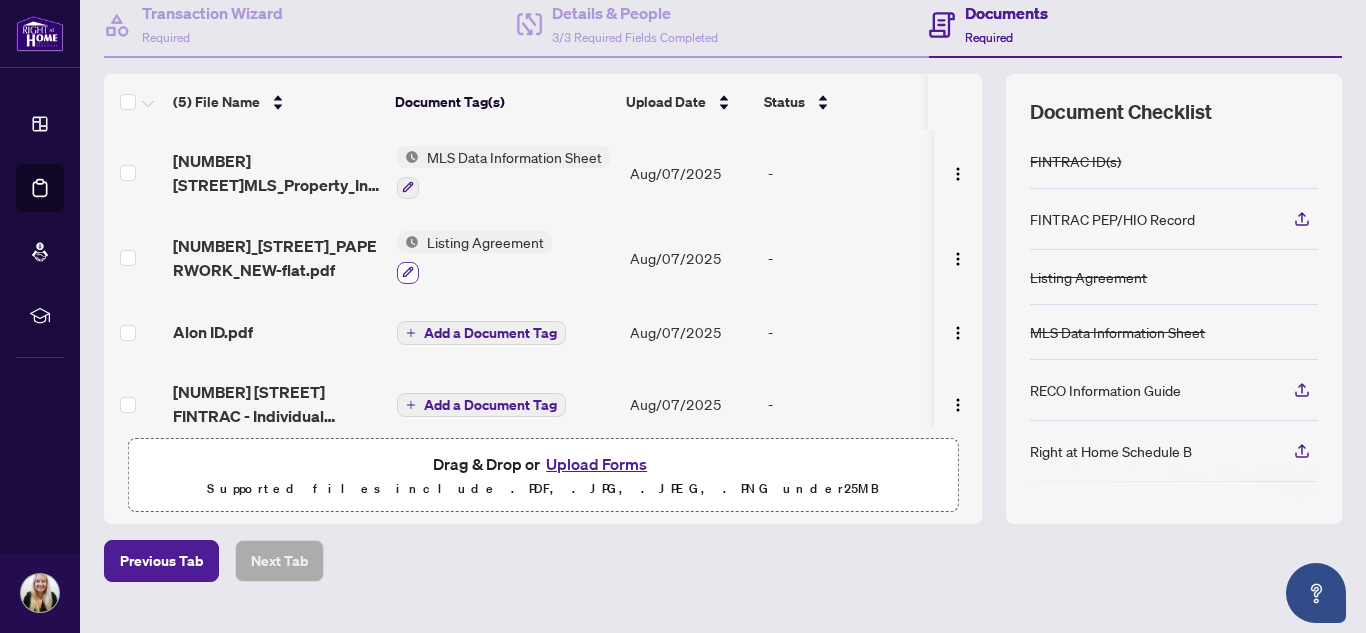 click 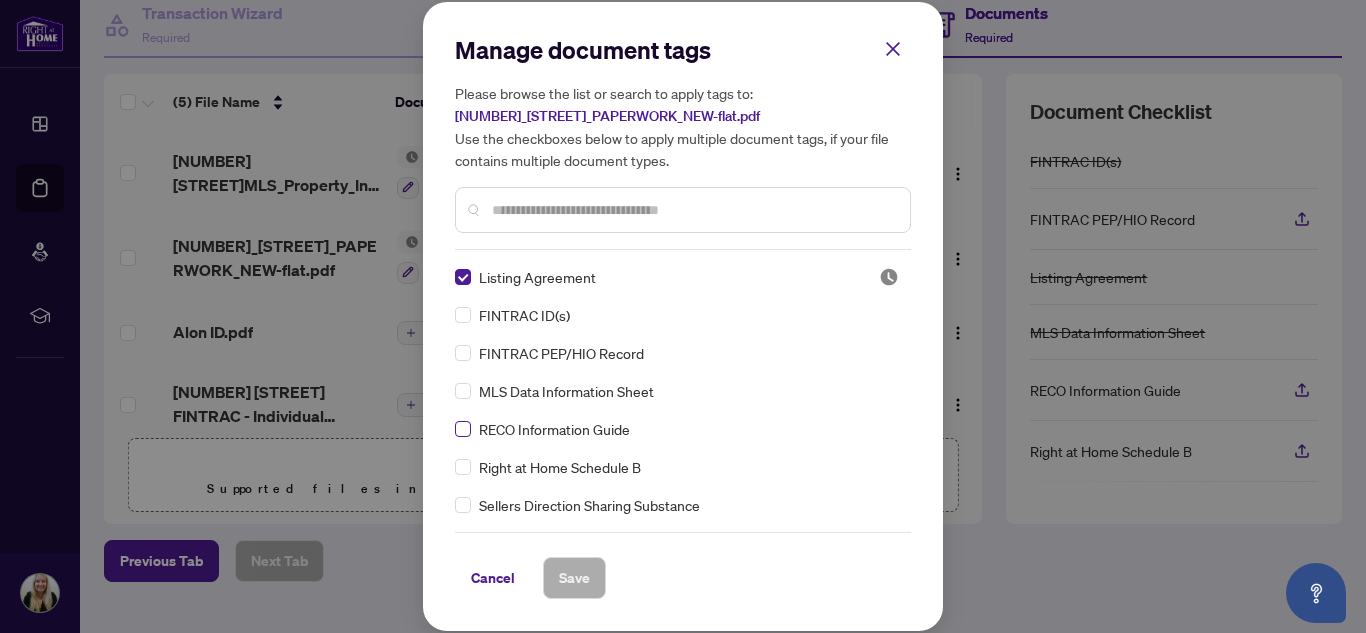 click at bounding box center [463, 429] 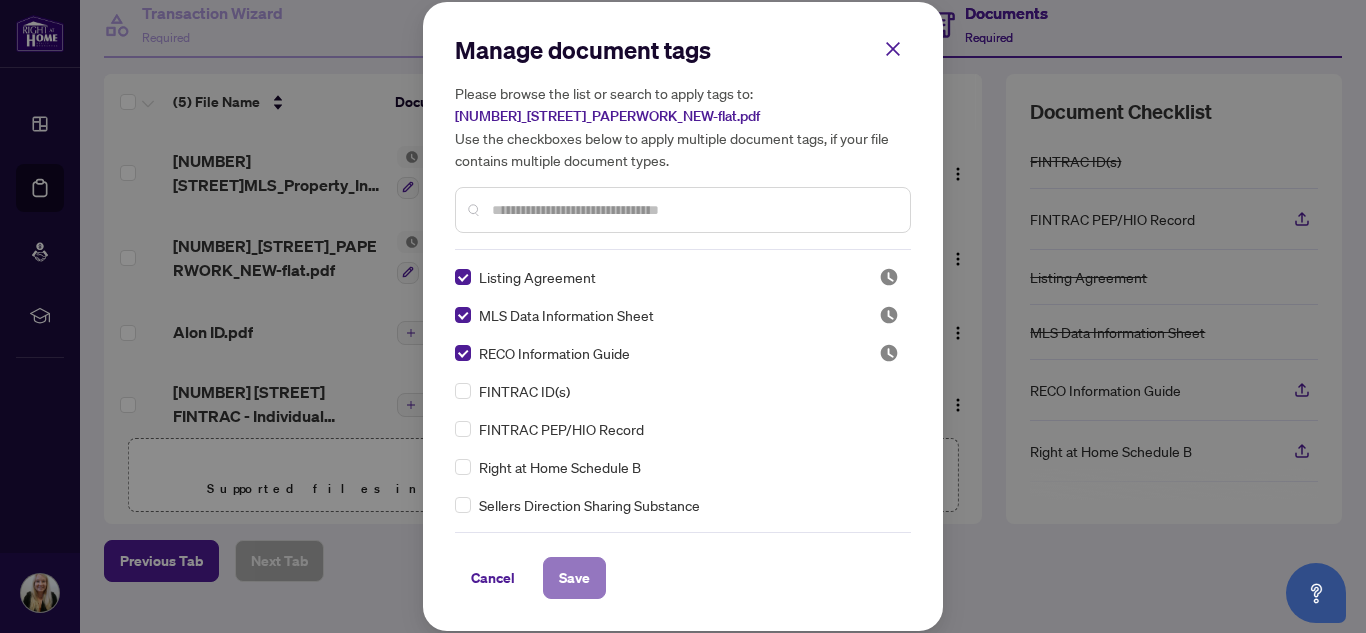 click on "Save" at bounding box center [574, 578] 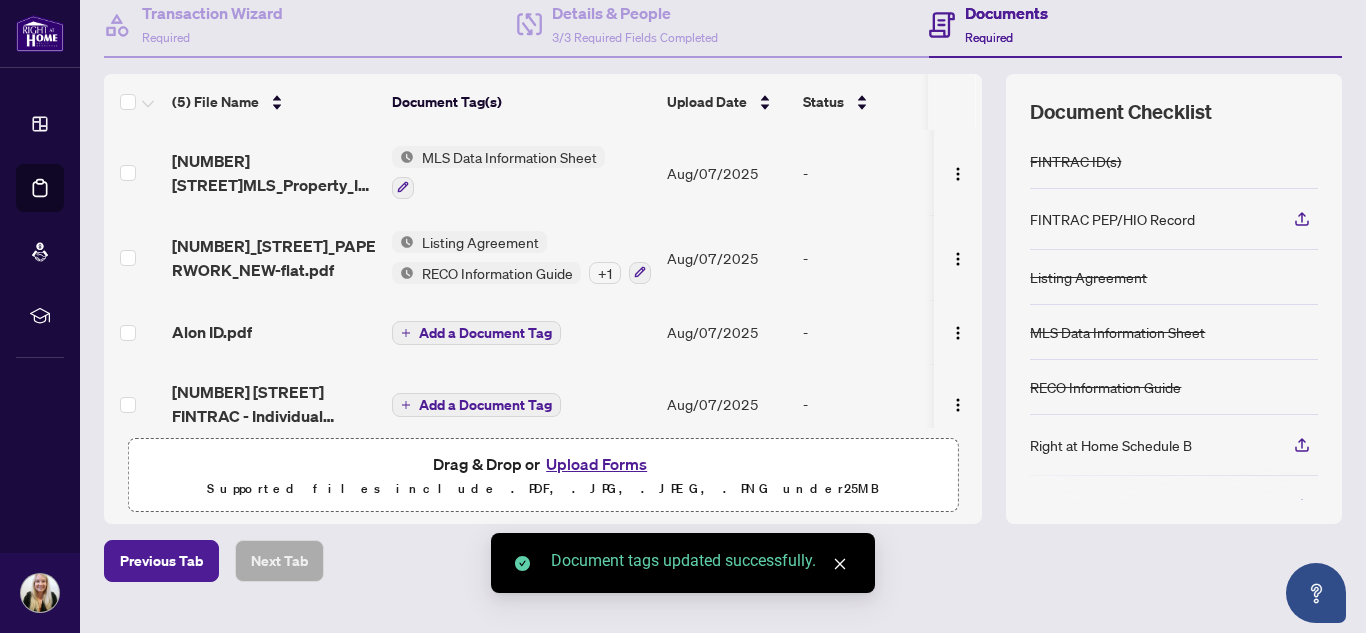 scroll, scrollTop: 0, scrollLeft: 0, axis: both 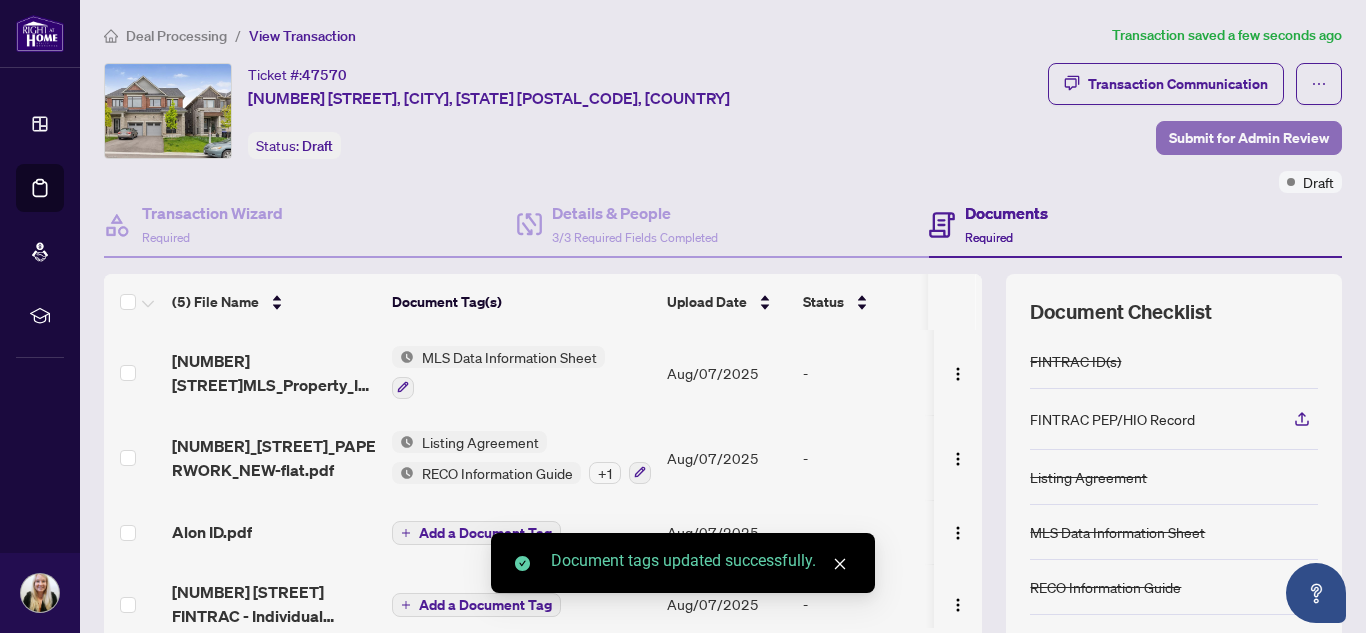 click on "Submit for Admin Review" at bounding box center (1249, 138) 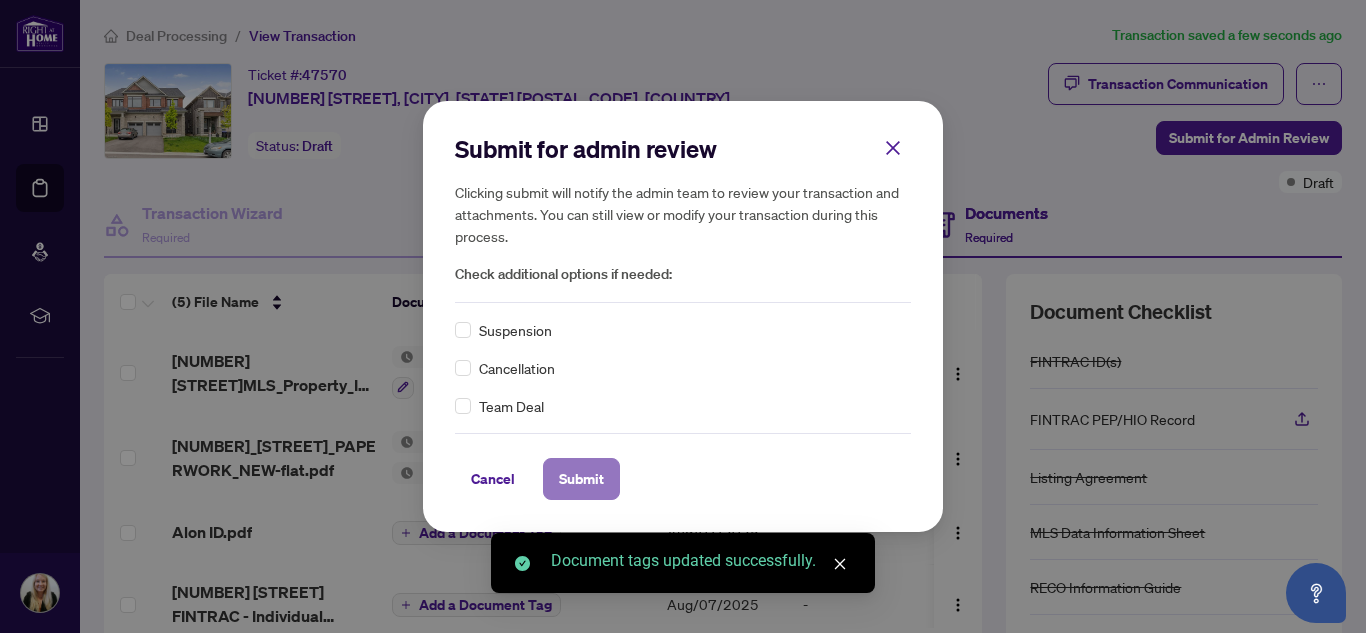click on "Submit" at bounding box center [581, 479] 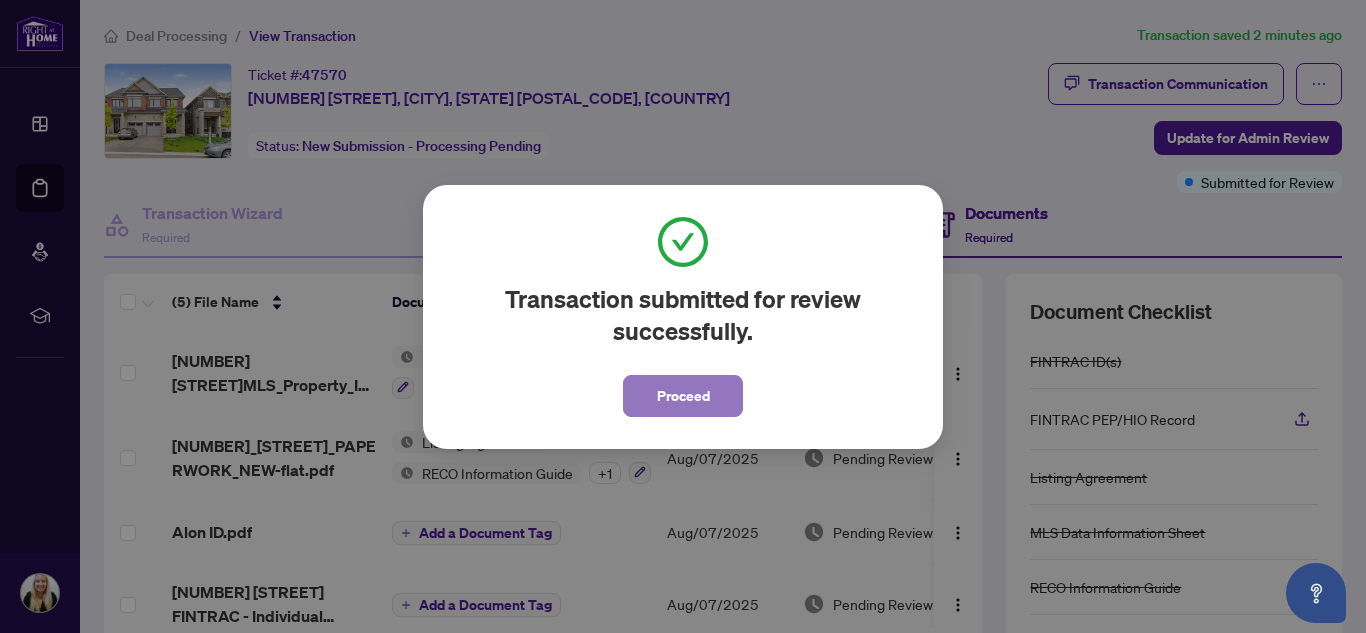 click on "Proceed" at bounding box center (683, 396) 